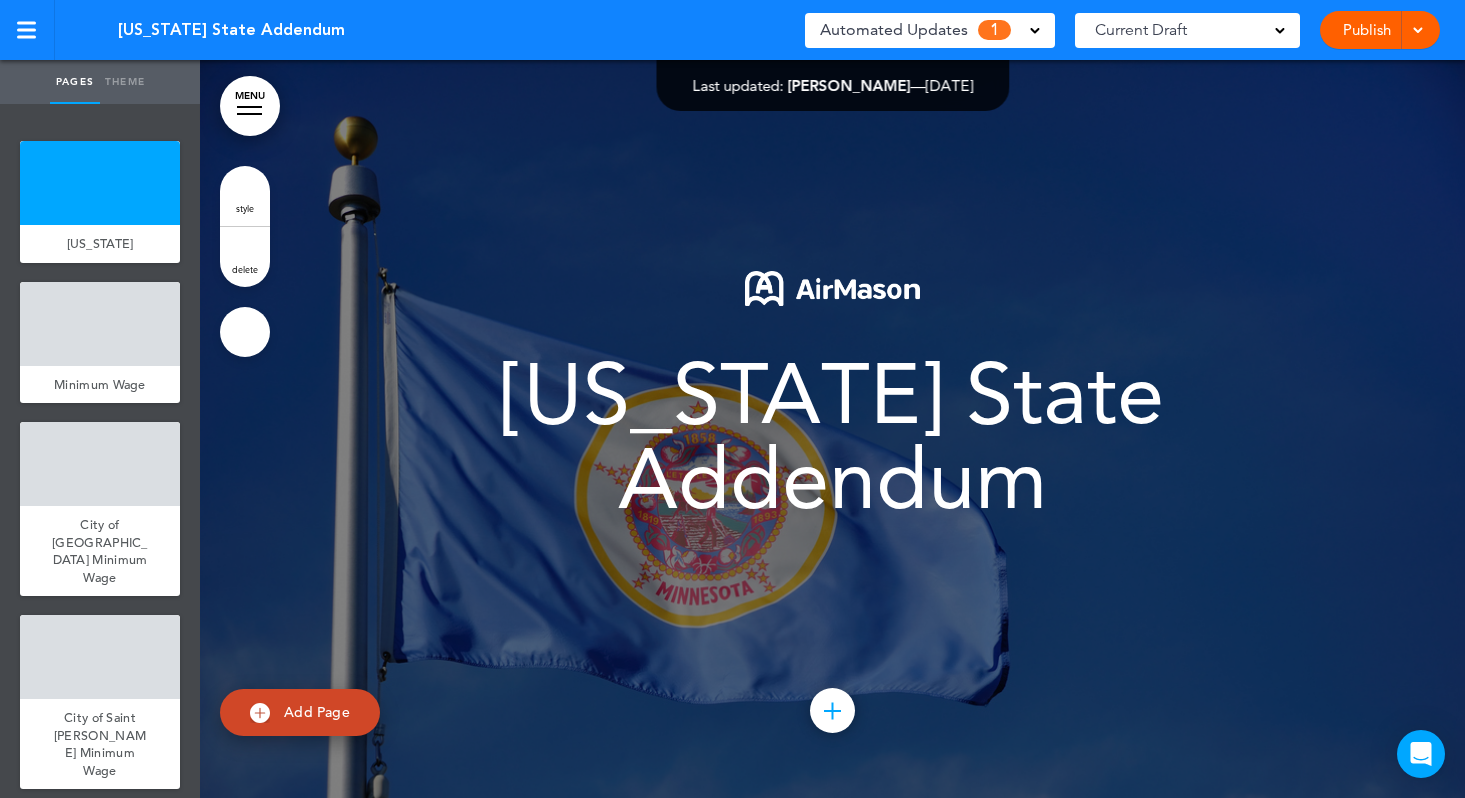 scroll, scrollTop: 0, scrollLeft: 0, axis: both 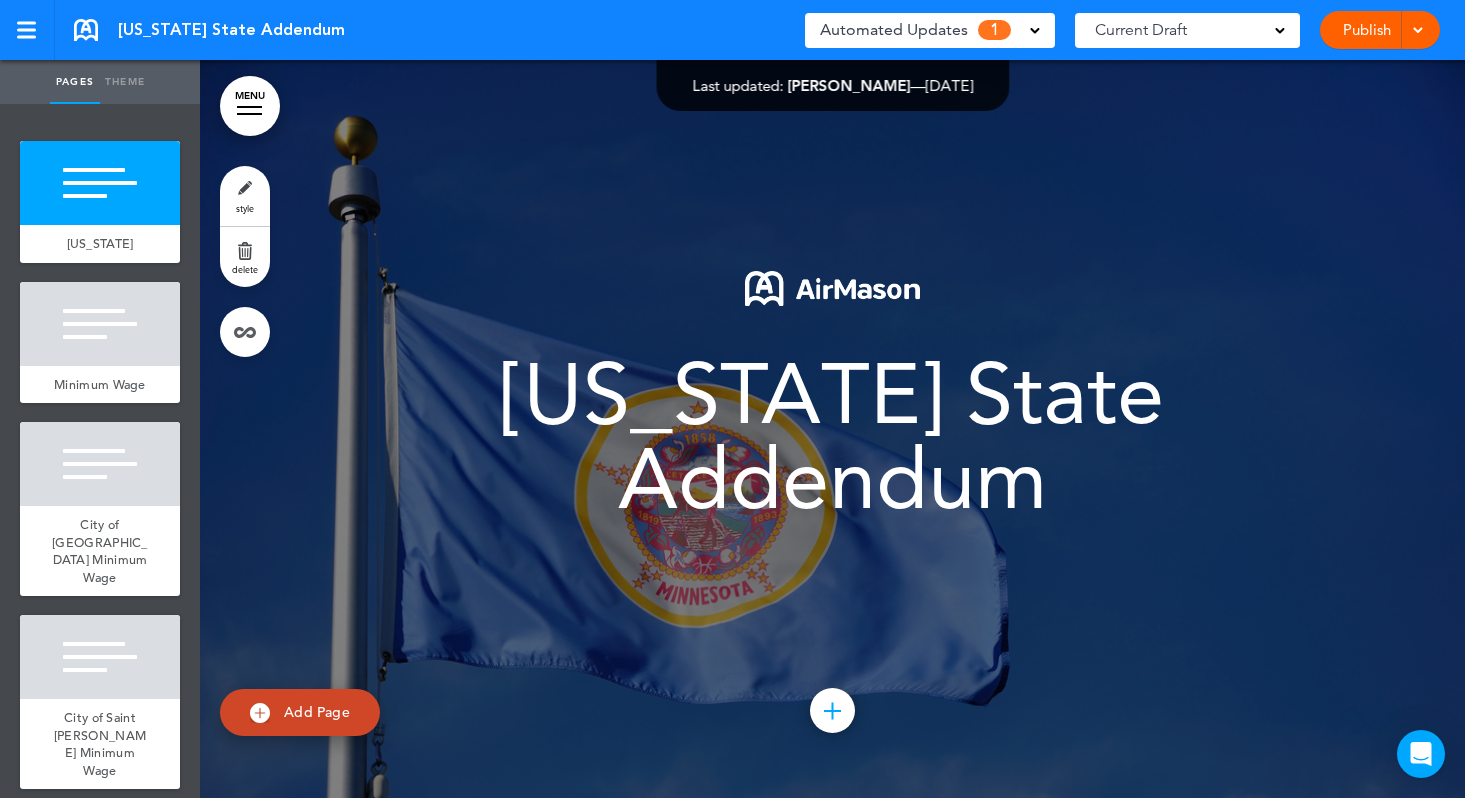 click on "Automated Updates" at bounding box center (894, 30) 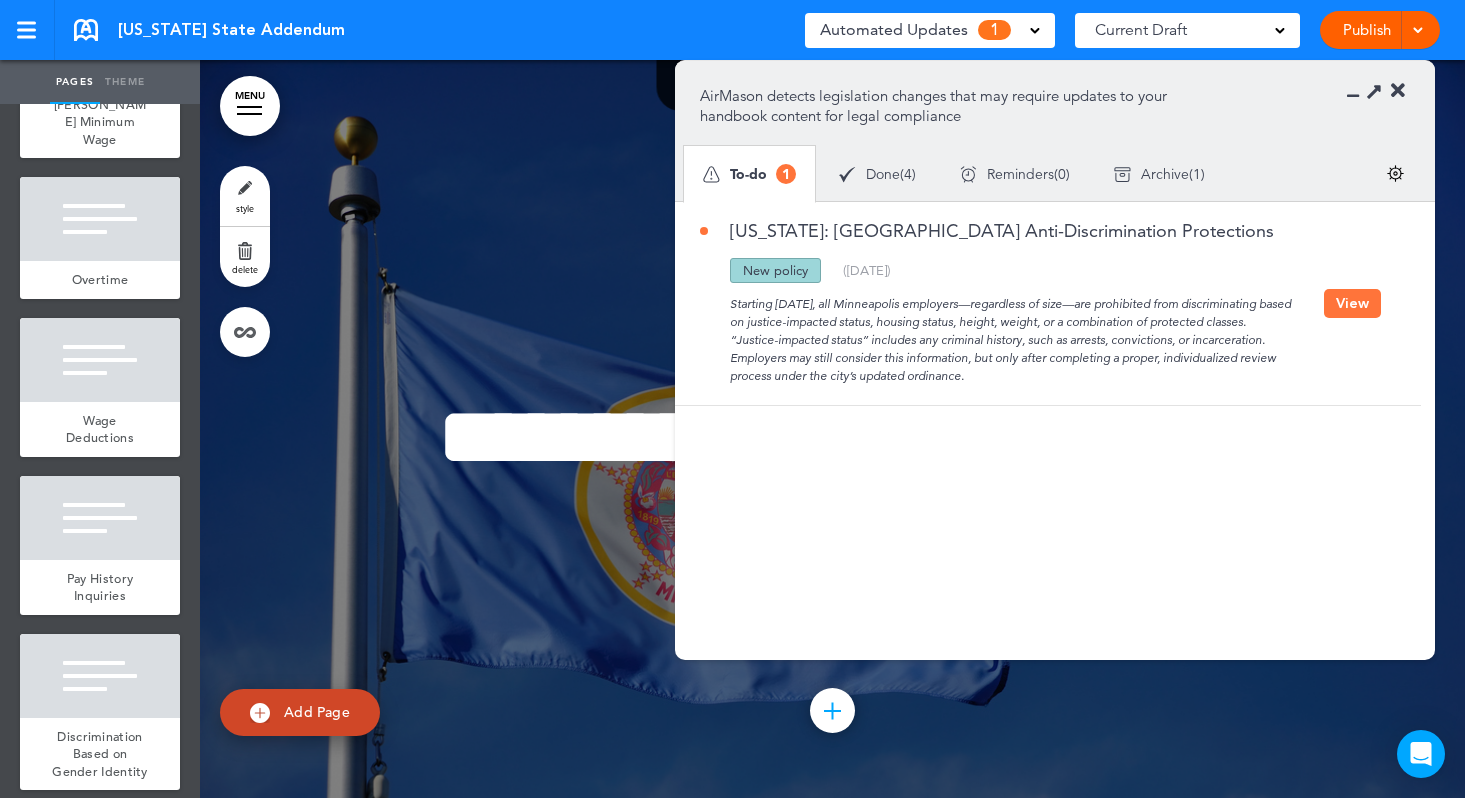 scroll, scrollTop: 0, scrollLeft: 0, axis: both 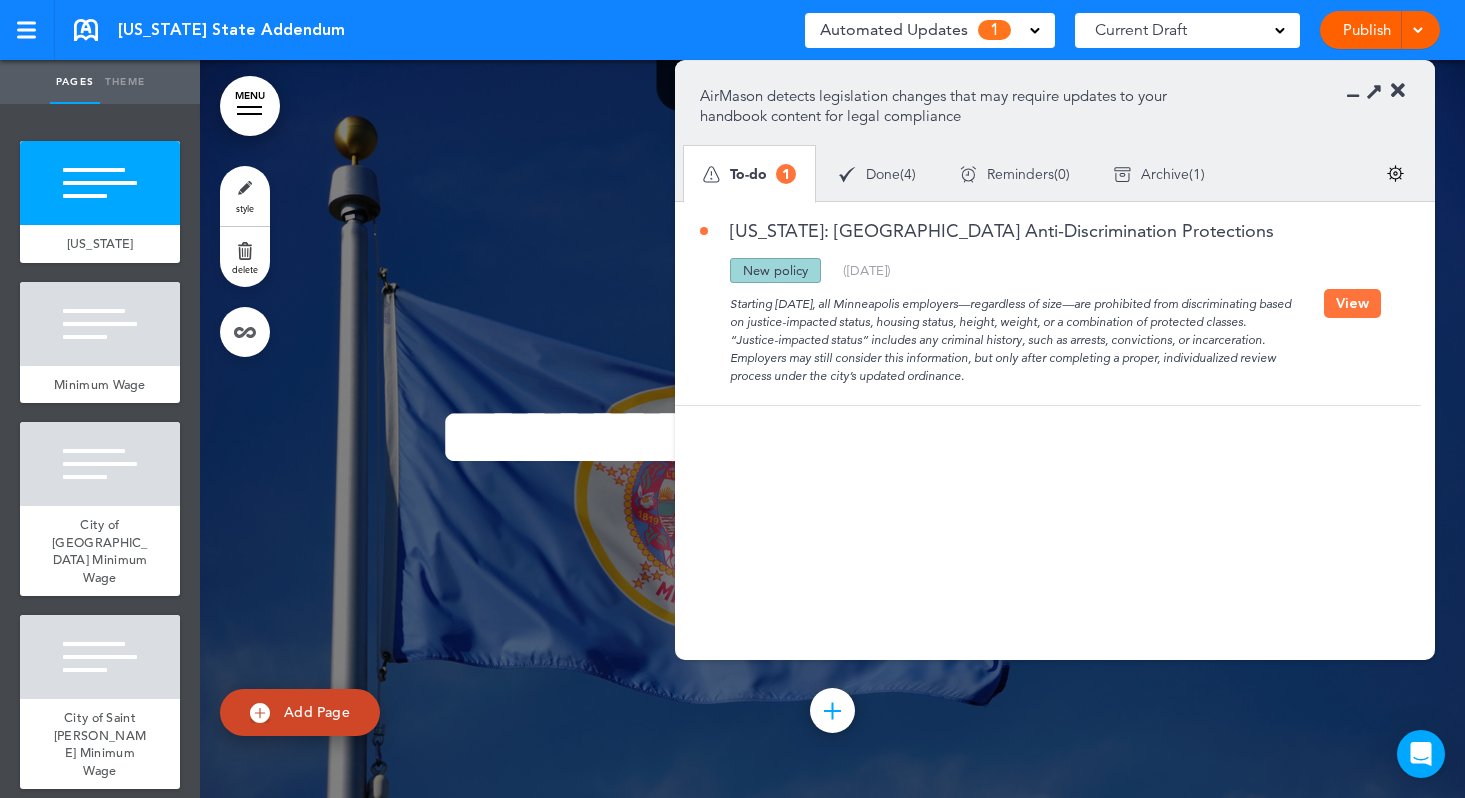 click on "View" at bounding box center [1352, 303] 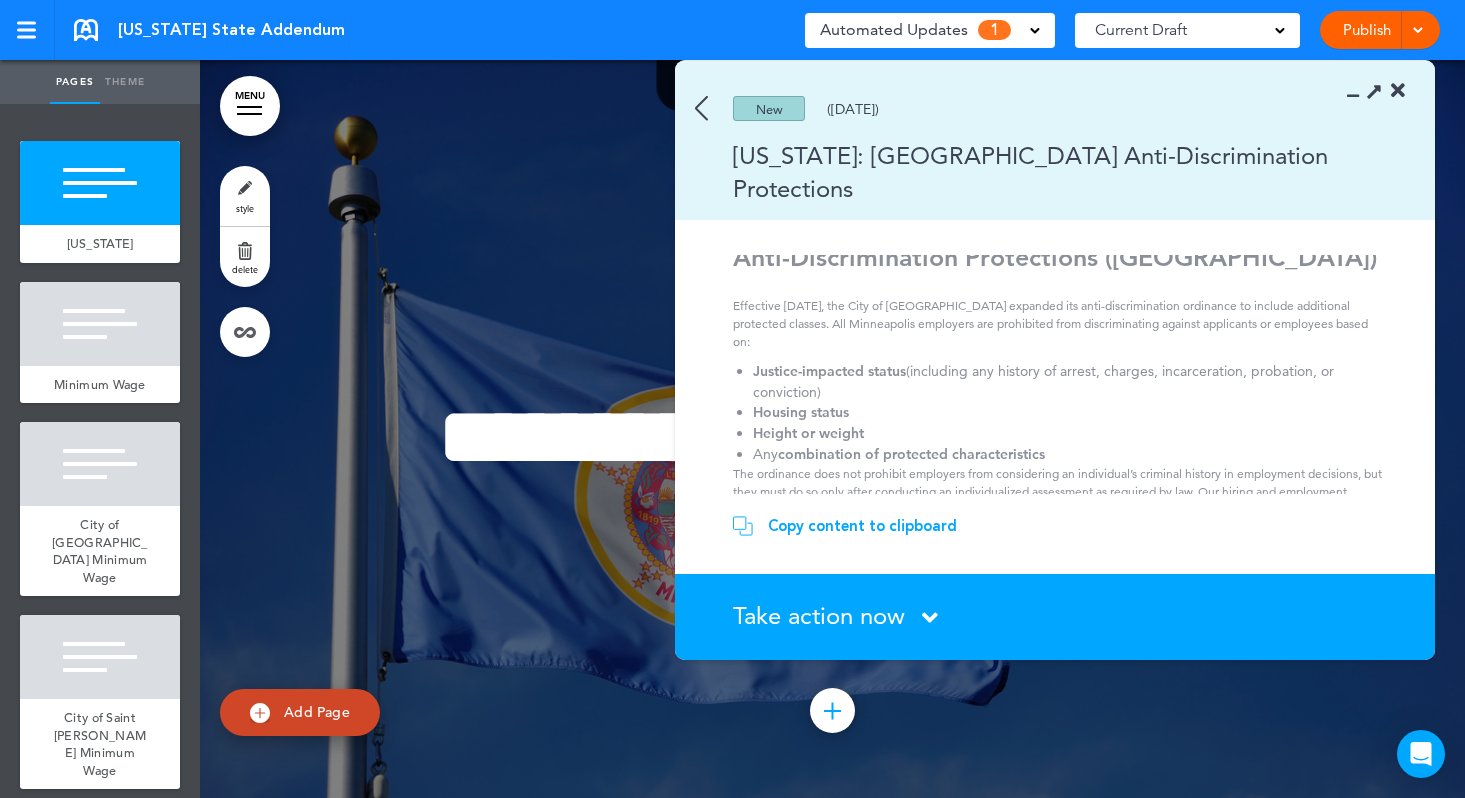 scroll, scrollTop: 0, scrollLeft: 0, axis: both 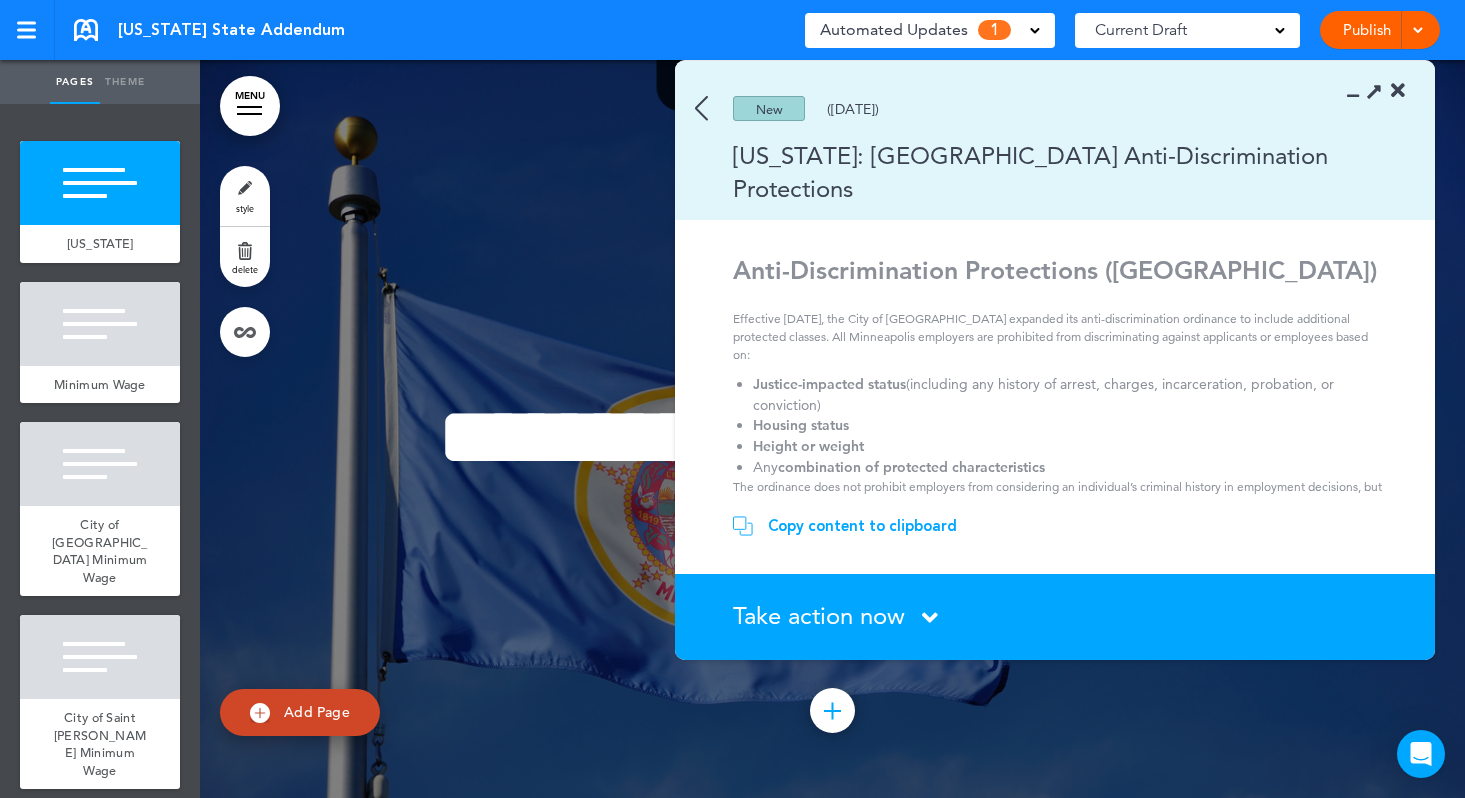 click on "Copy content to clipboard" at bounding box center (862, 526) 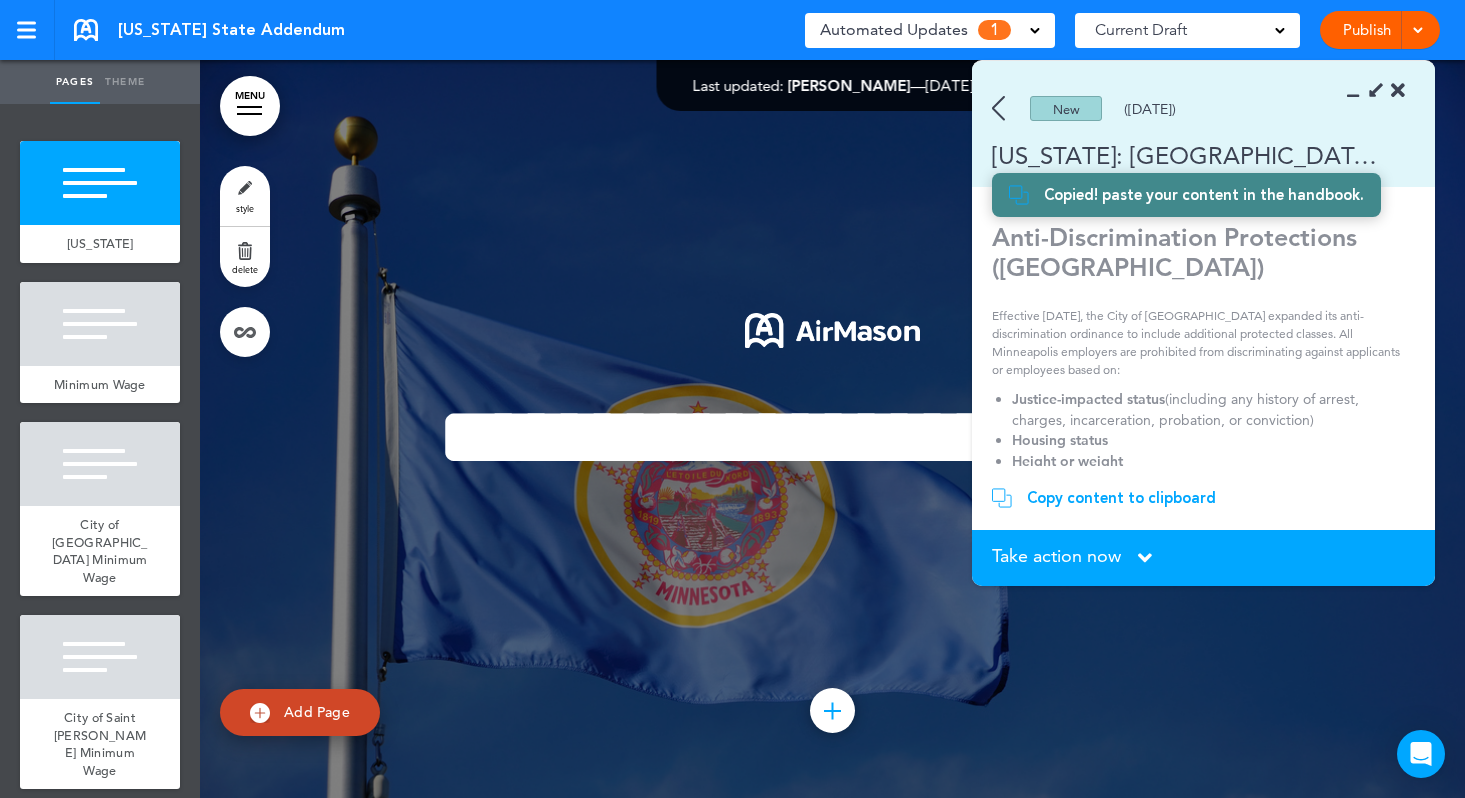 click on "Add Page" at bounding box center [300, 712] 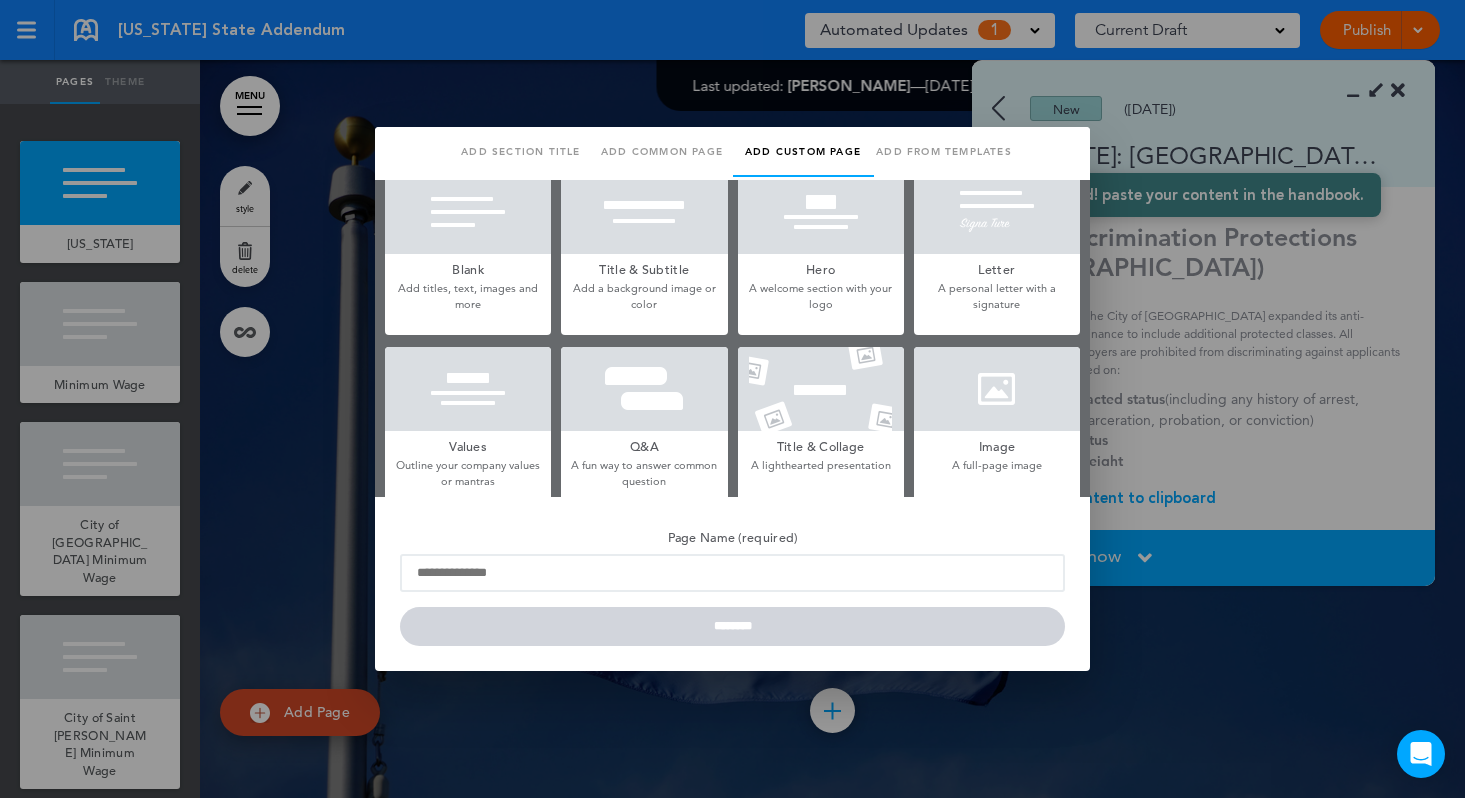 scroll, scrollTop: 0, scrollLeft: 0, axis: both 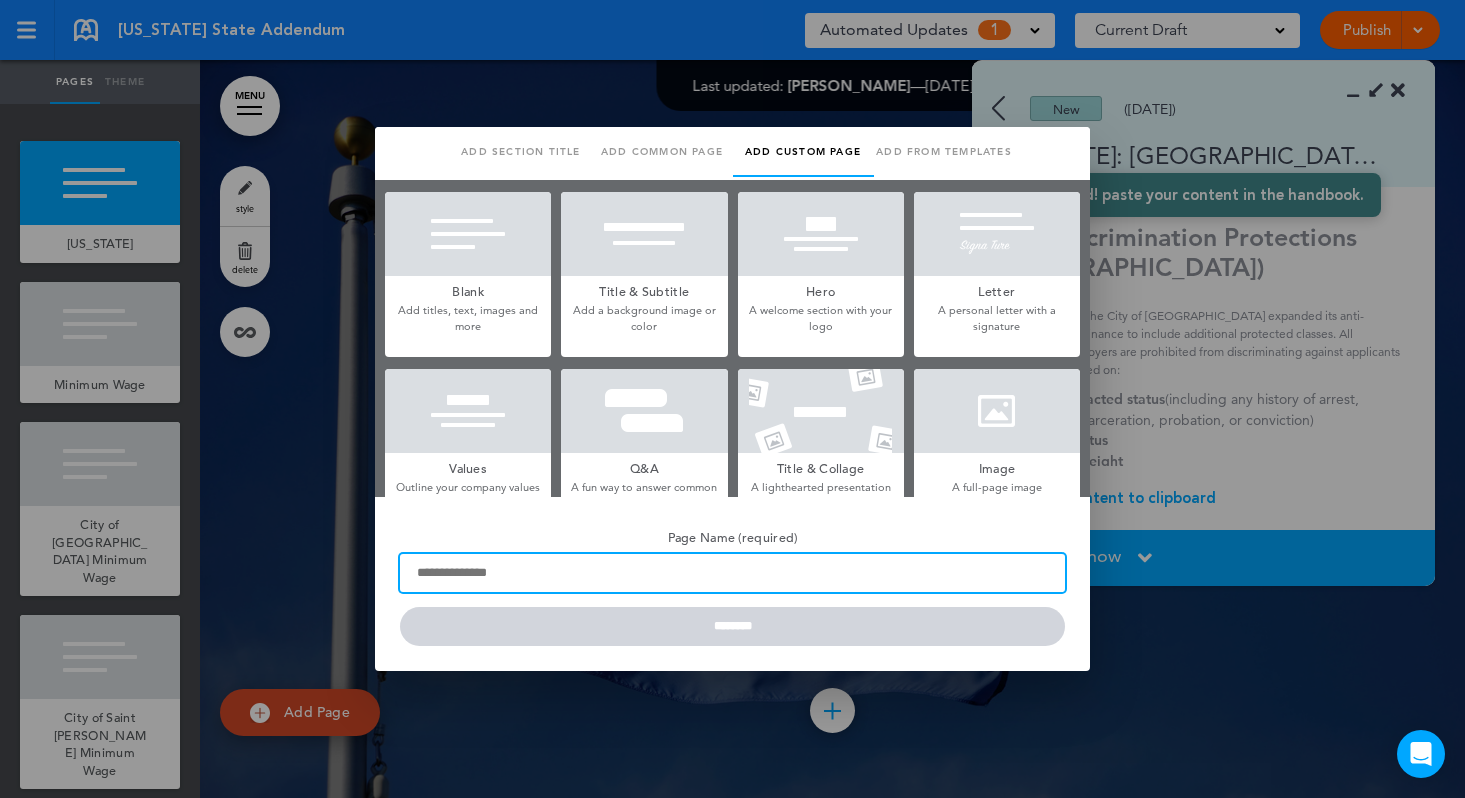 click on "Page Name (required)" at bounding box center [732, 573] 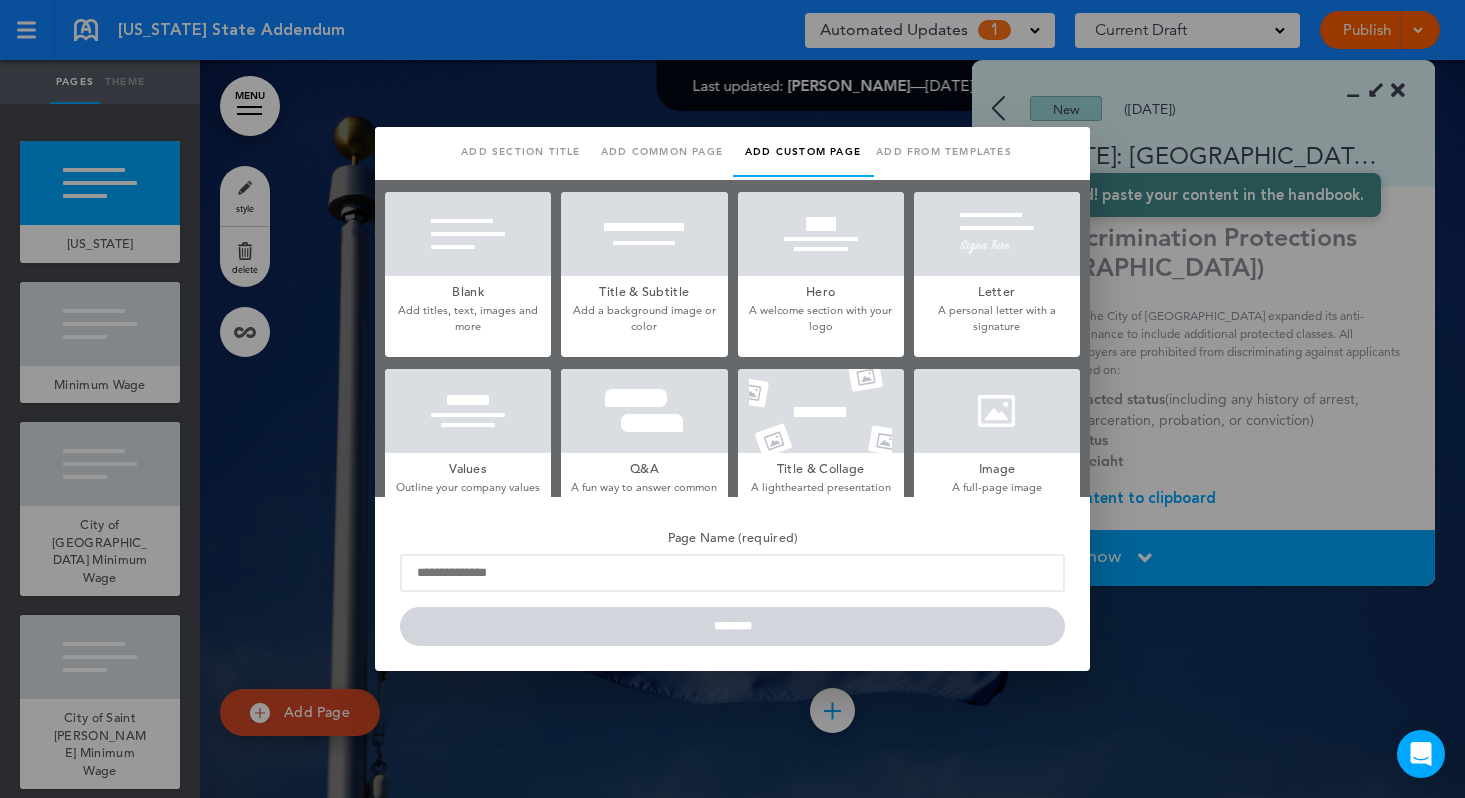 click at bounding box center [732, 399] 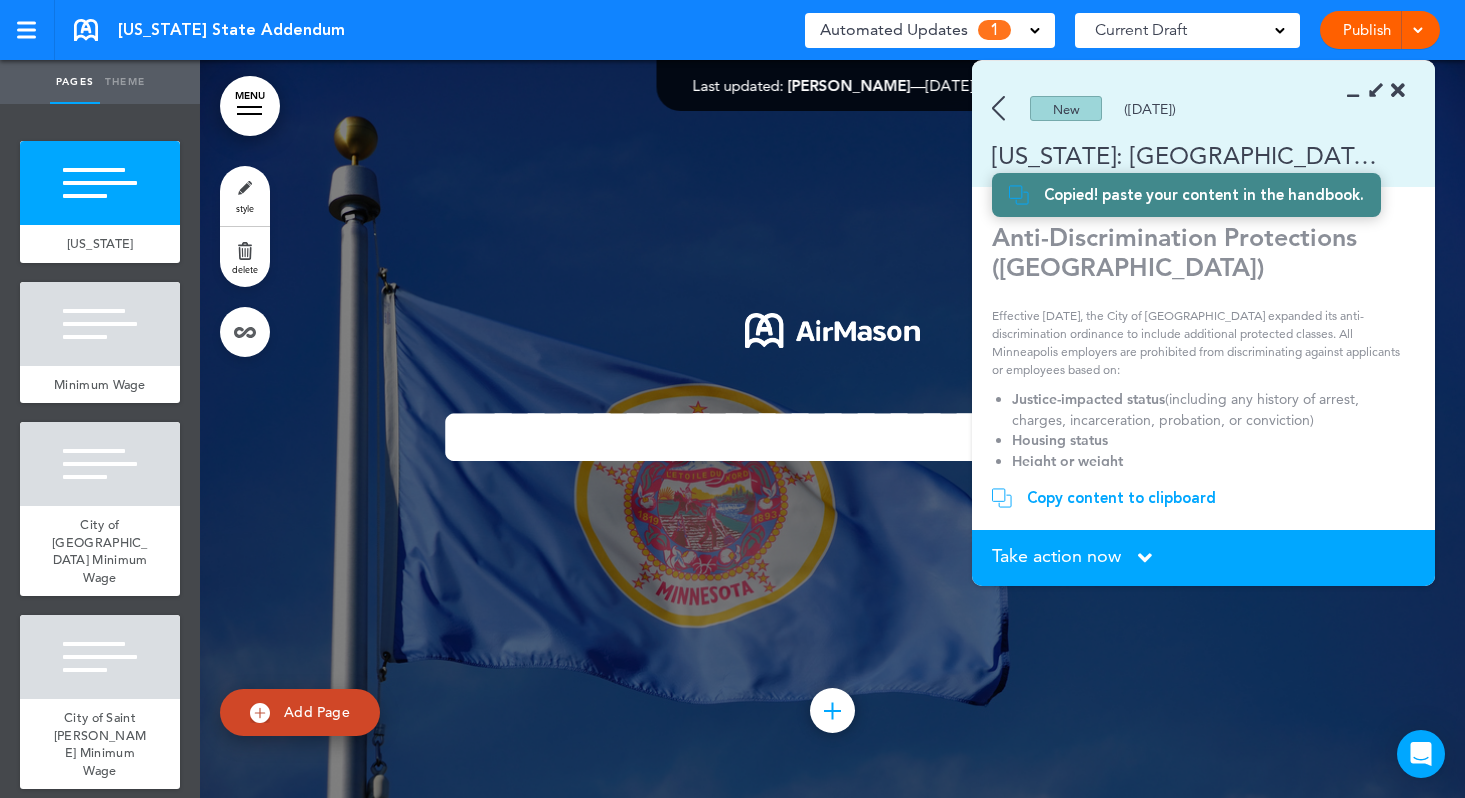 click on "Add Page" at bounding box center (300, 712) 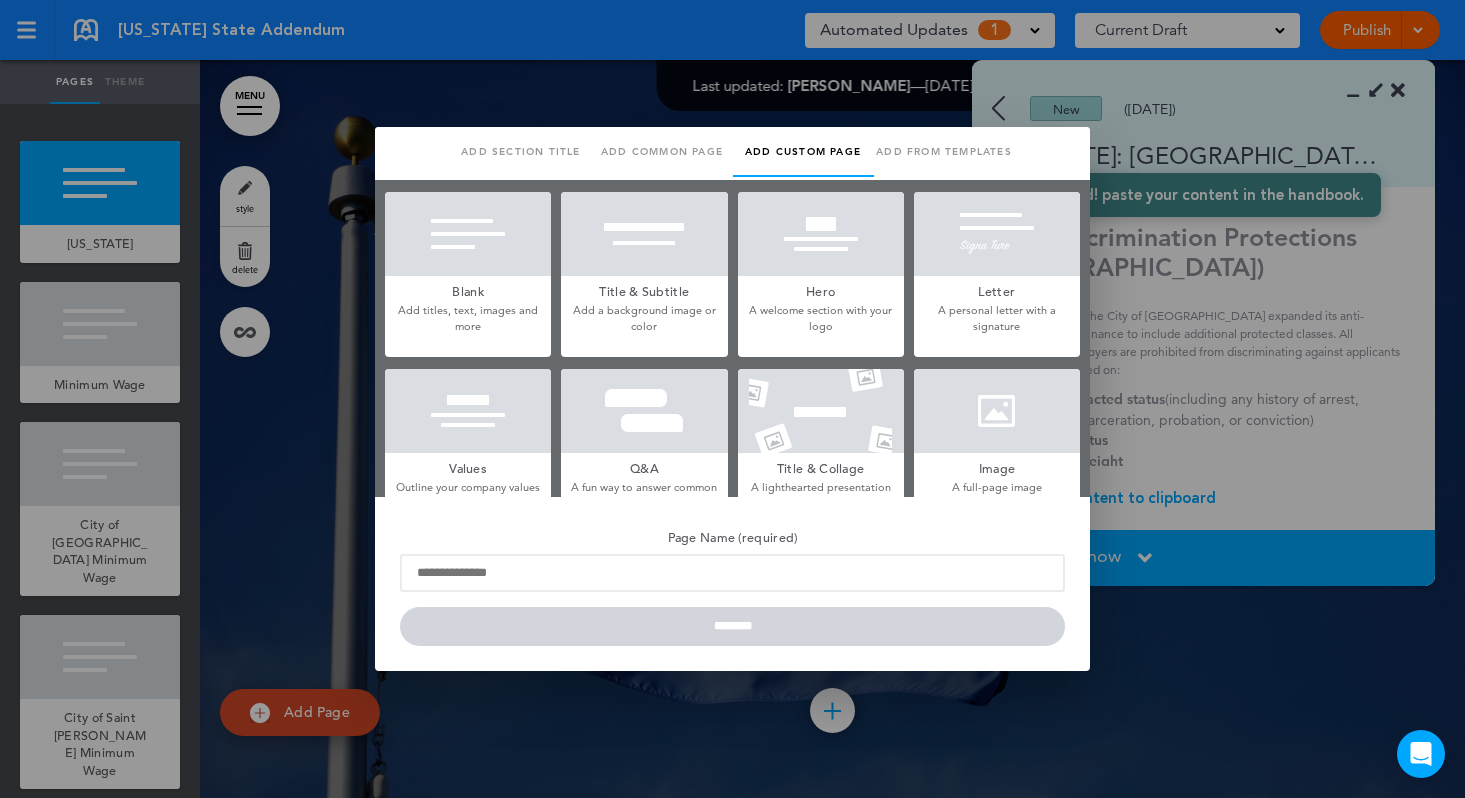 click at bounding box center (468, 234) 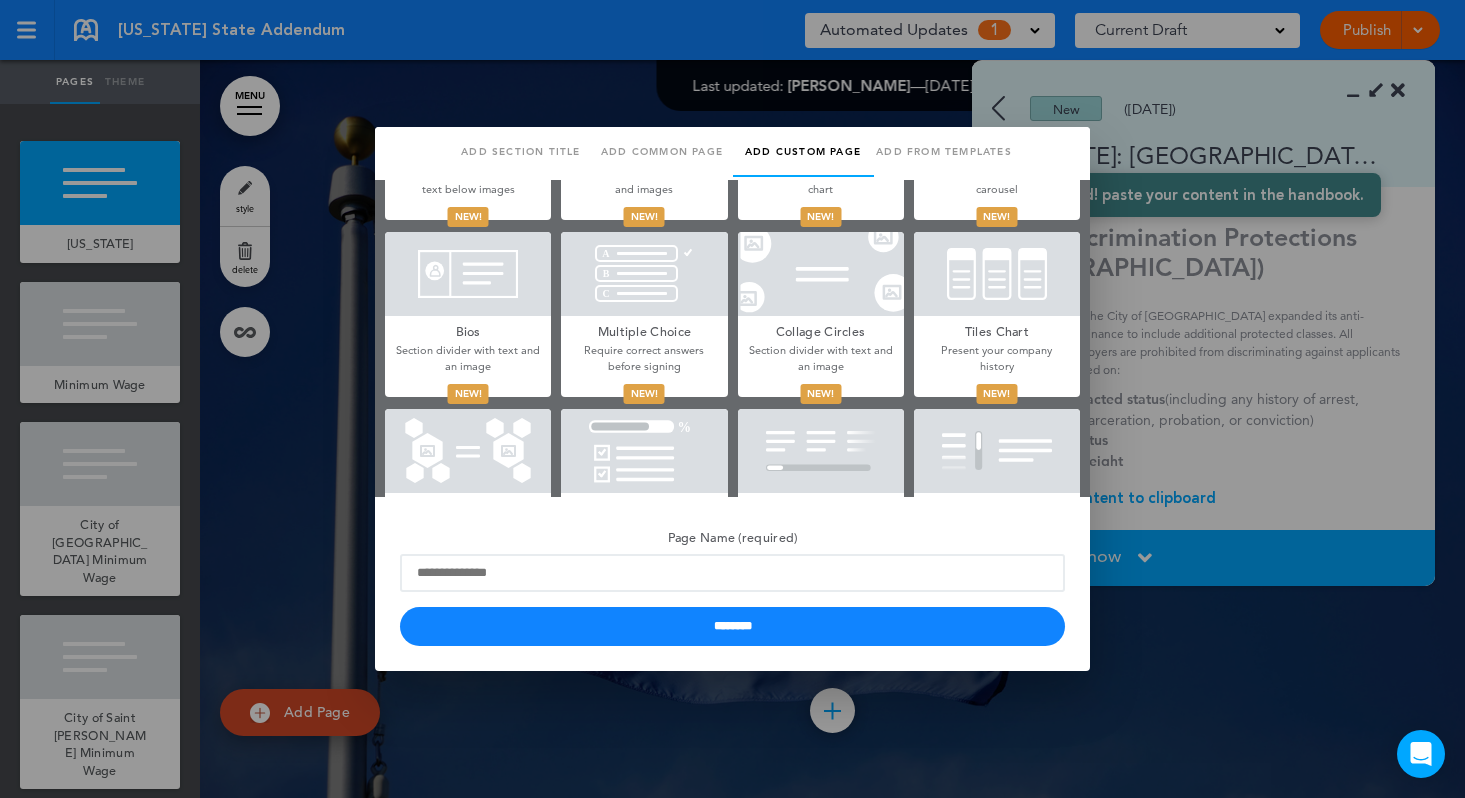 scroll, scrollTop: 937, scrollLeft: 0, axis: vertical 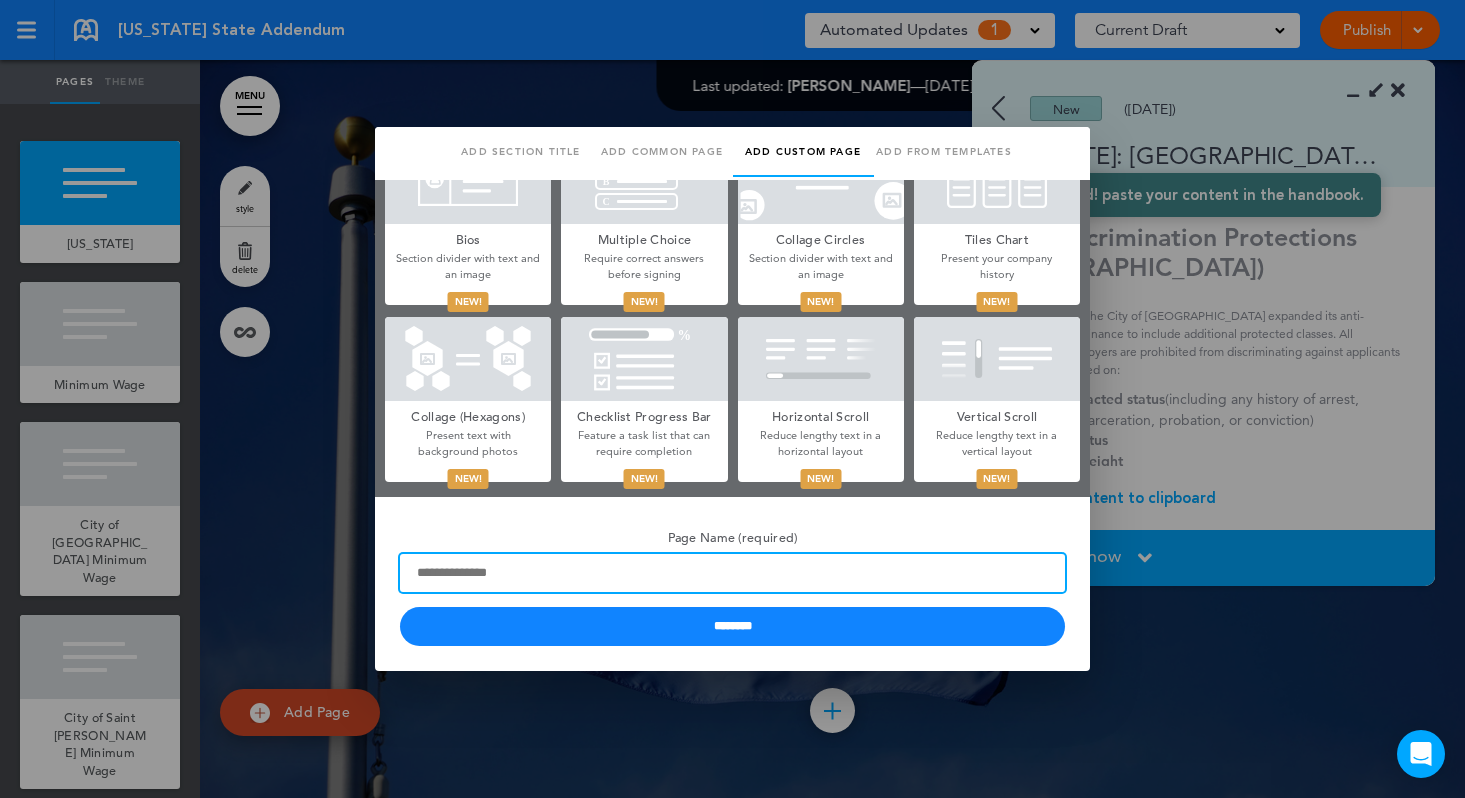 click on "Page Name (required)" at bounding box center [732, 573] 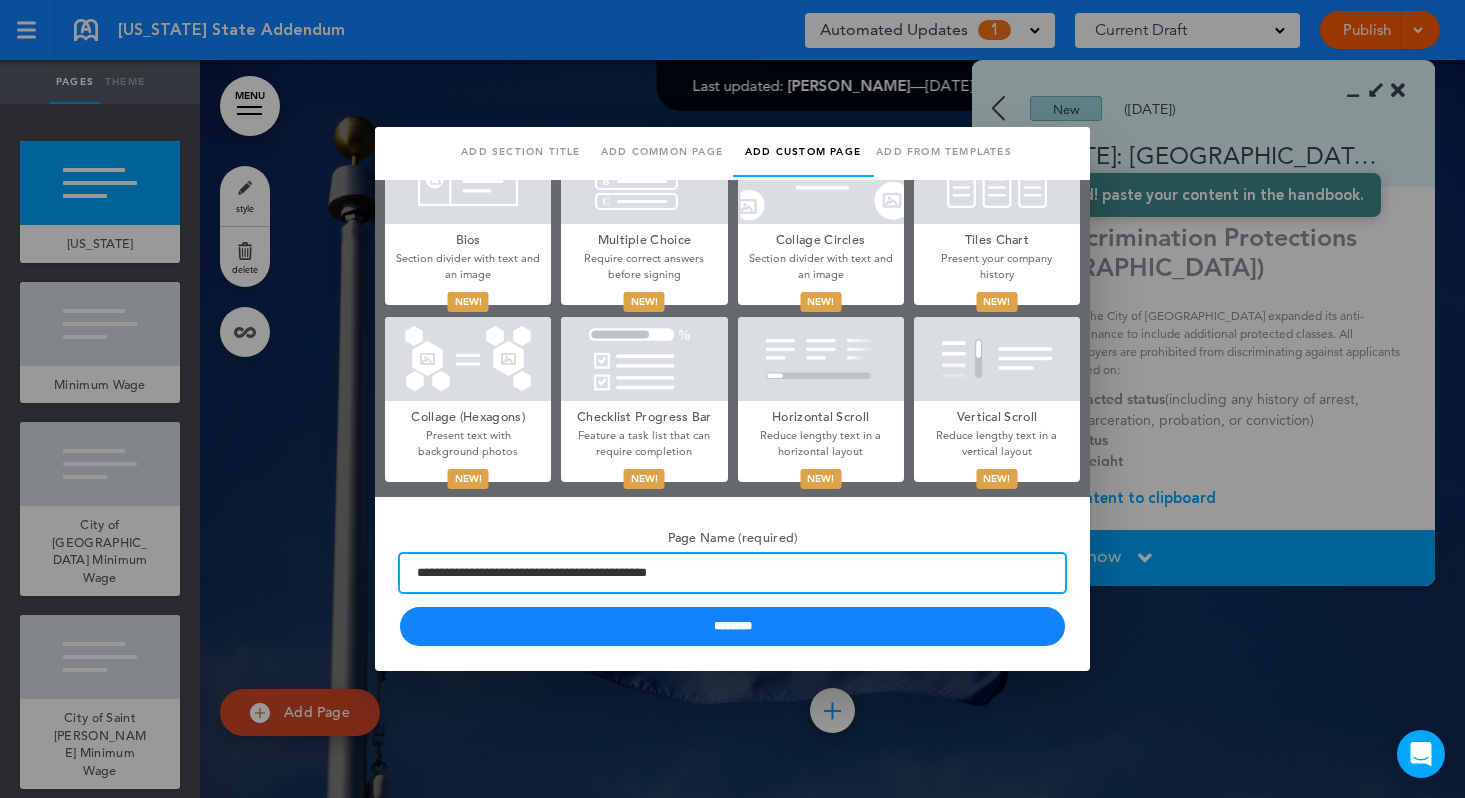 click on "**********" at bounding box center [732, 573] 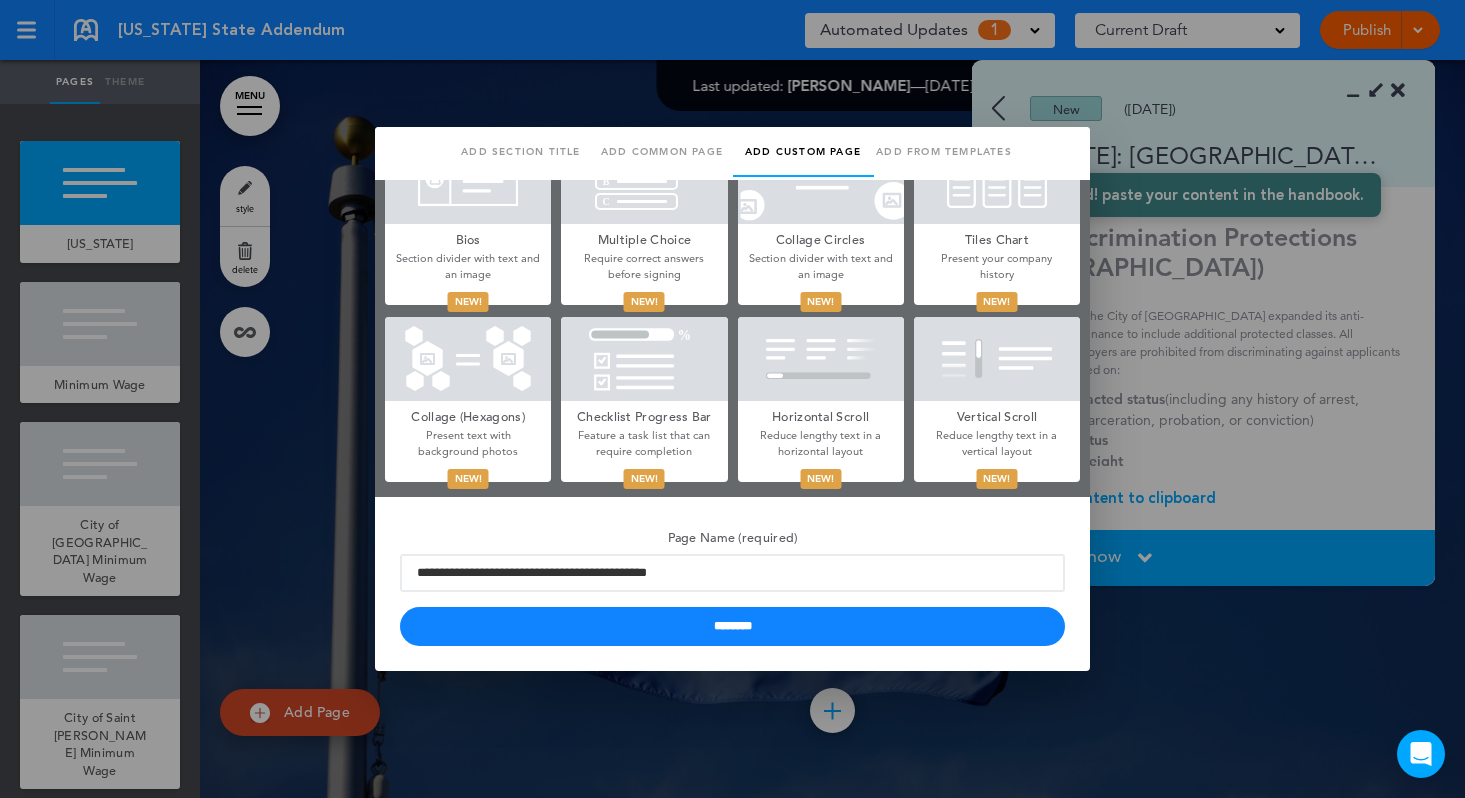 click at bounding box center (732, 399) 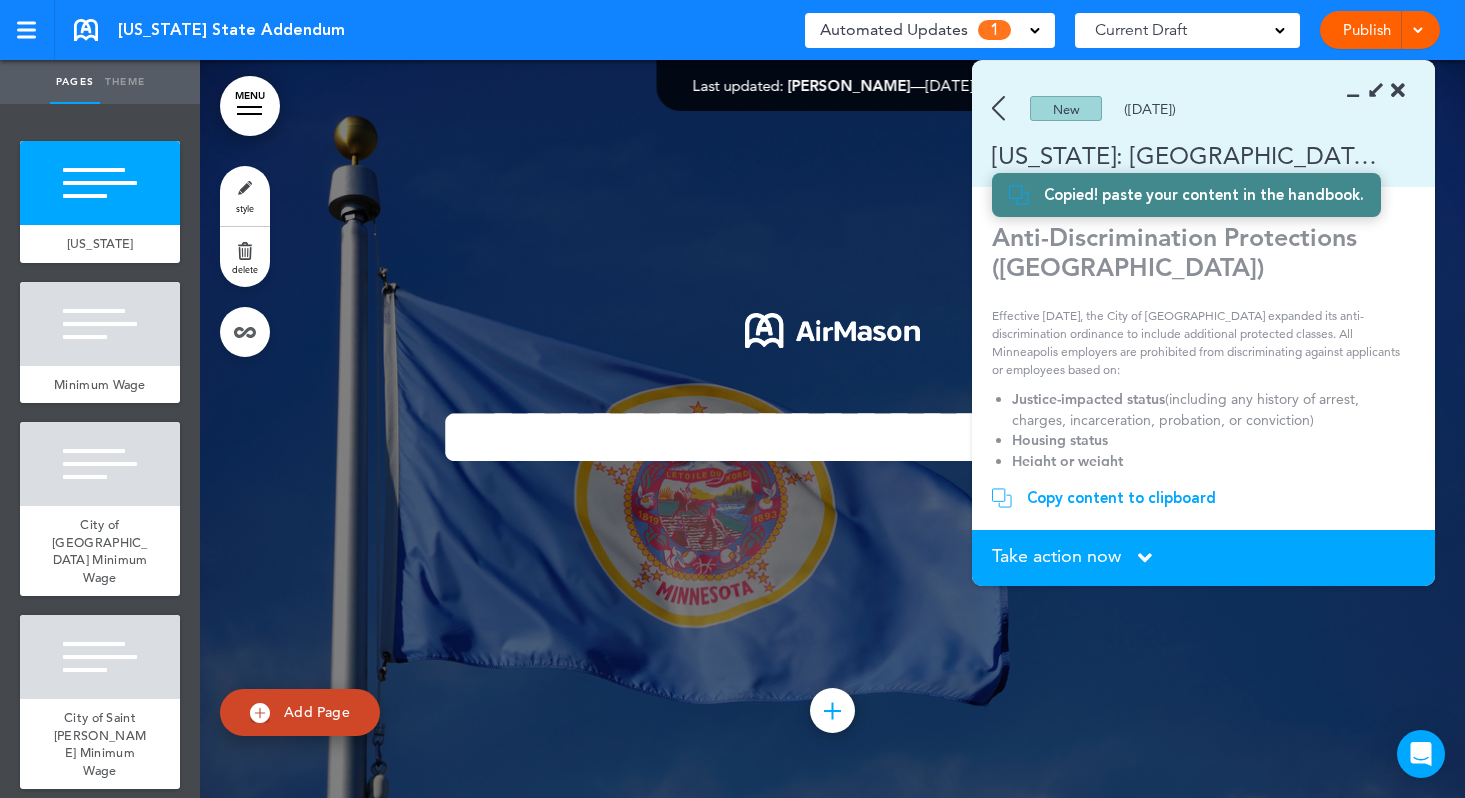 click on "Add Page" at bounding box center [317, 712] 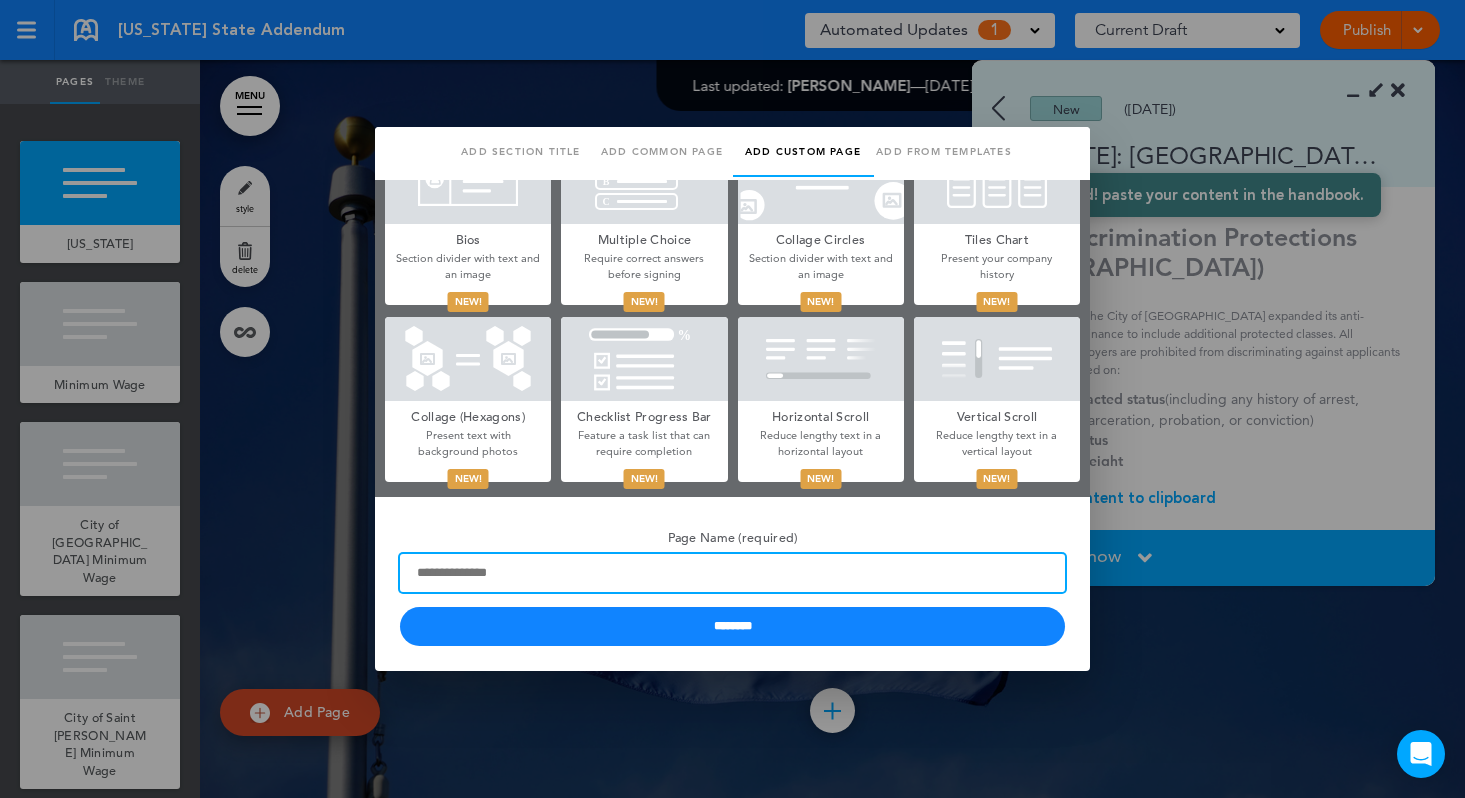 click on "Page Name (required)" at bounding box center (732, 573) 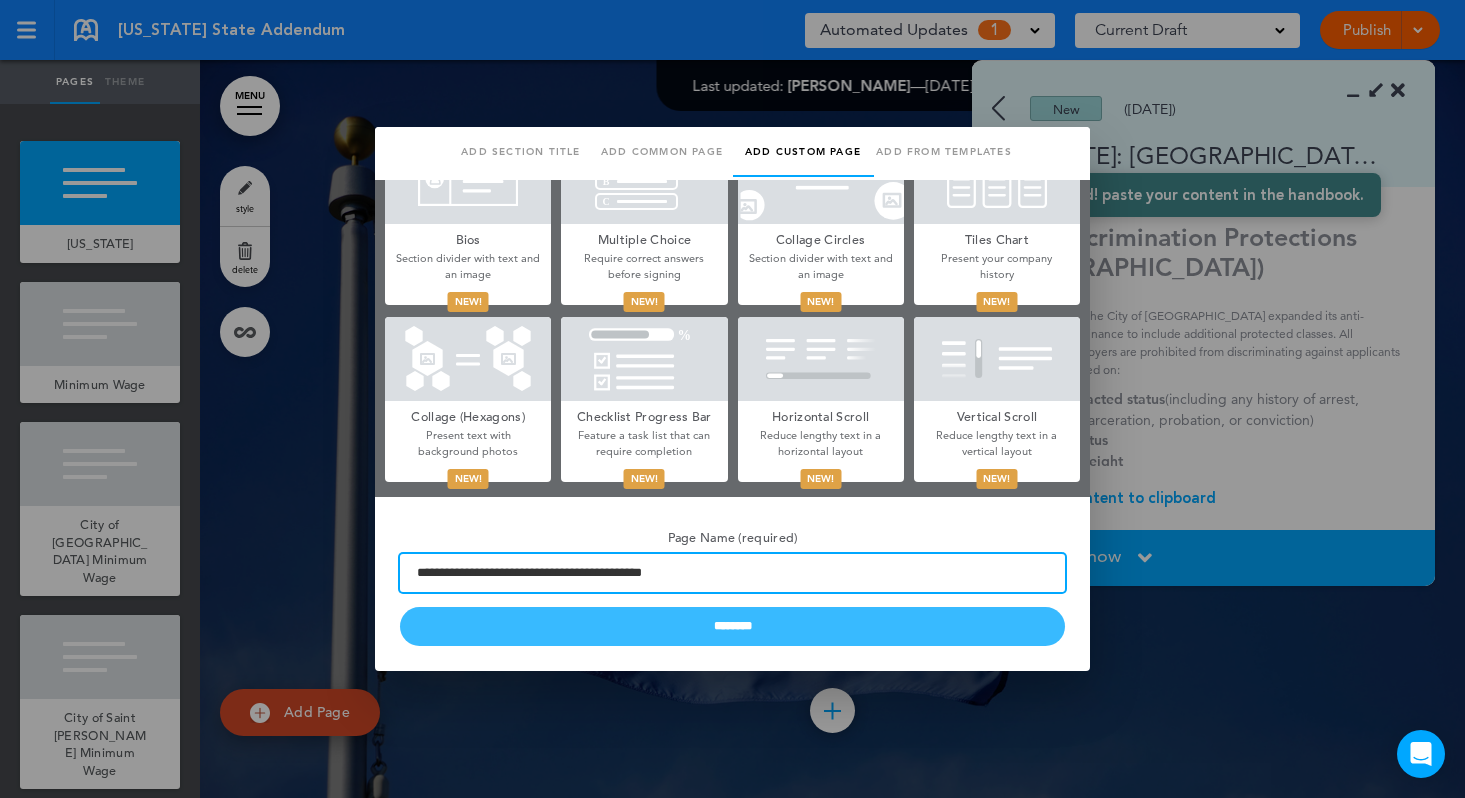 type on "**********" 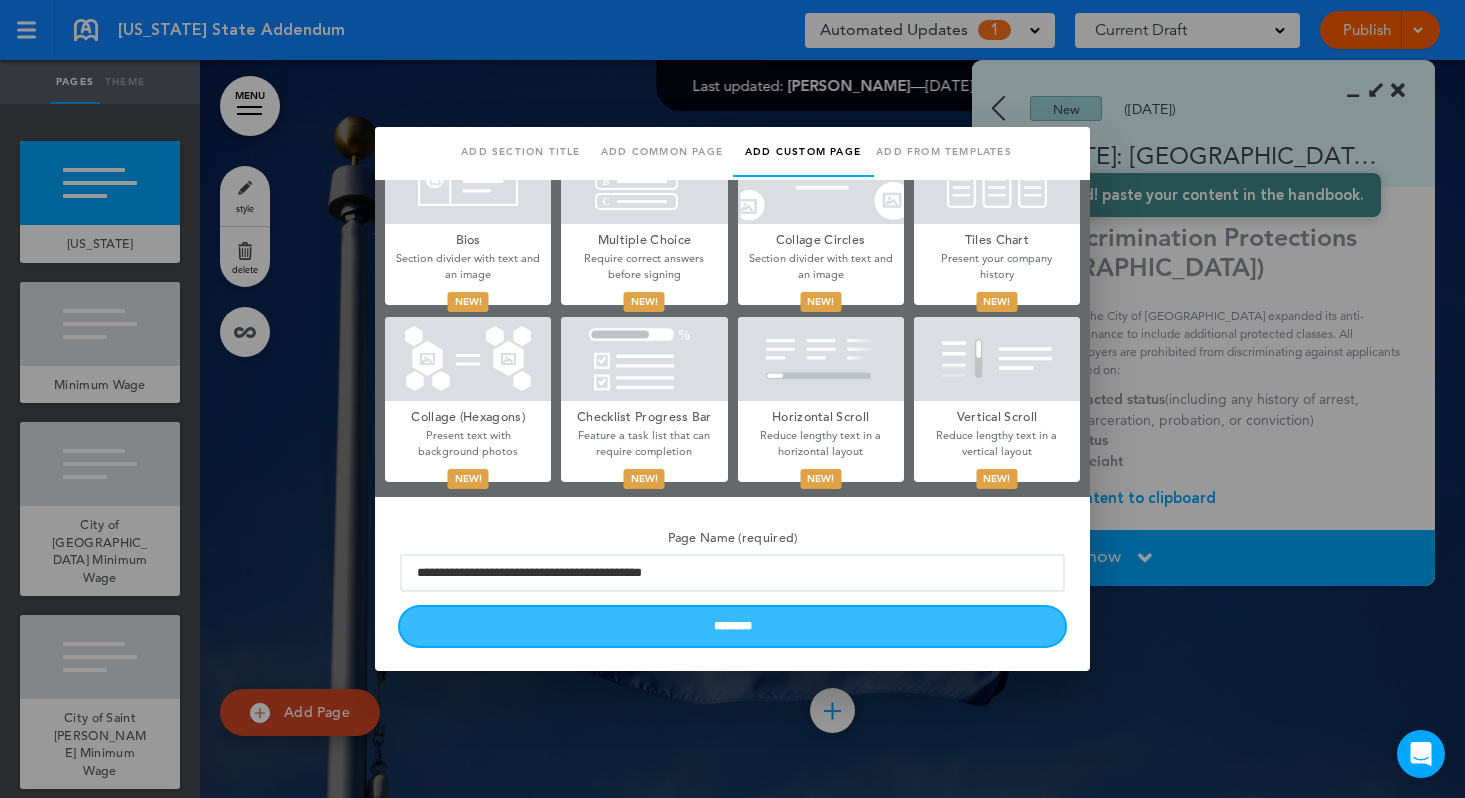 click on "********" at bounding box center [732, 626] 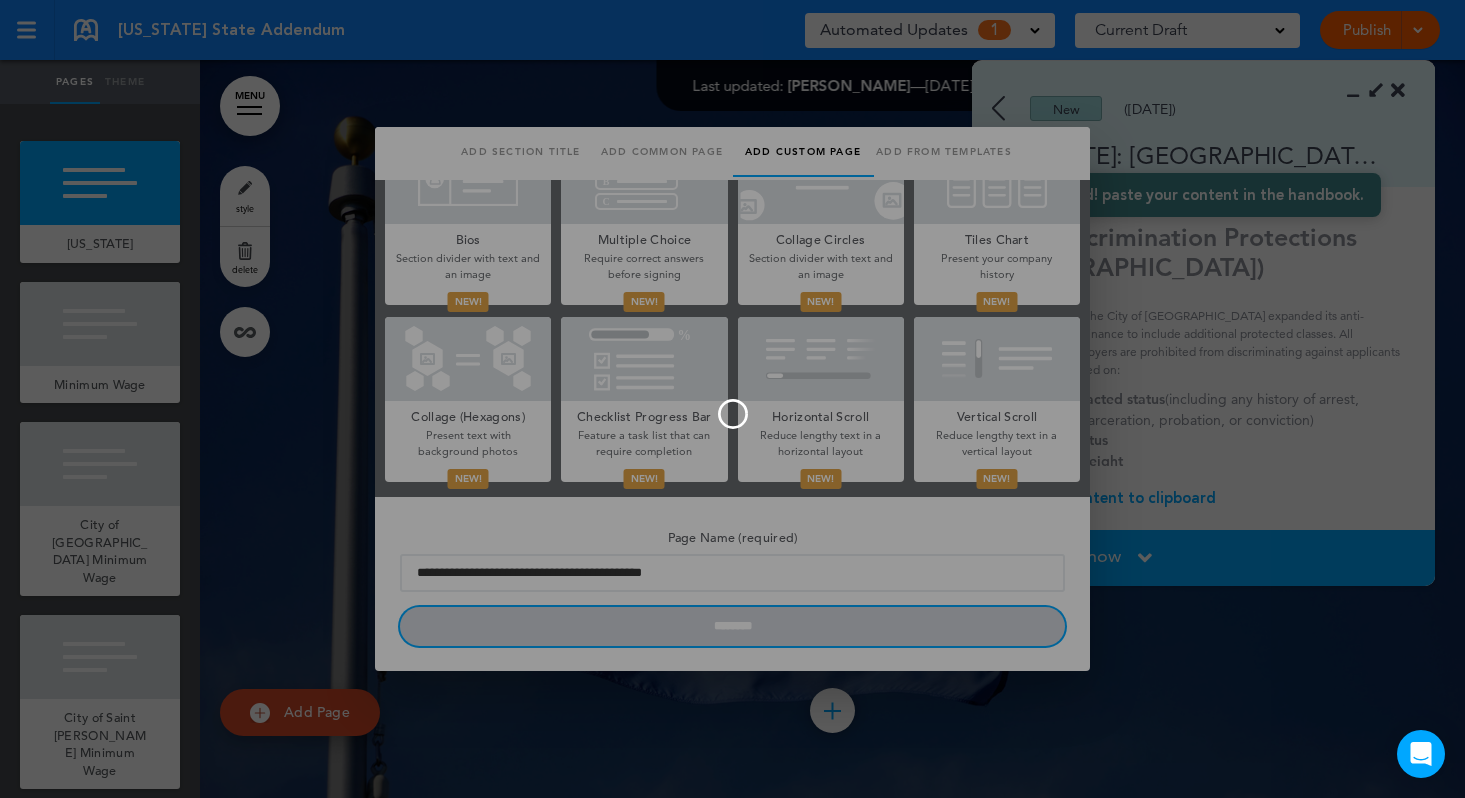 type 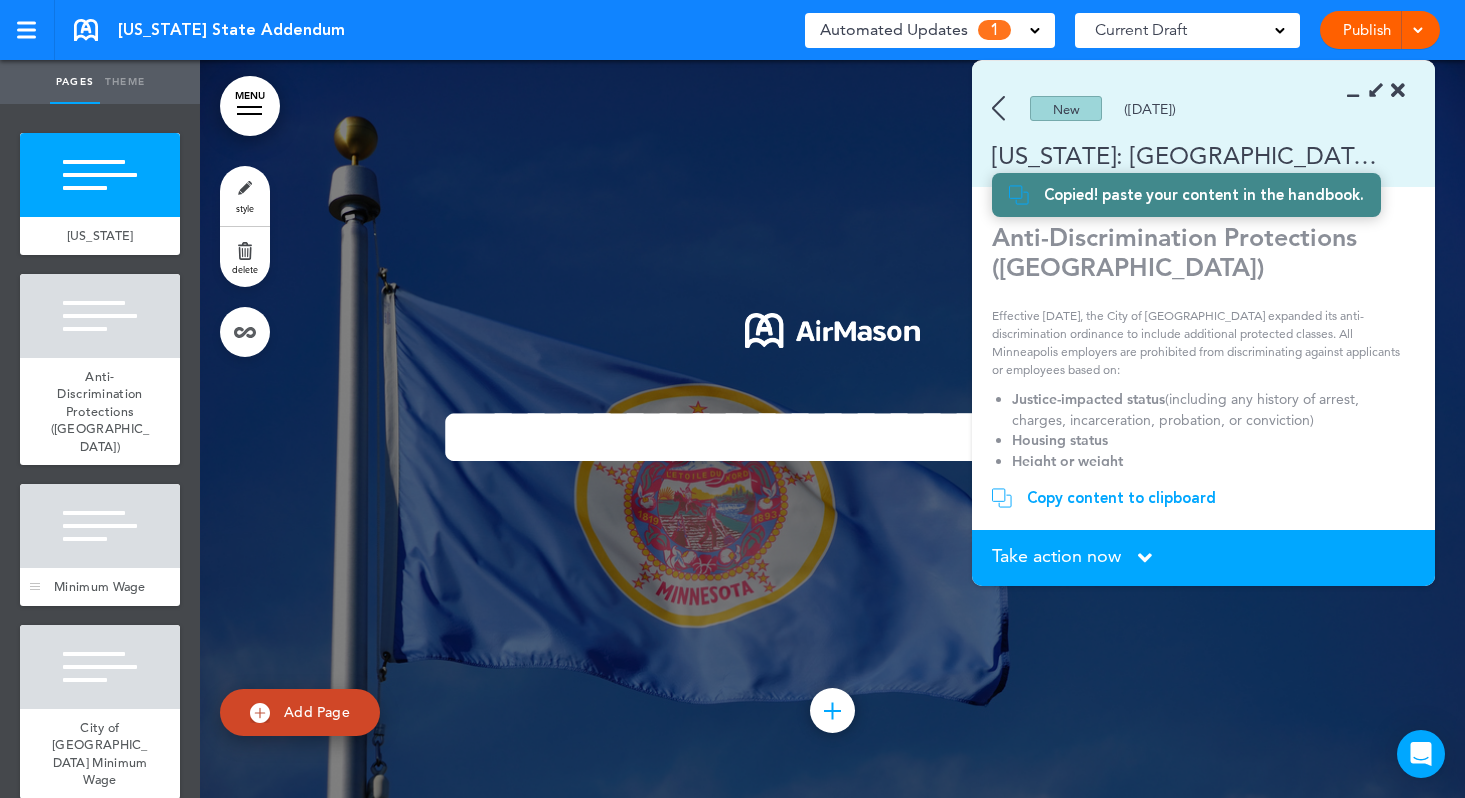 scroll, scrollTop: 0, scrollLeft: 0, axis: both 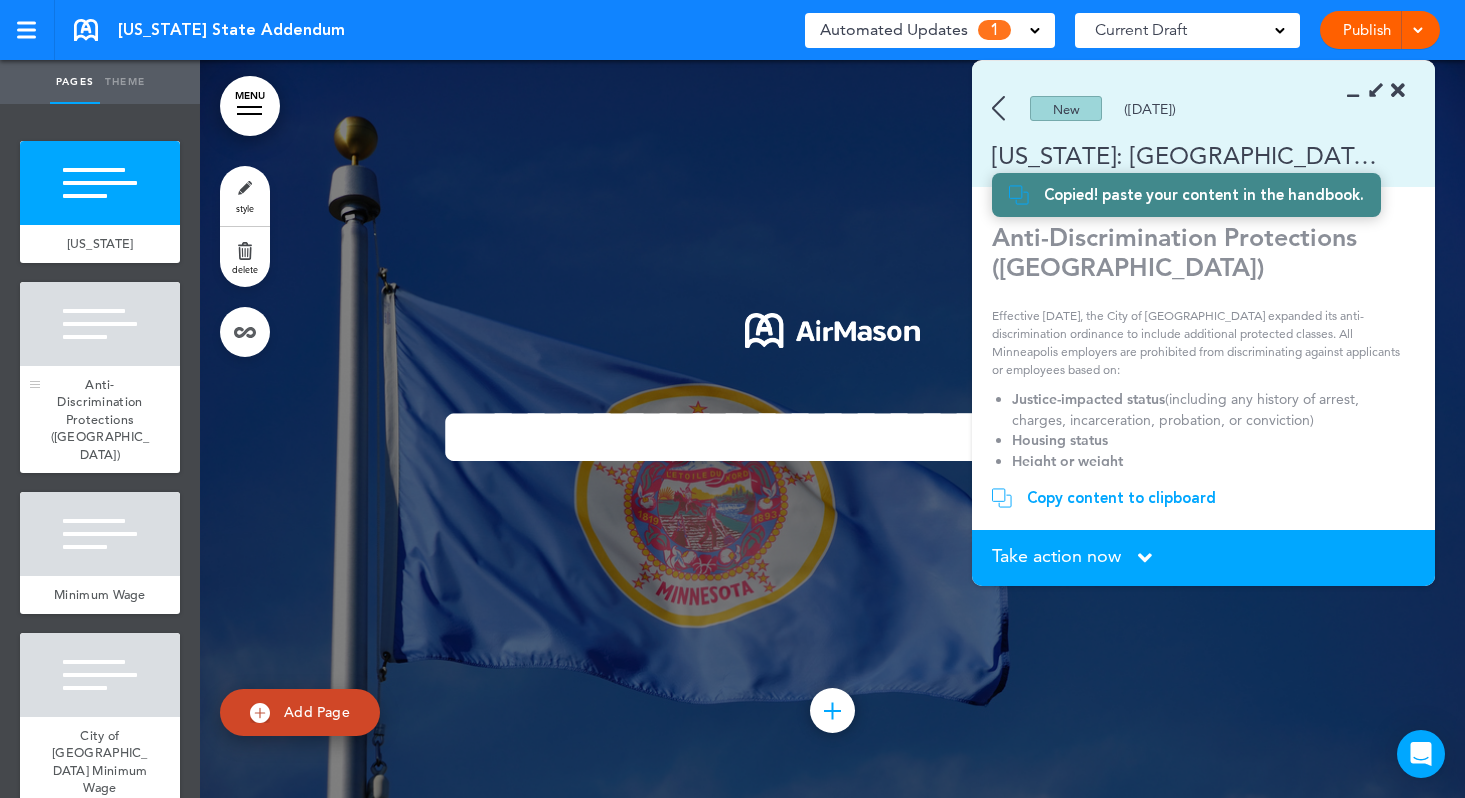 click at bounding box center (100, 324) 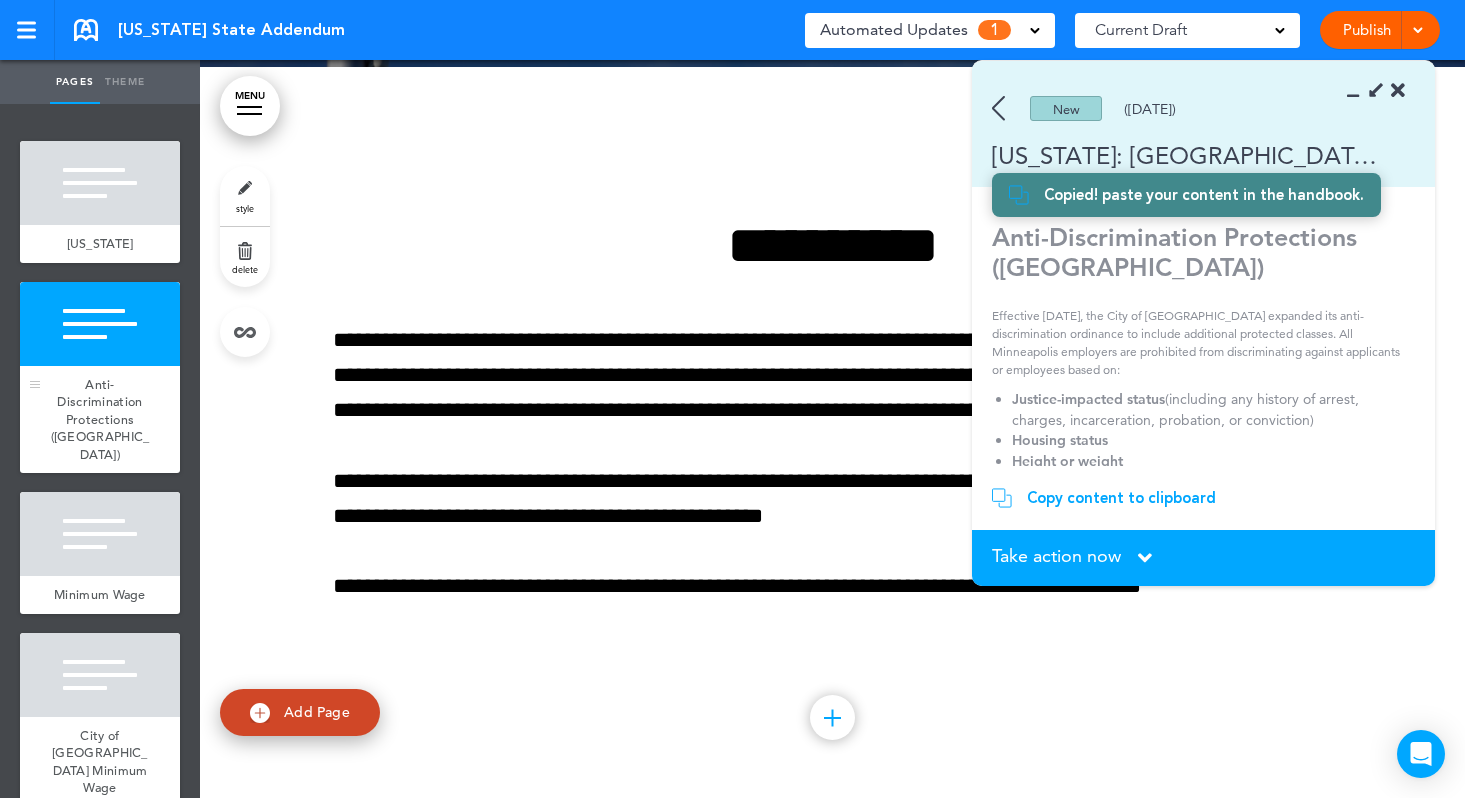 scroll, scrollTop: 738, scrollLeft: 0, axis: vertical 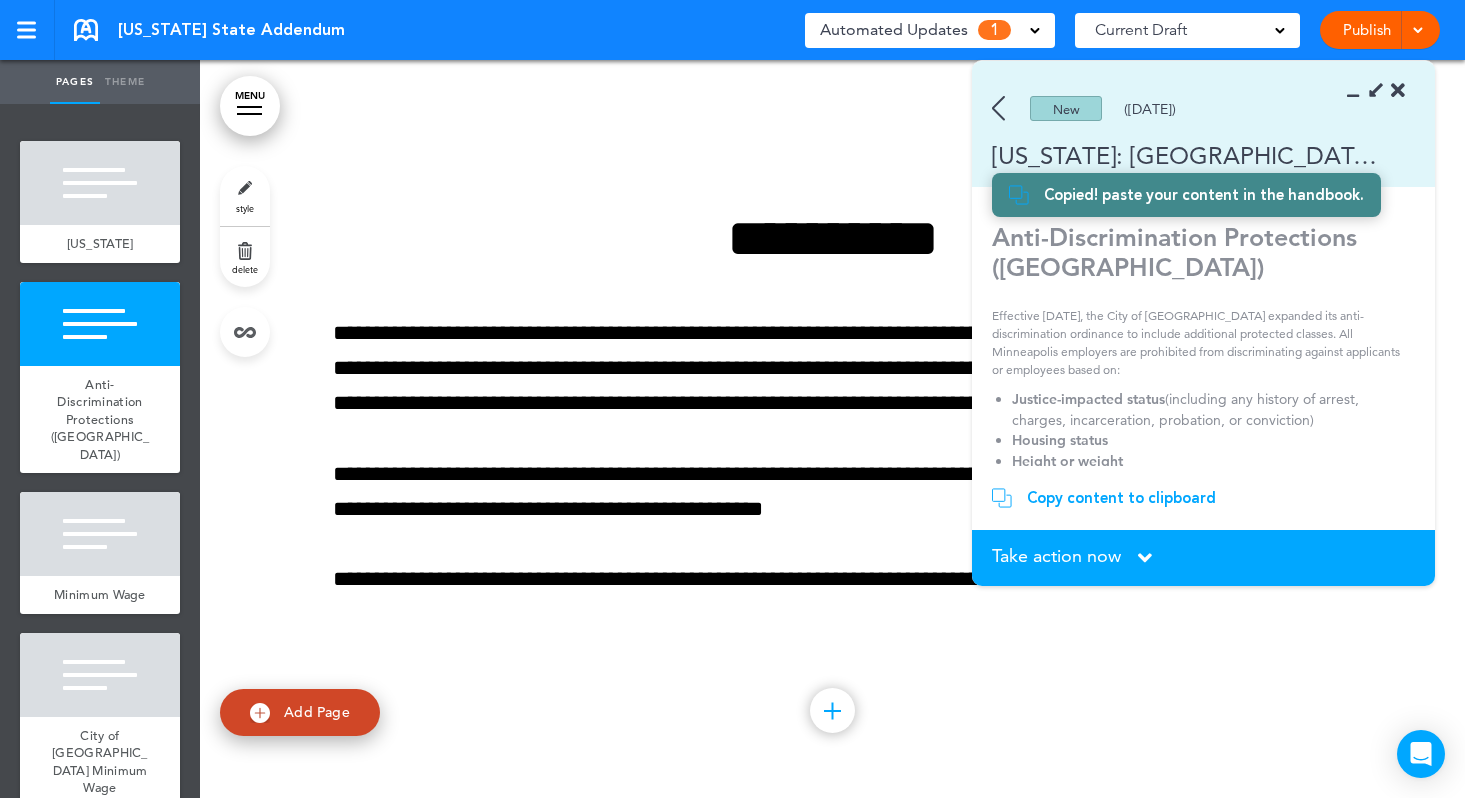 click on "MENU" at bounding box center (250, 106) 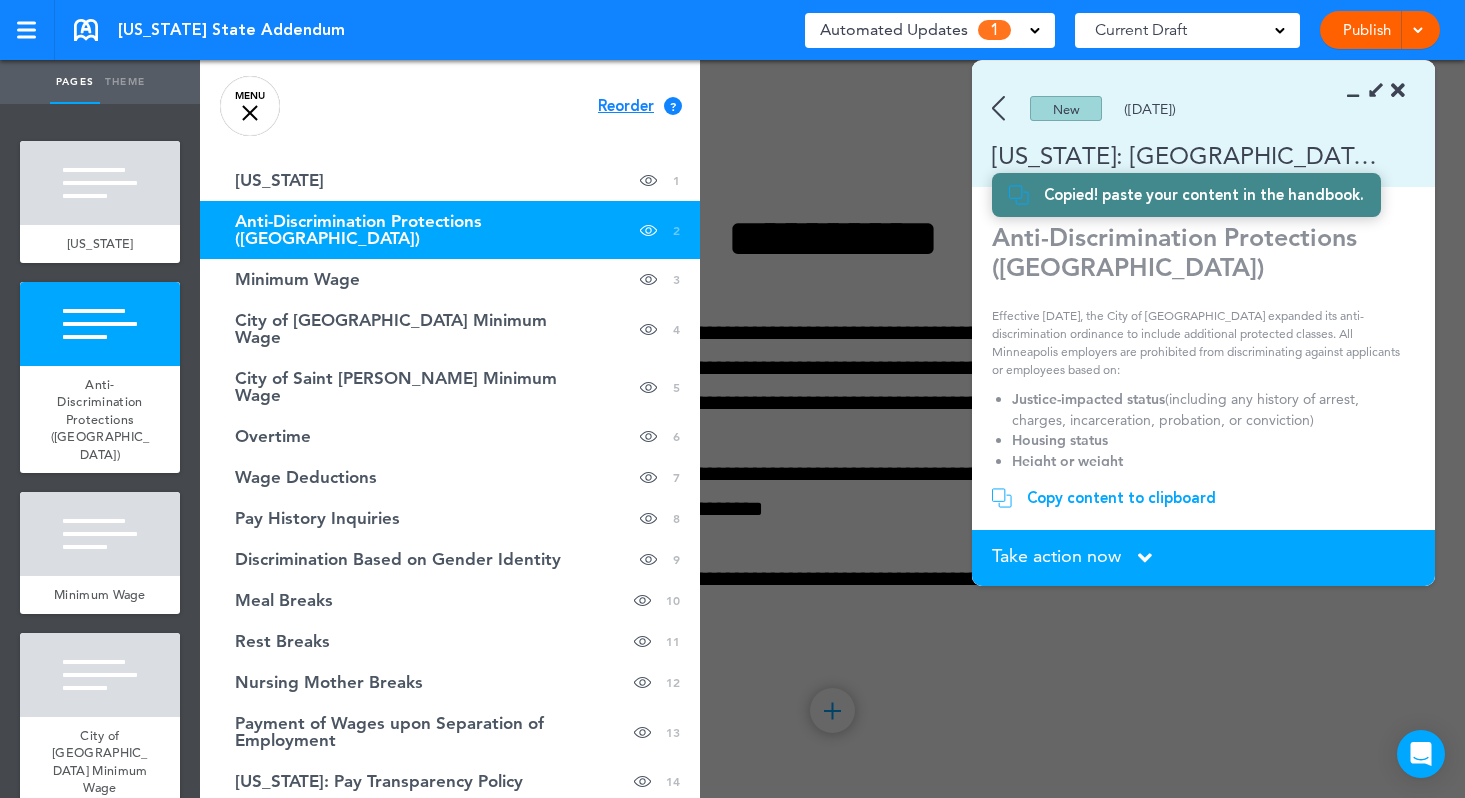 click on "Reorder" at bounding box center (626, 106) 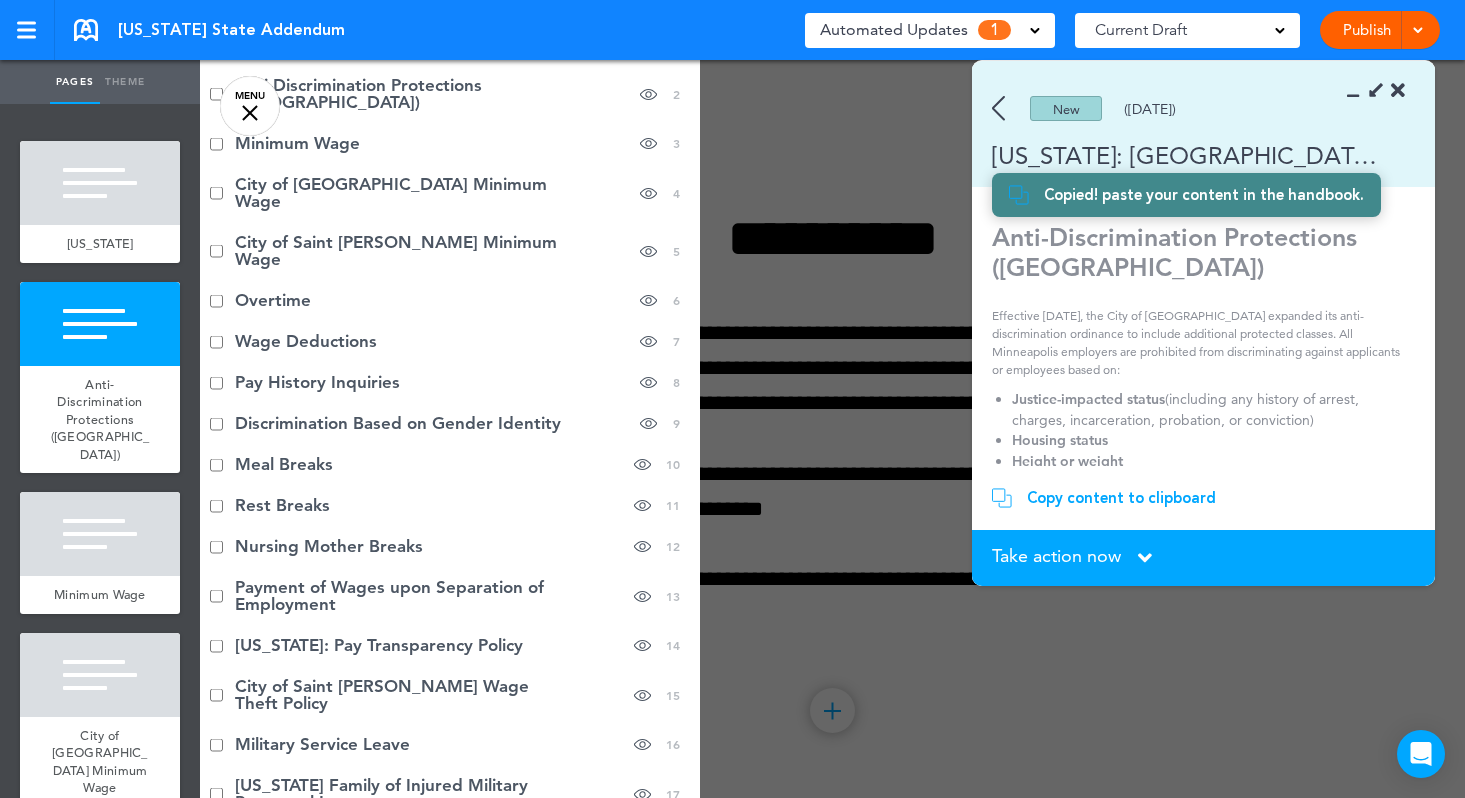scroll, scrollTop: 0, scrollLeft: 0, axis: both 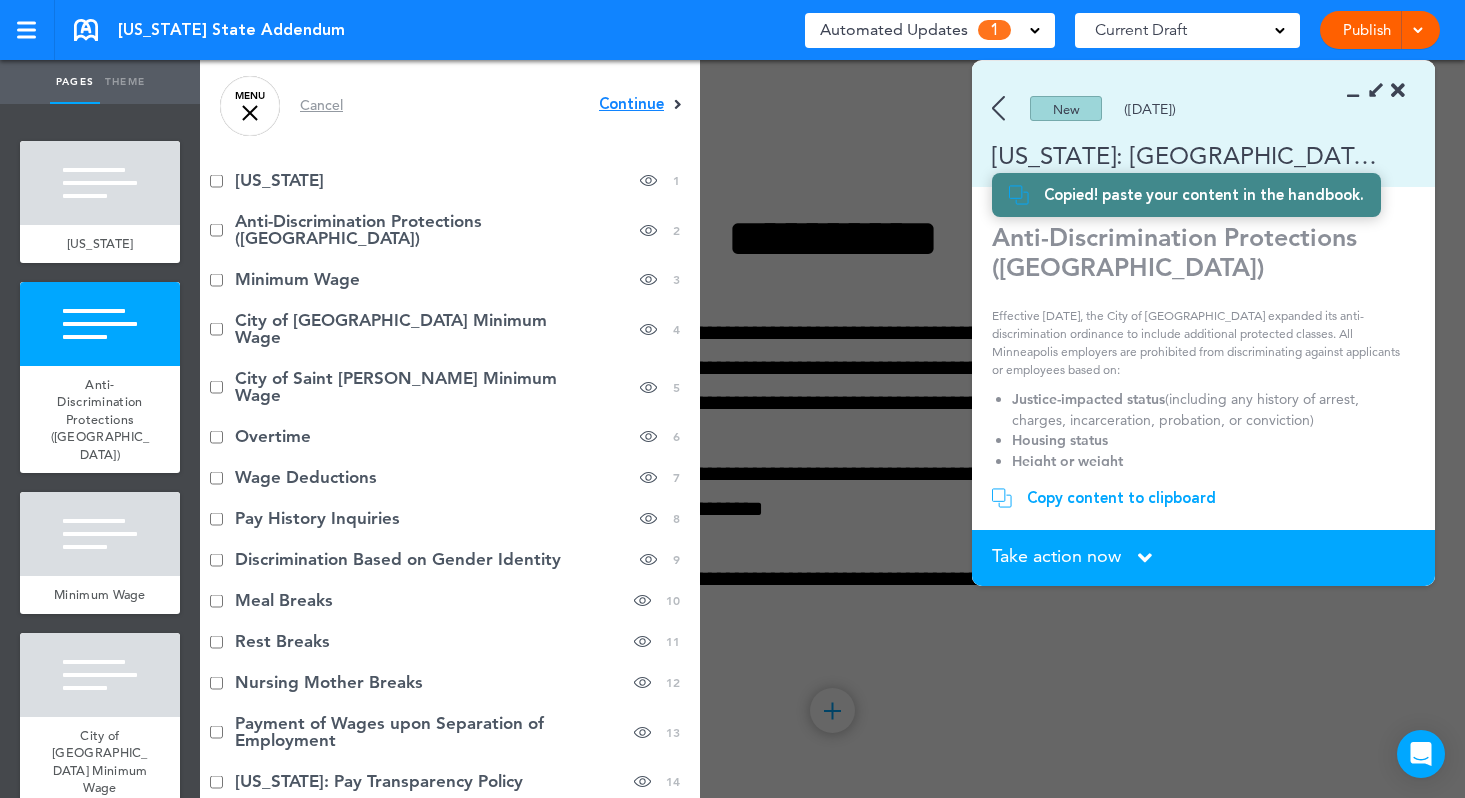 click on "Continue" at bounding box center [631, 104] 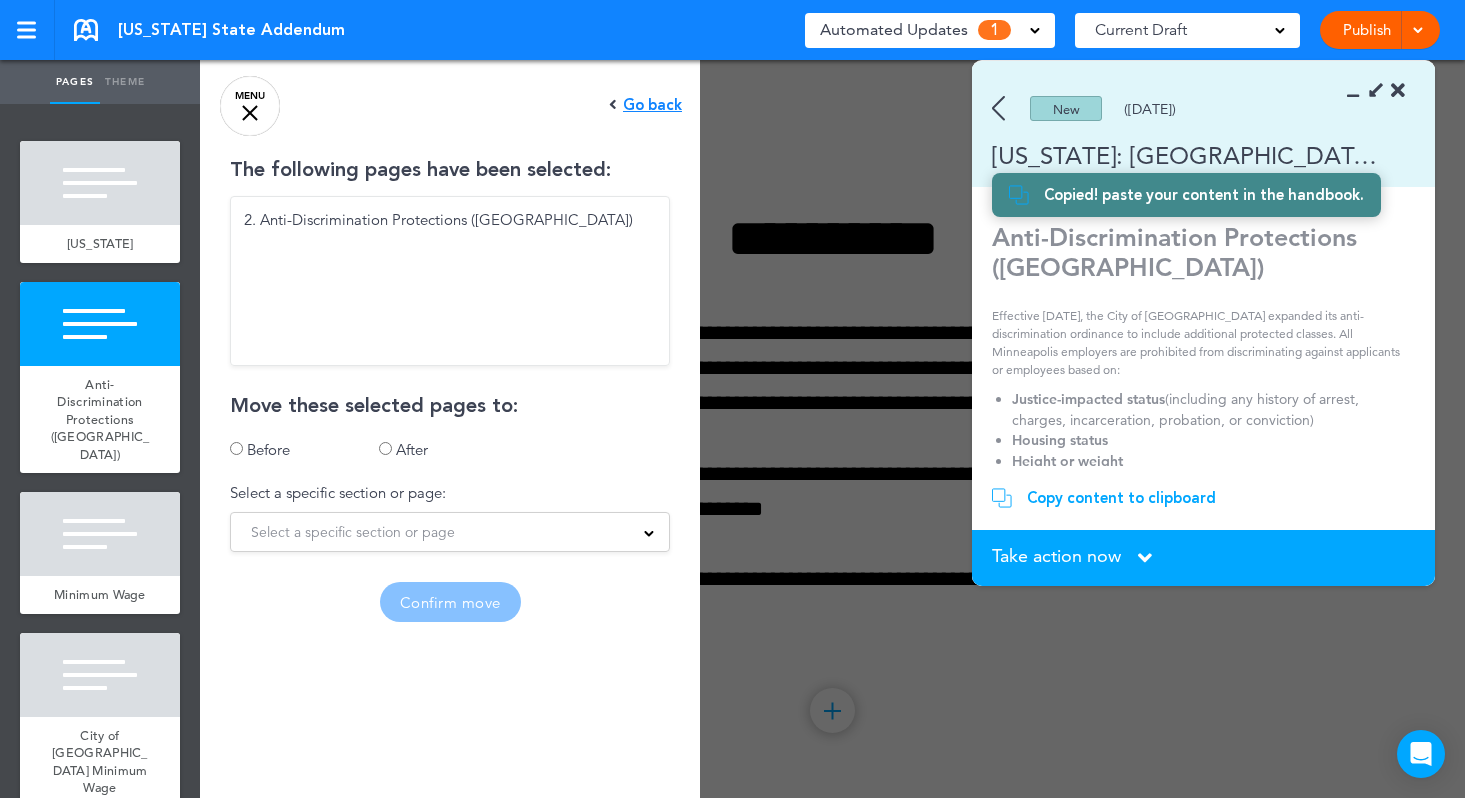 click on "Select a specific section or page" at bounding box center (353, 532) 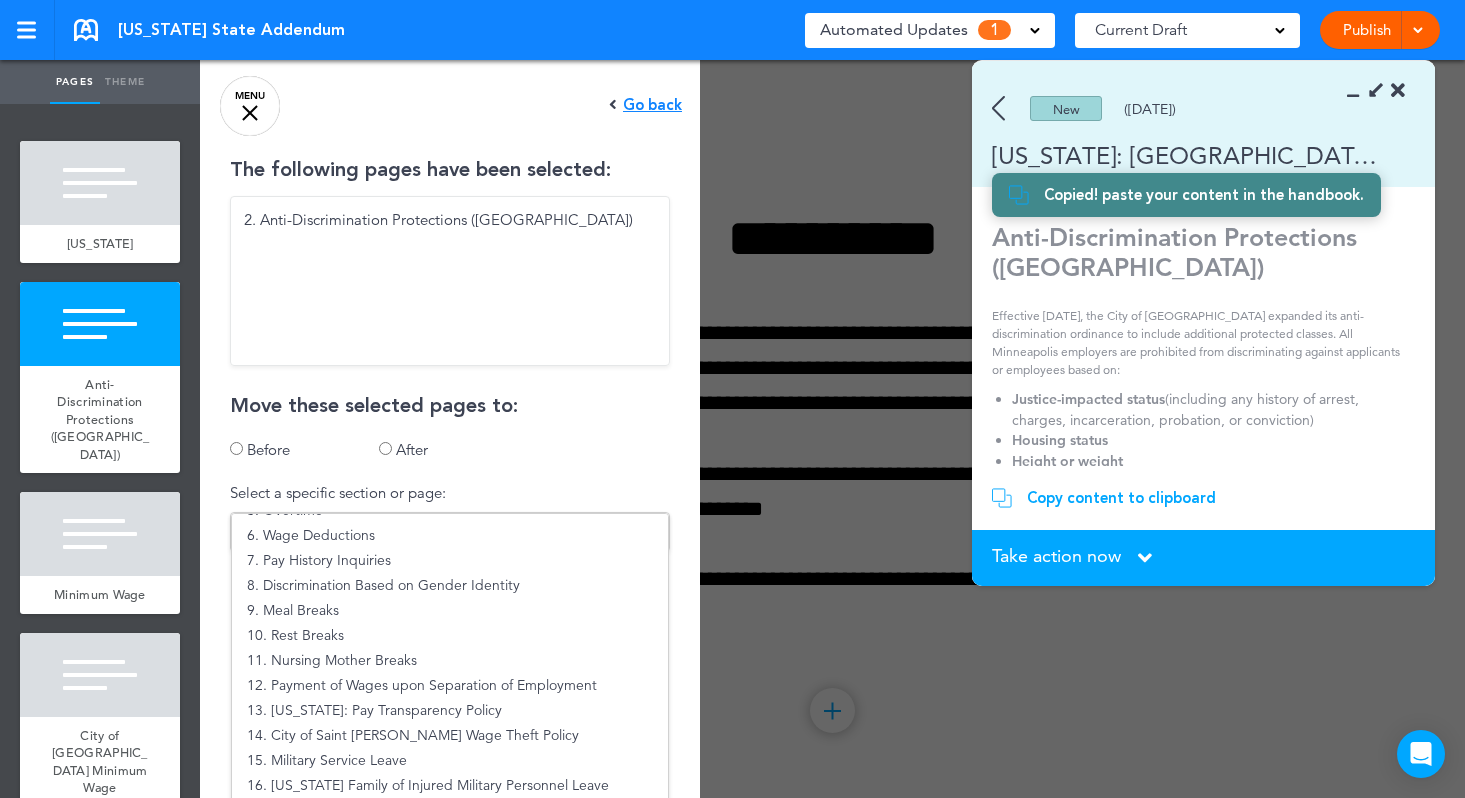 scroll, scrollTop: 136, scrollLeft: 0, axis: vertical 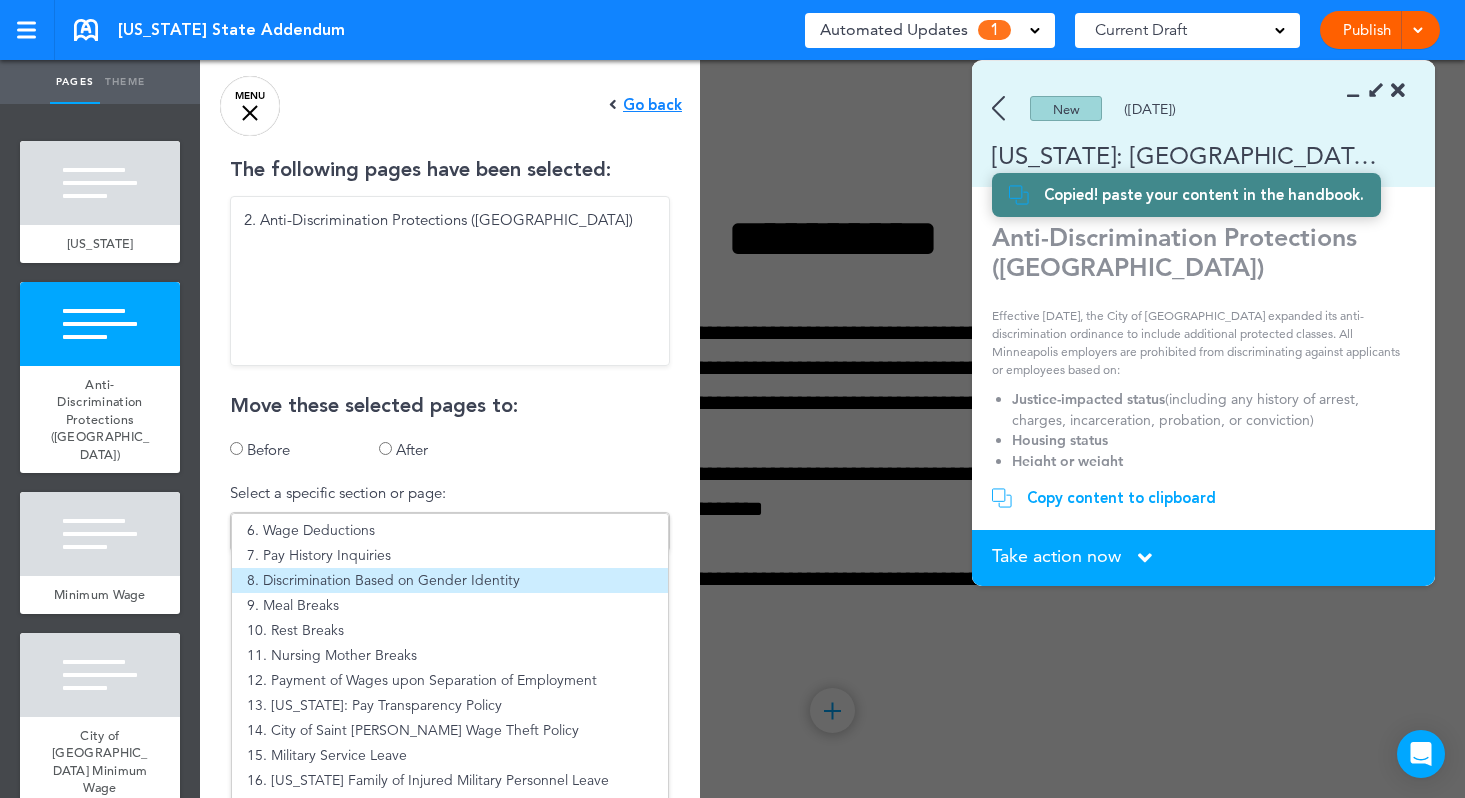 click on "8.
Discrimination Based on Gender Identity" at bounding box center (450, 580) 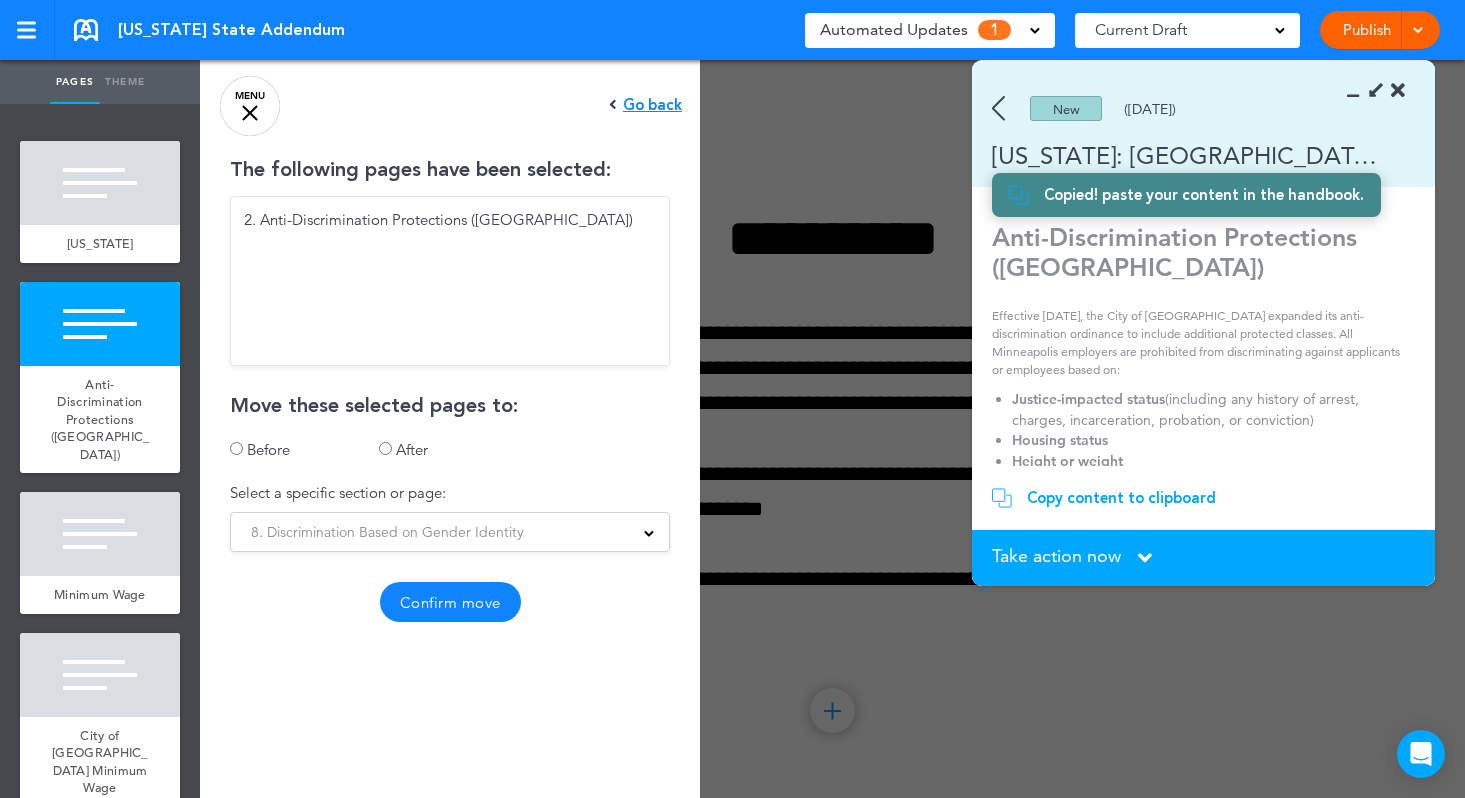 click on "Confirm move" at bounding box center (450, 602) 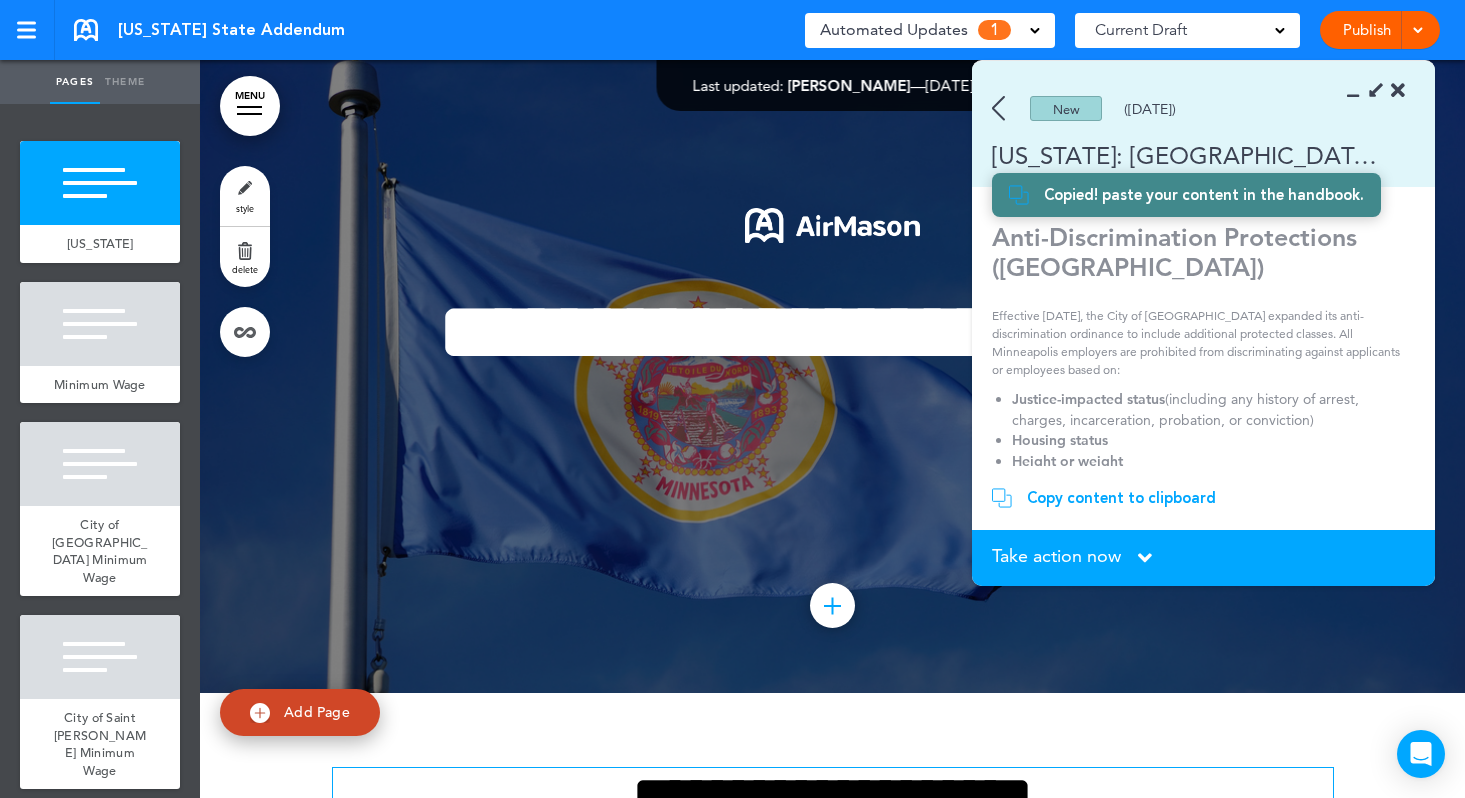 scroll, scrollTop: 106, scrollLeft: 0, axis: vertical 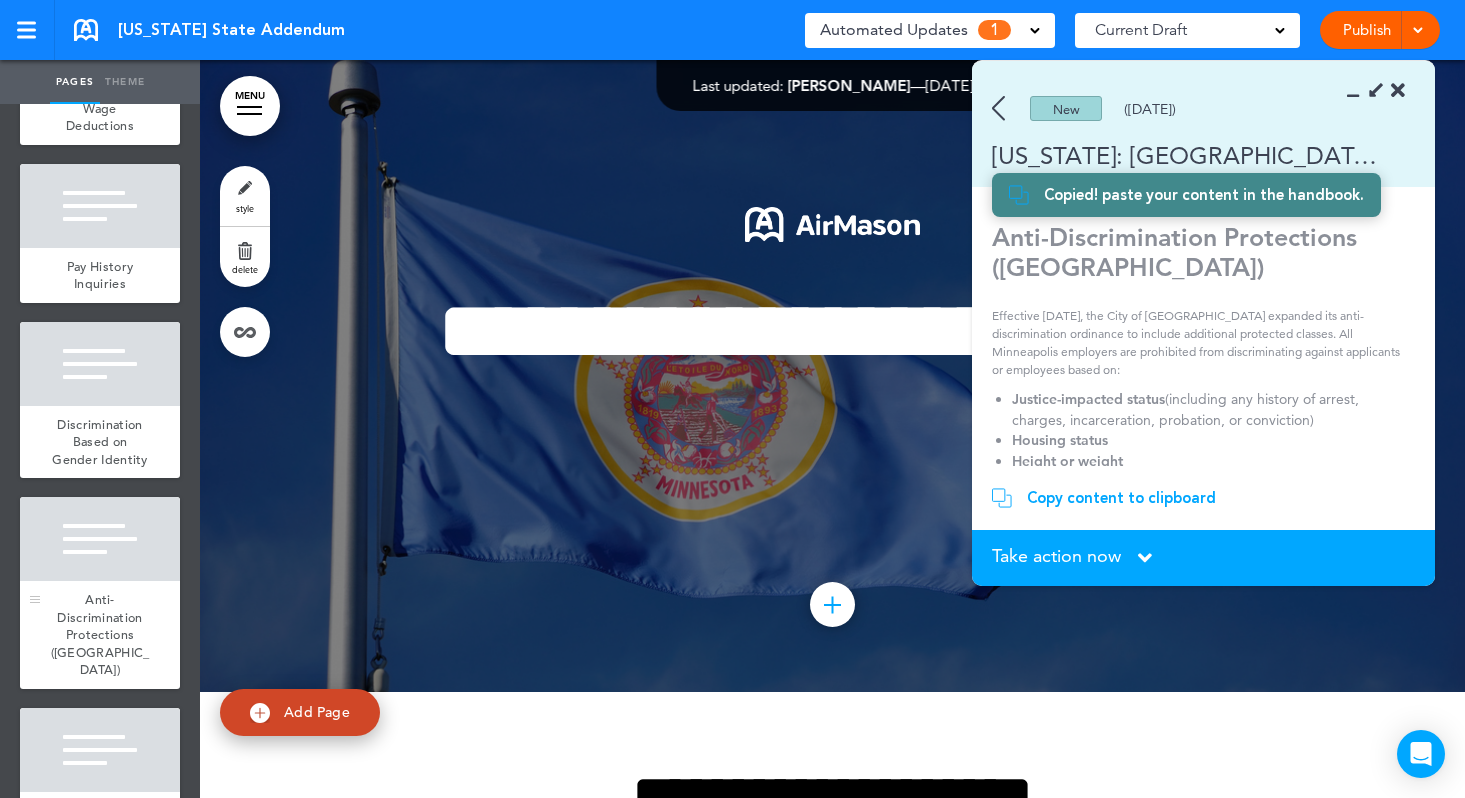 click at bounding box center [100, 539] 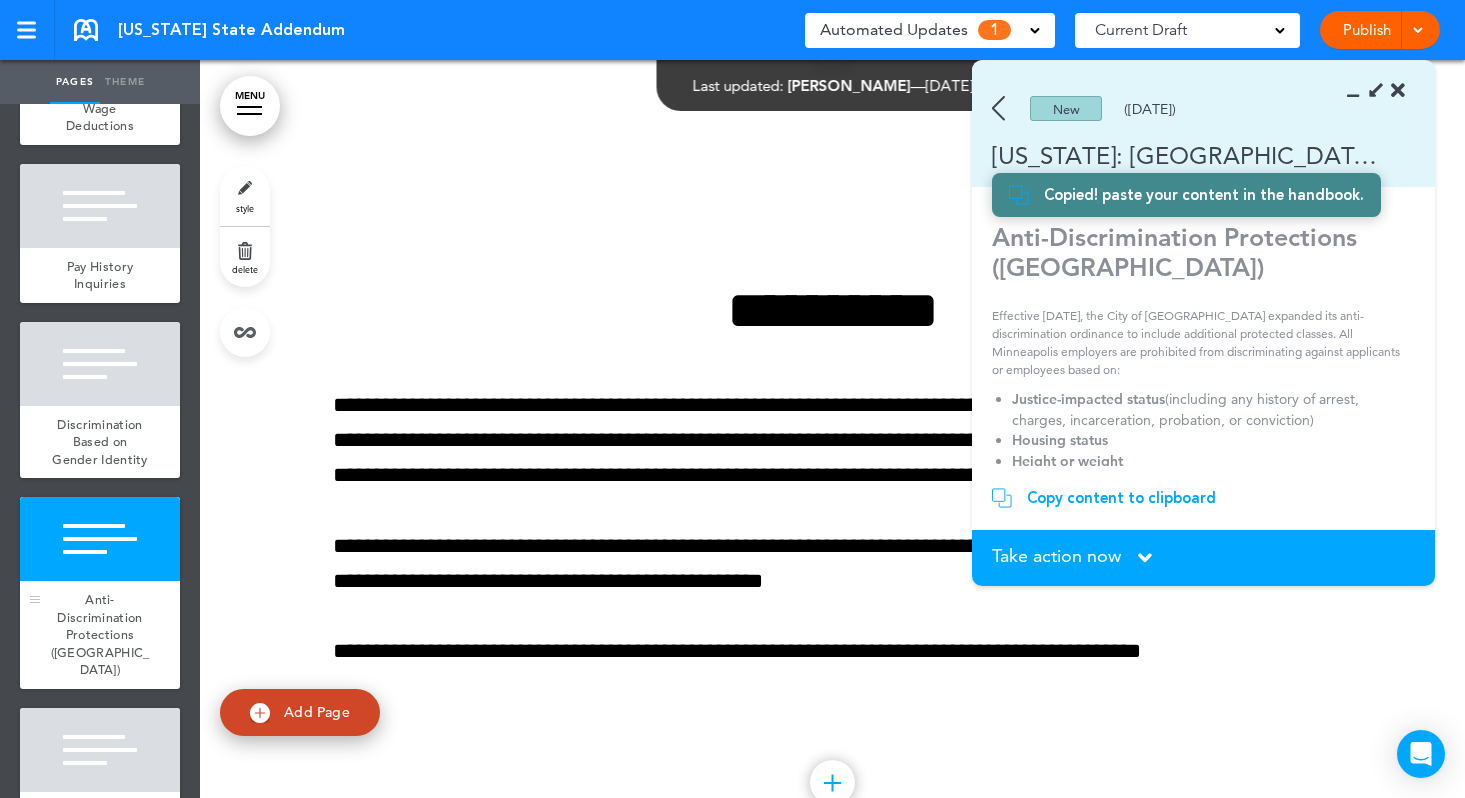 scroll, scrollTop: 7934, scrollLeft: 0, axis: vertical 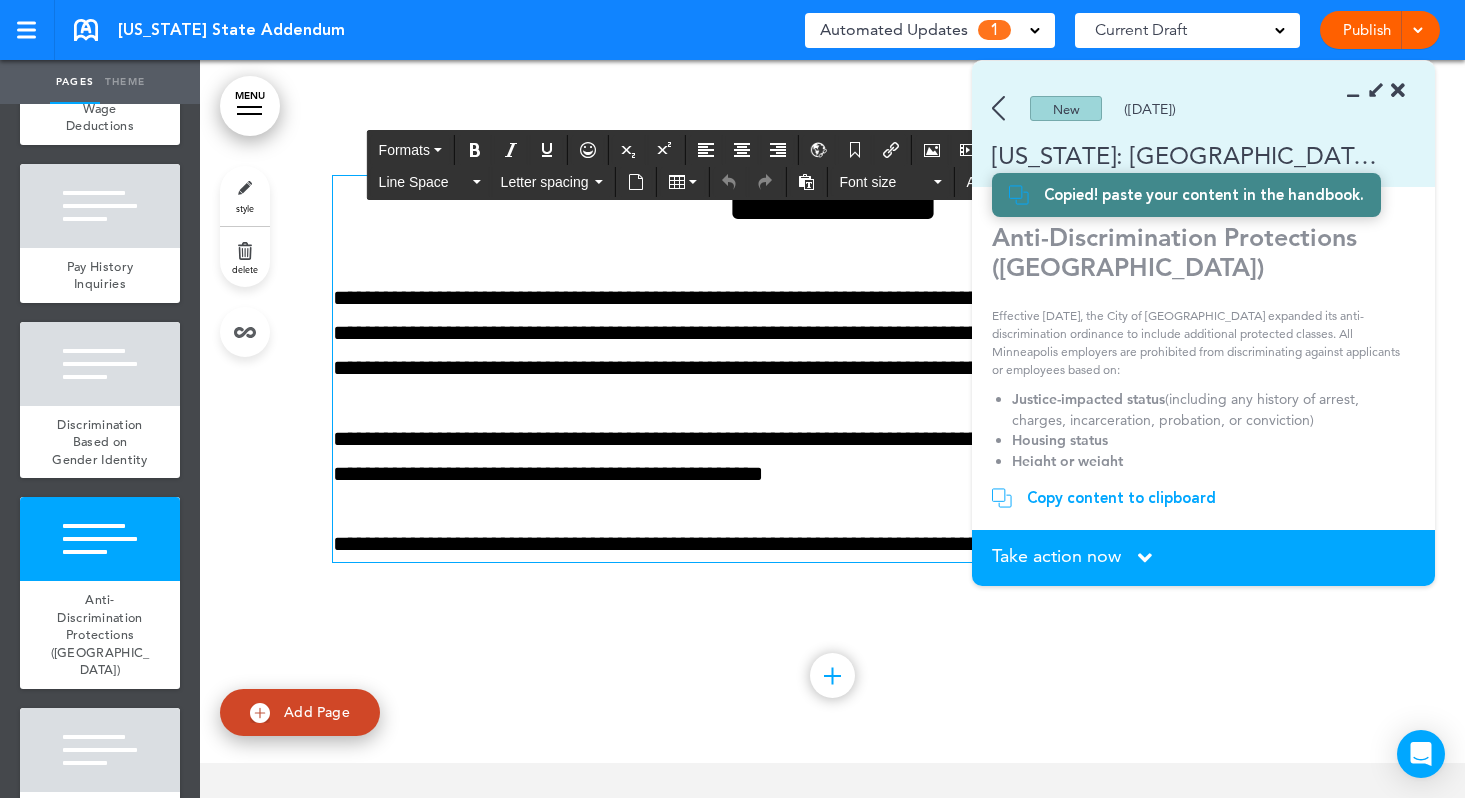 click on "**********" at bounding box center [833, 457] 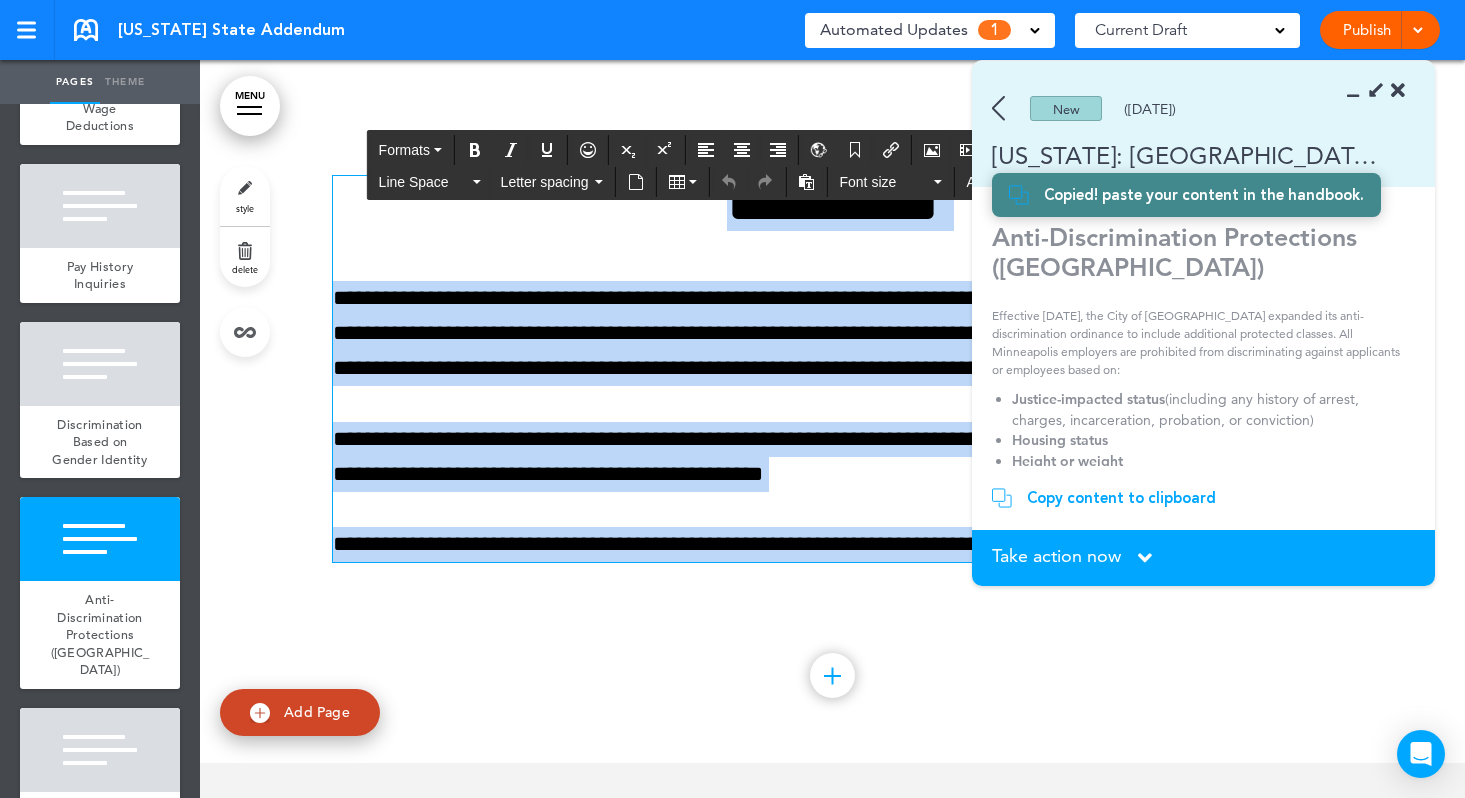 drag, startPoint x: 681, startPoint y: 259, endPoint x: 1092, endPoint y: 602, distance: 535.3223 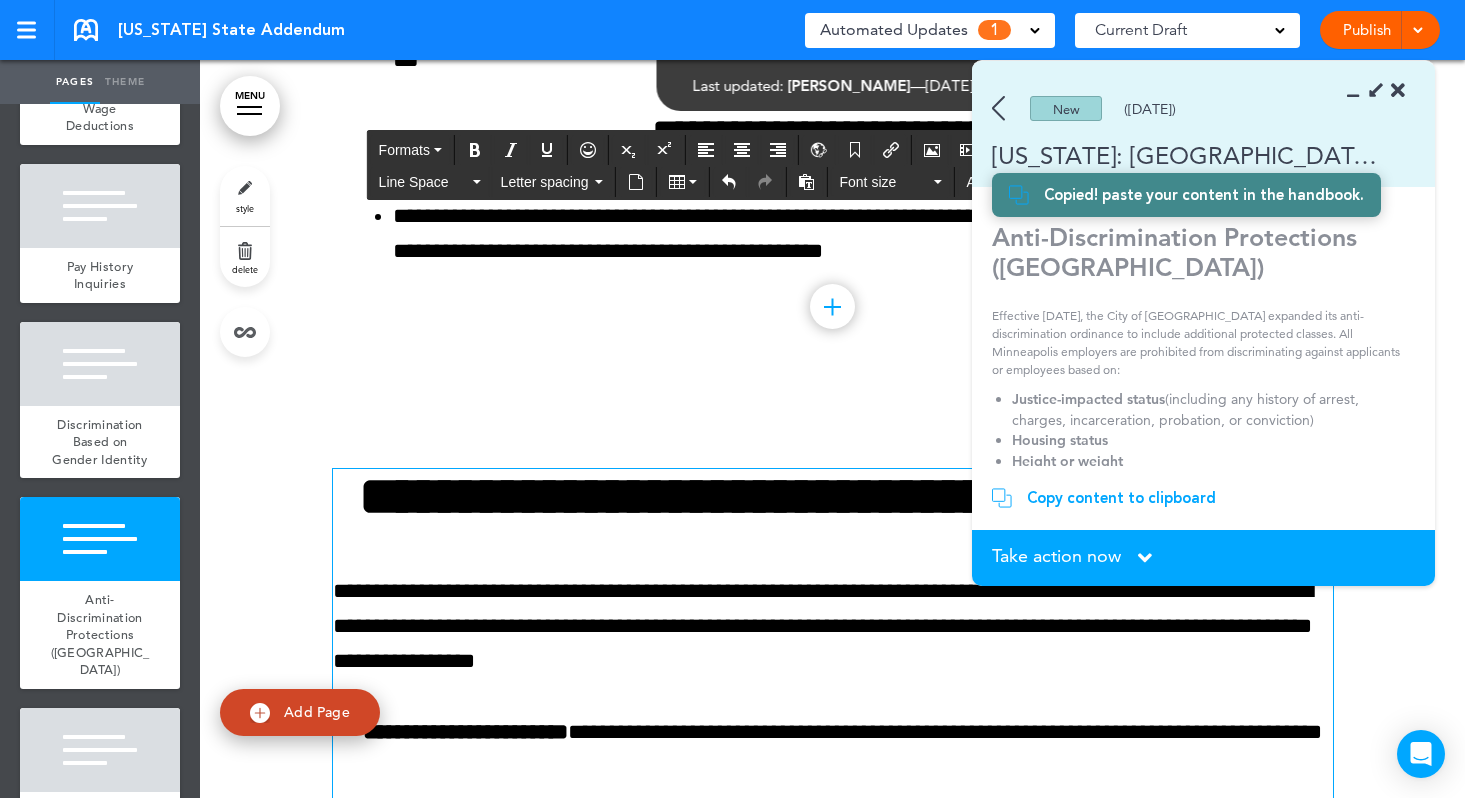scroll, scrollTop: 7564, scrollLeft: 0, axis: vertical 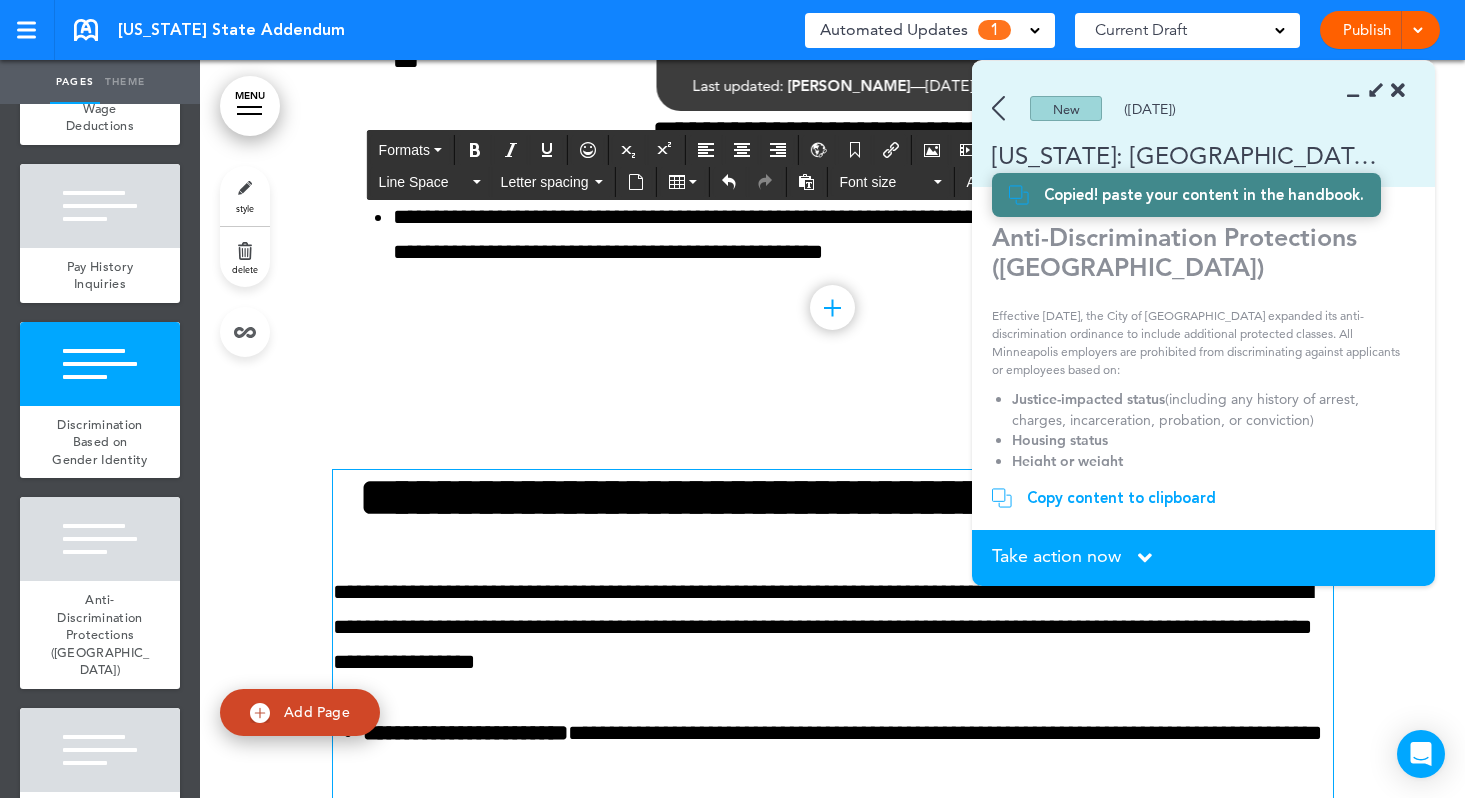 click on "**********" at bounding box center (833, -462) 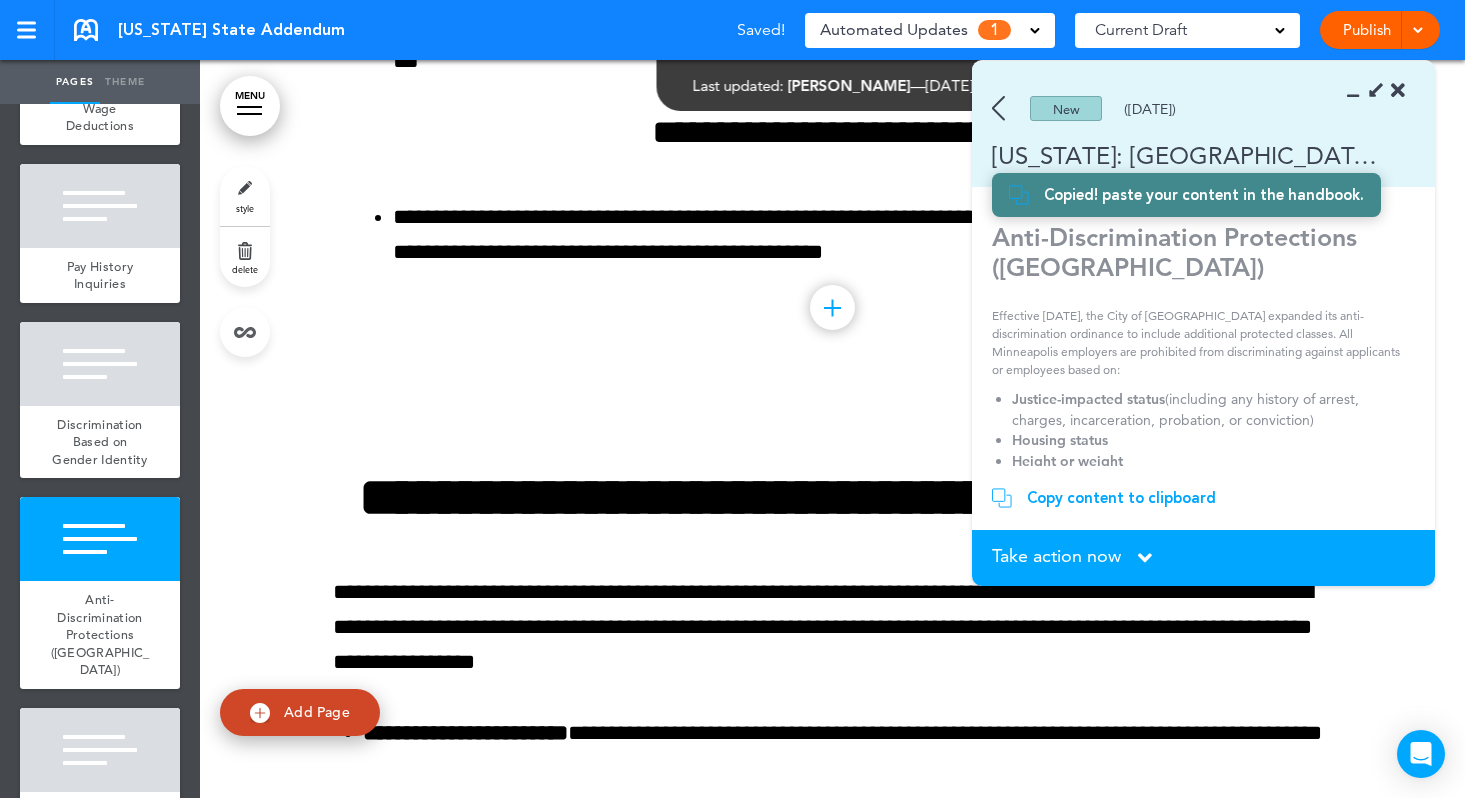 click on "Take action now" at bounding box center (1056, 556) 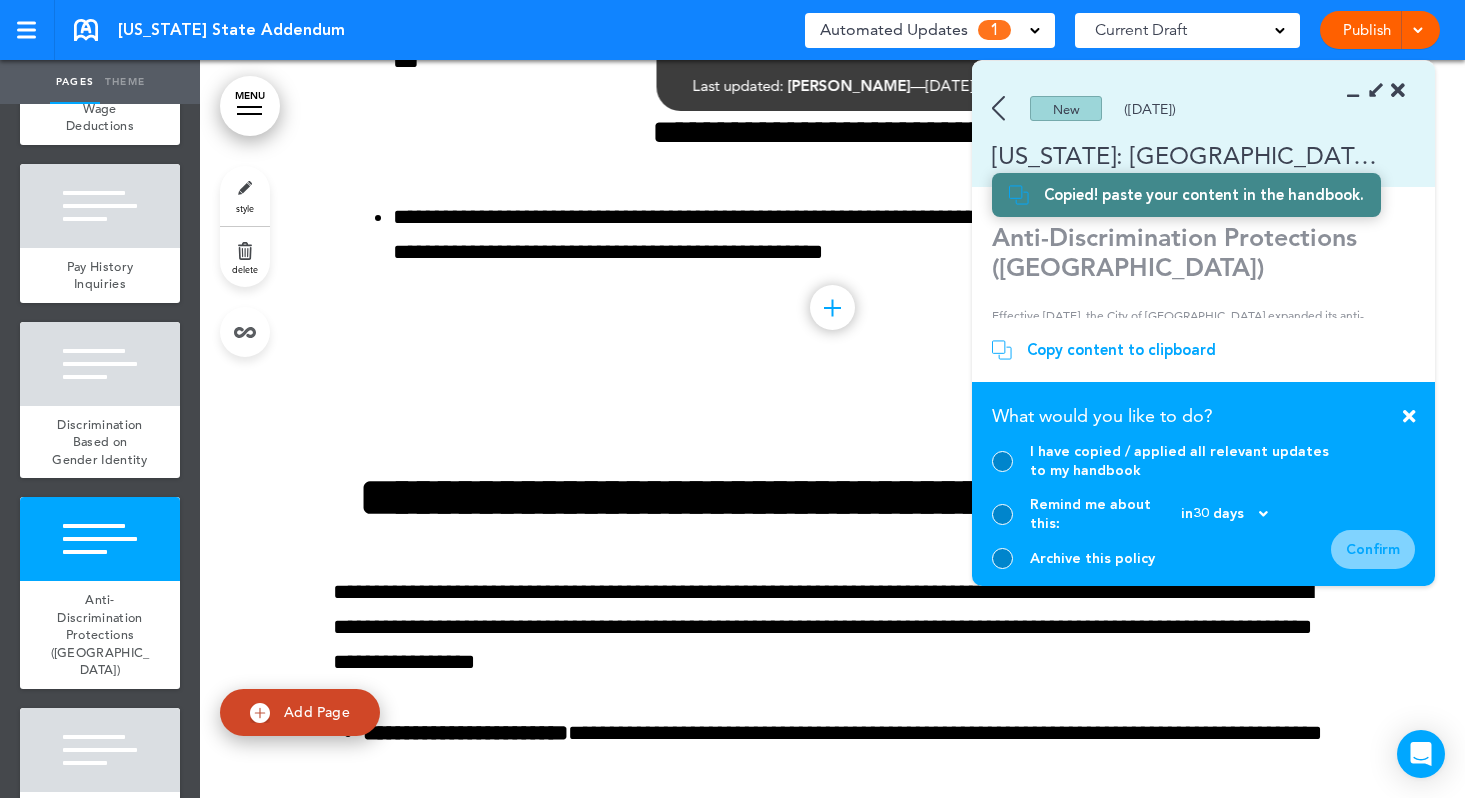 click at bounding box center [1002, 461] 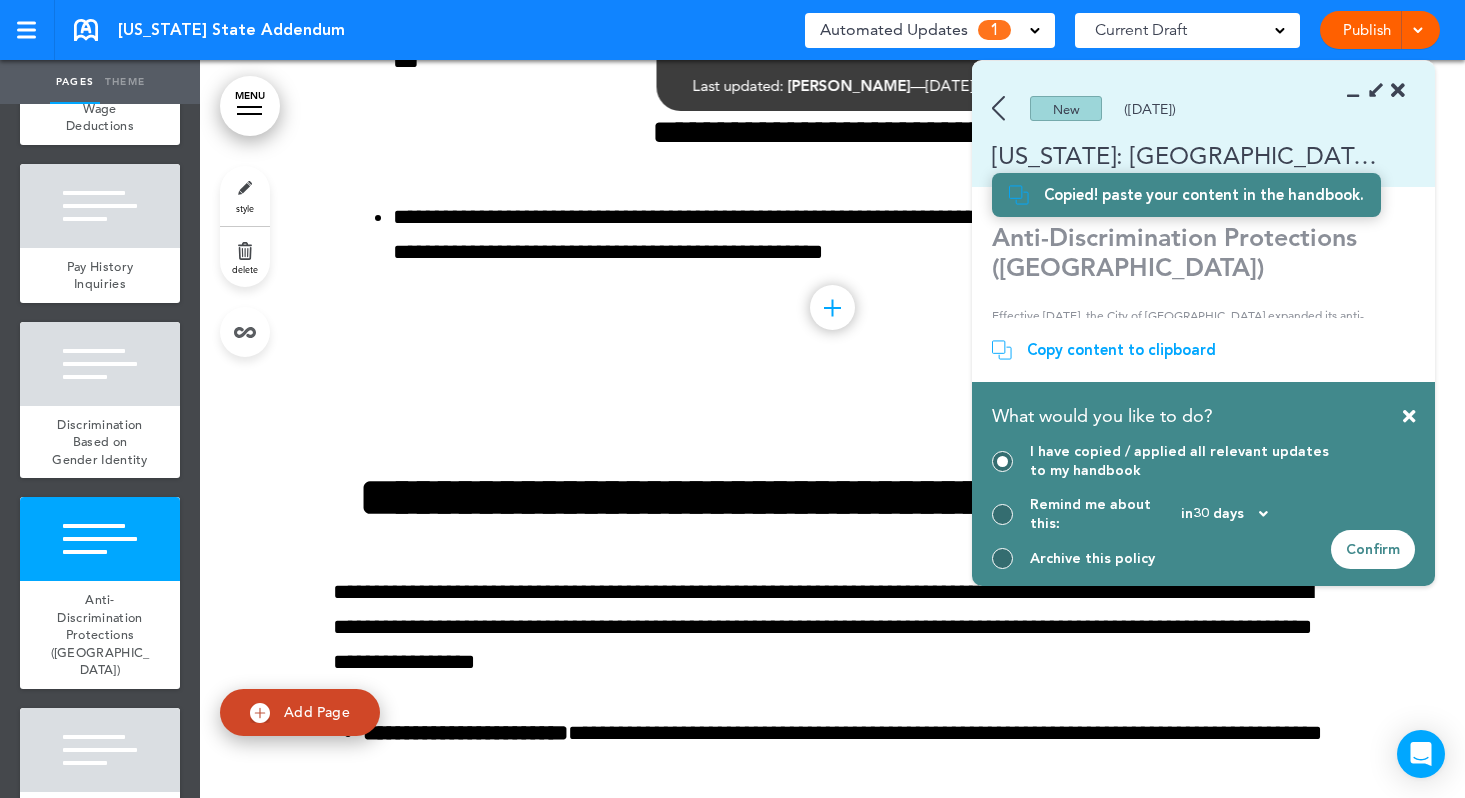 click on "Confirm" at bounding box center (1373, 549) 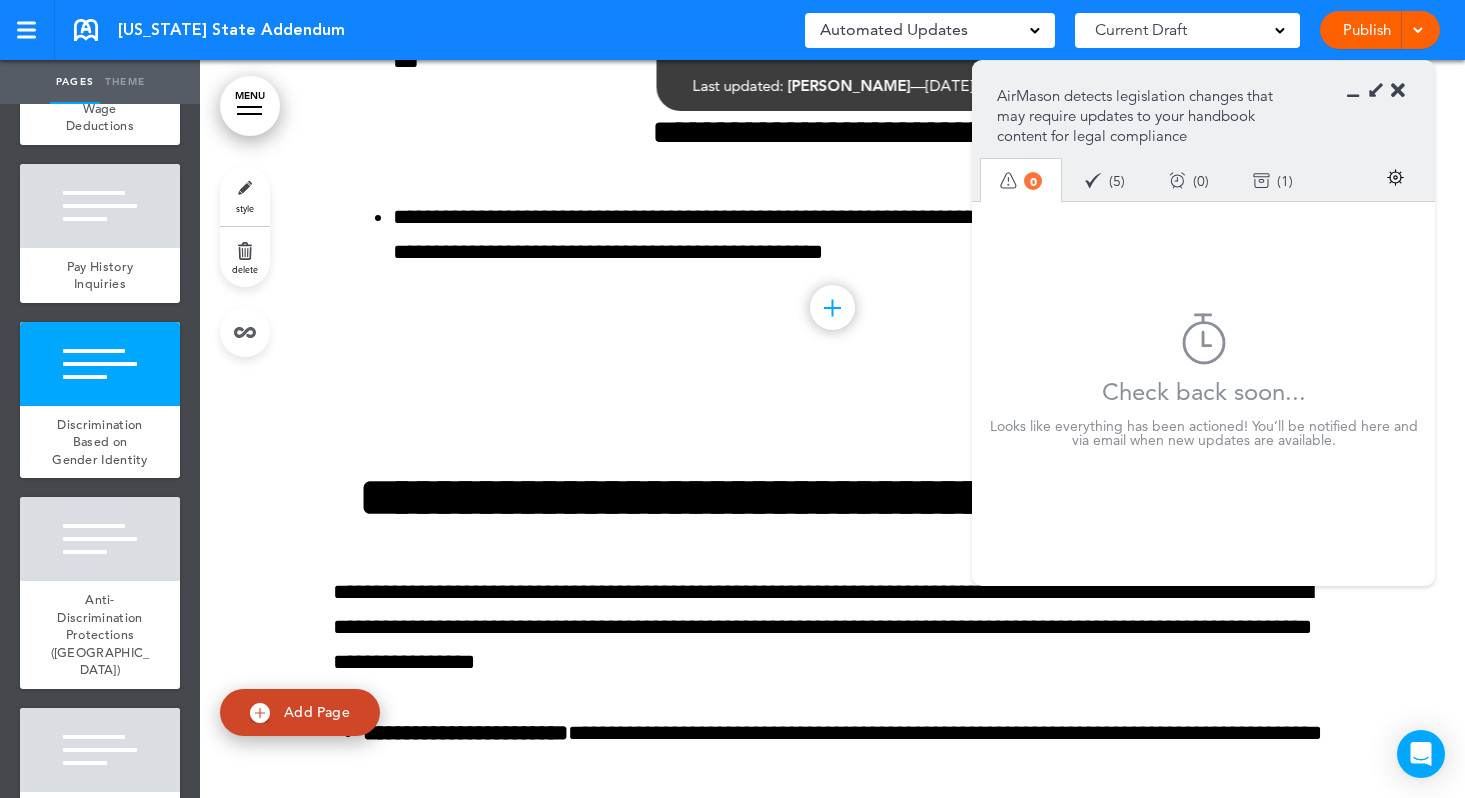 click at bounding box center [1398, 91] 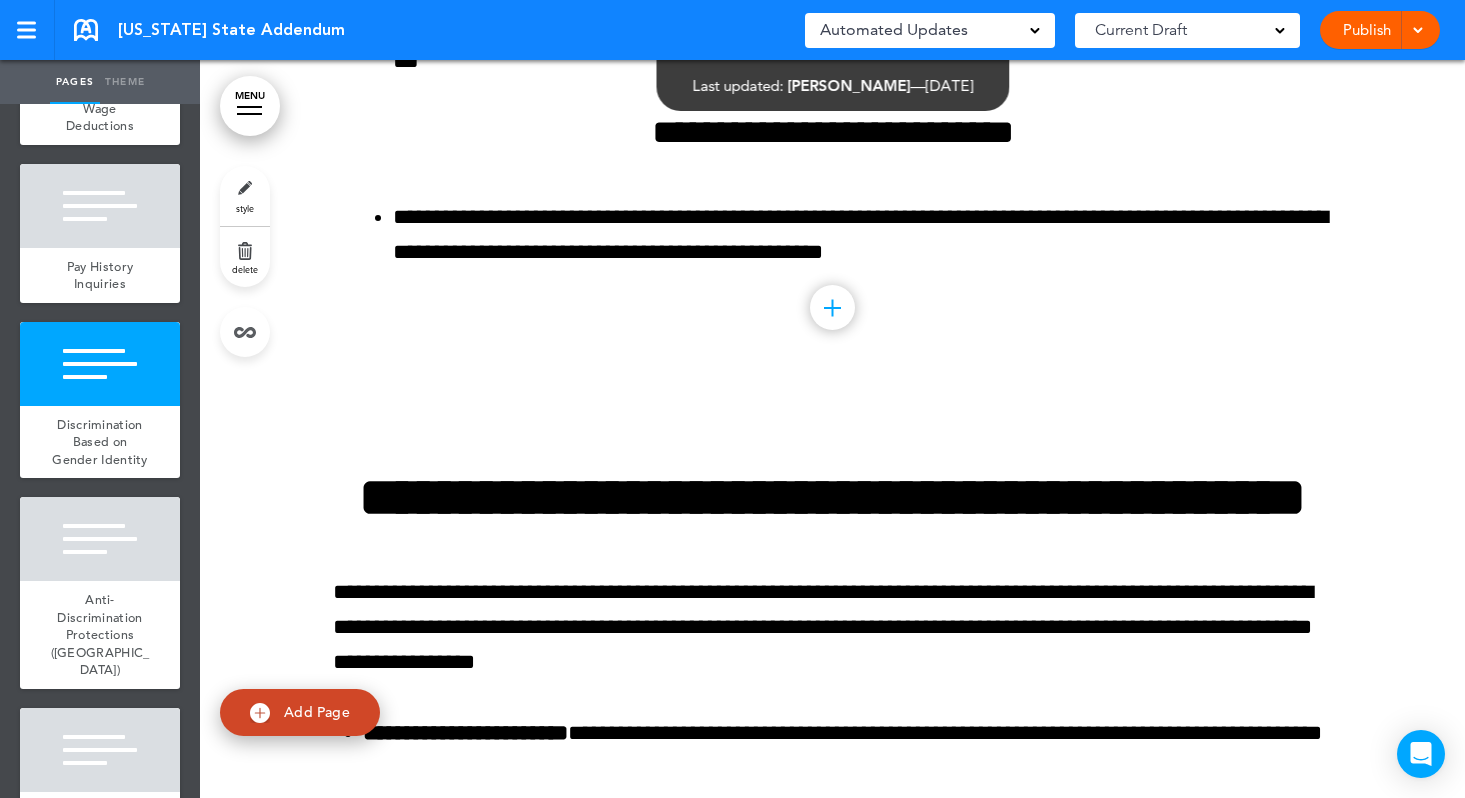 click on "Publish" at bounding box center [1366, 30] 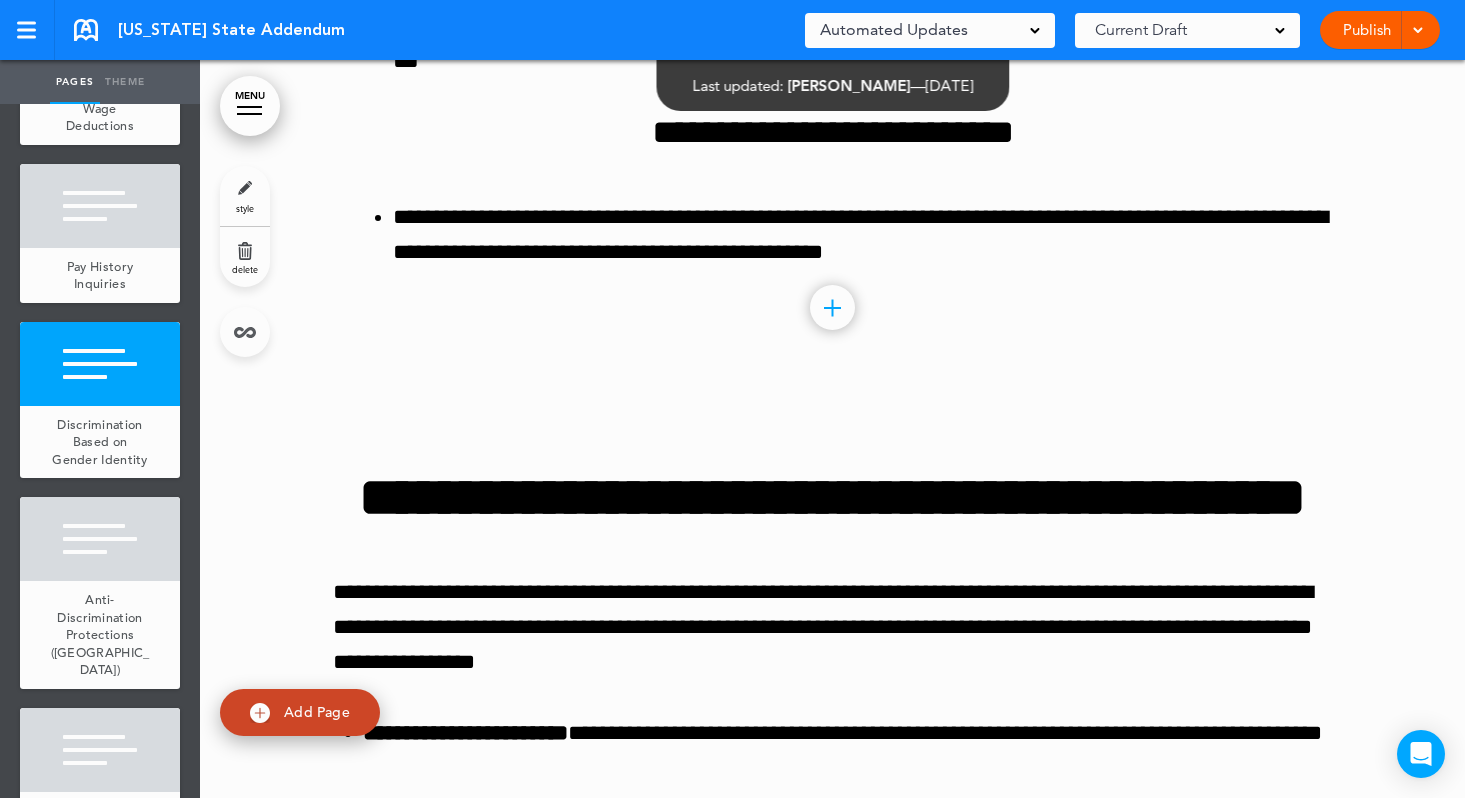 scroll, scrollTop: 0, scrollLeft: 0, axis: both 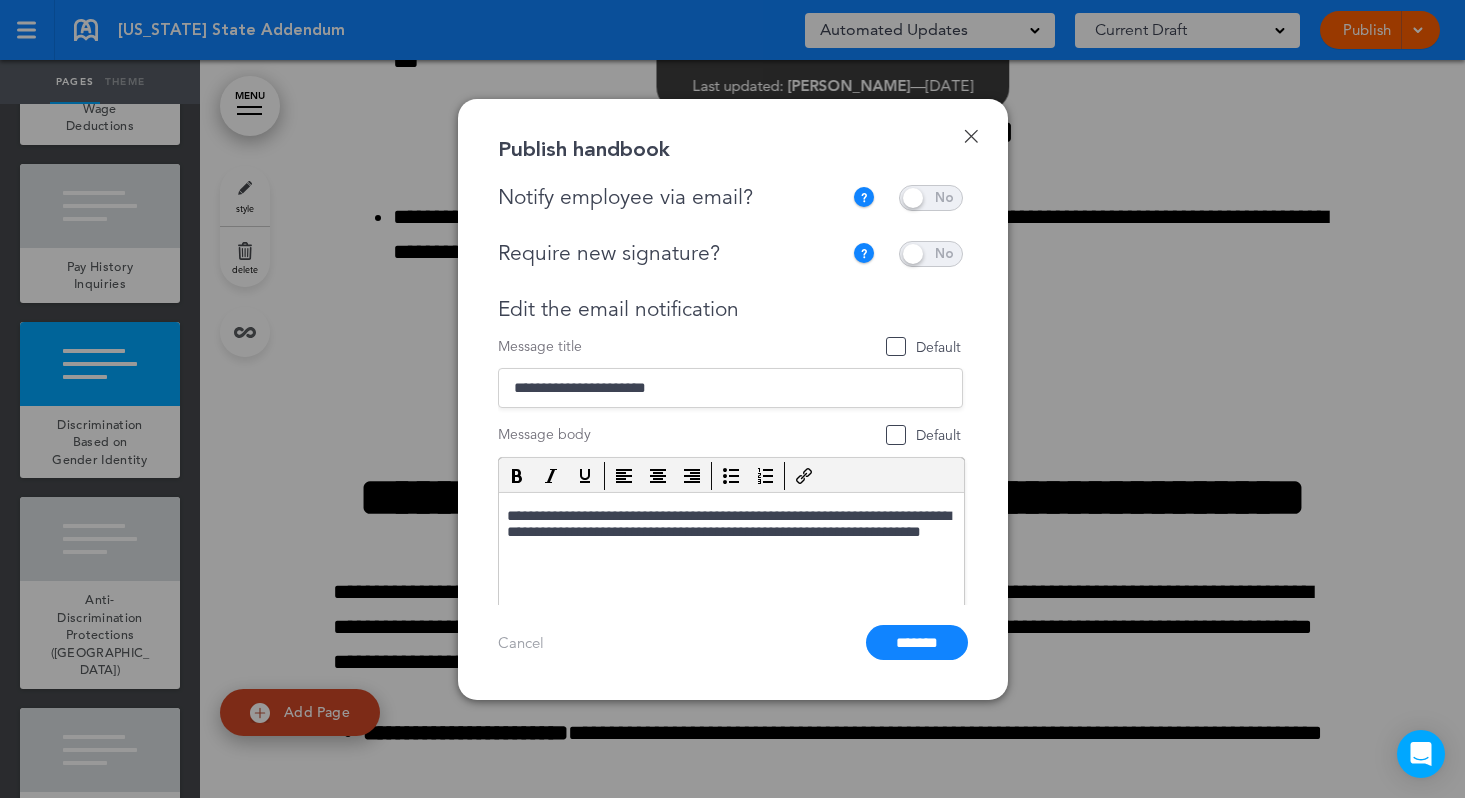 click at bounding box center [931, 254] 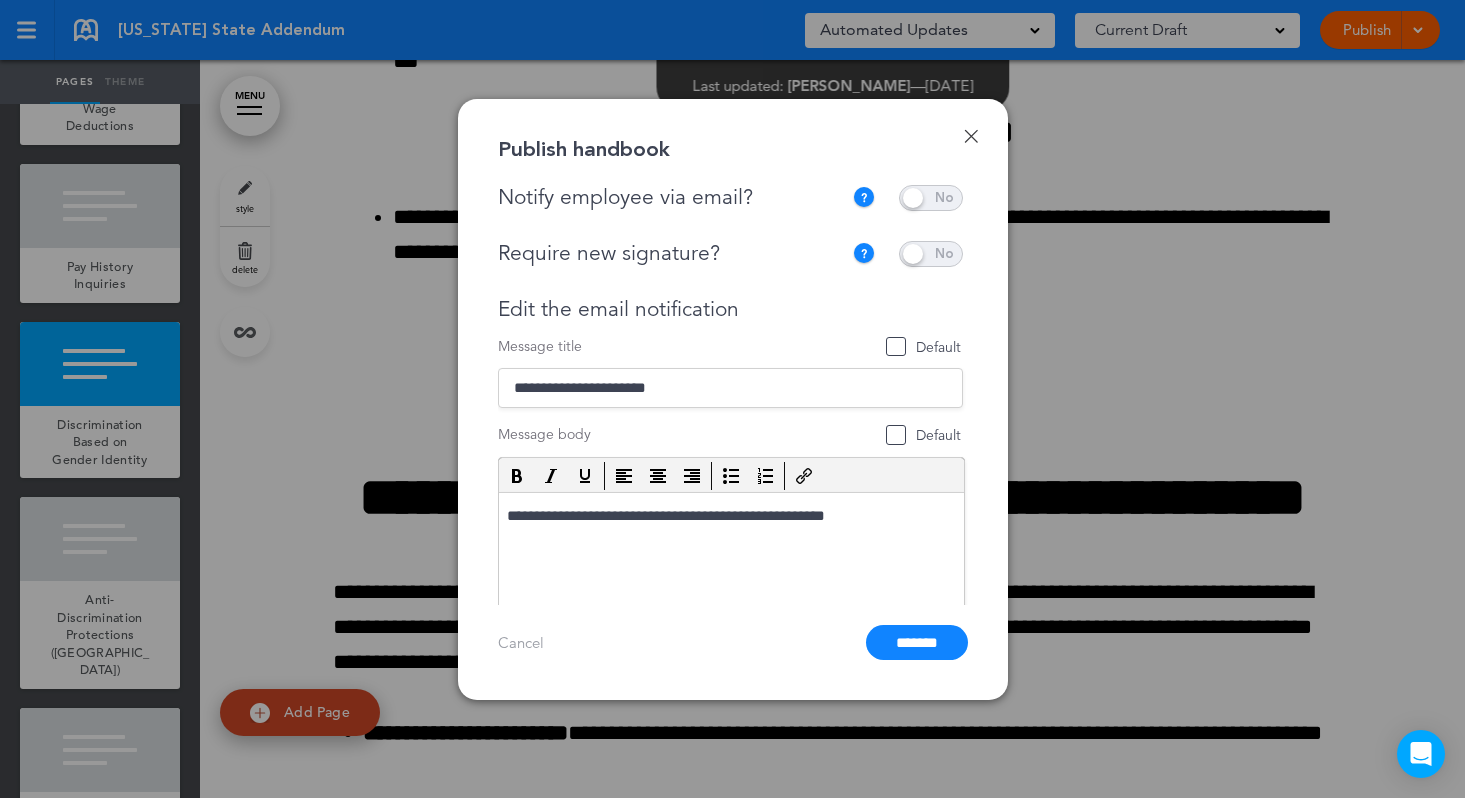 click on "Default" at bounding box center [896, 347] 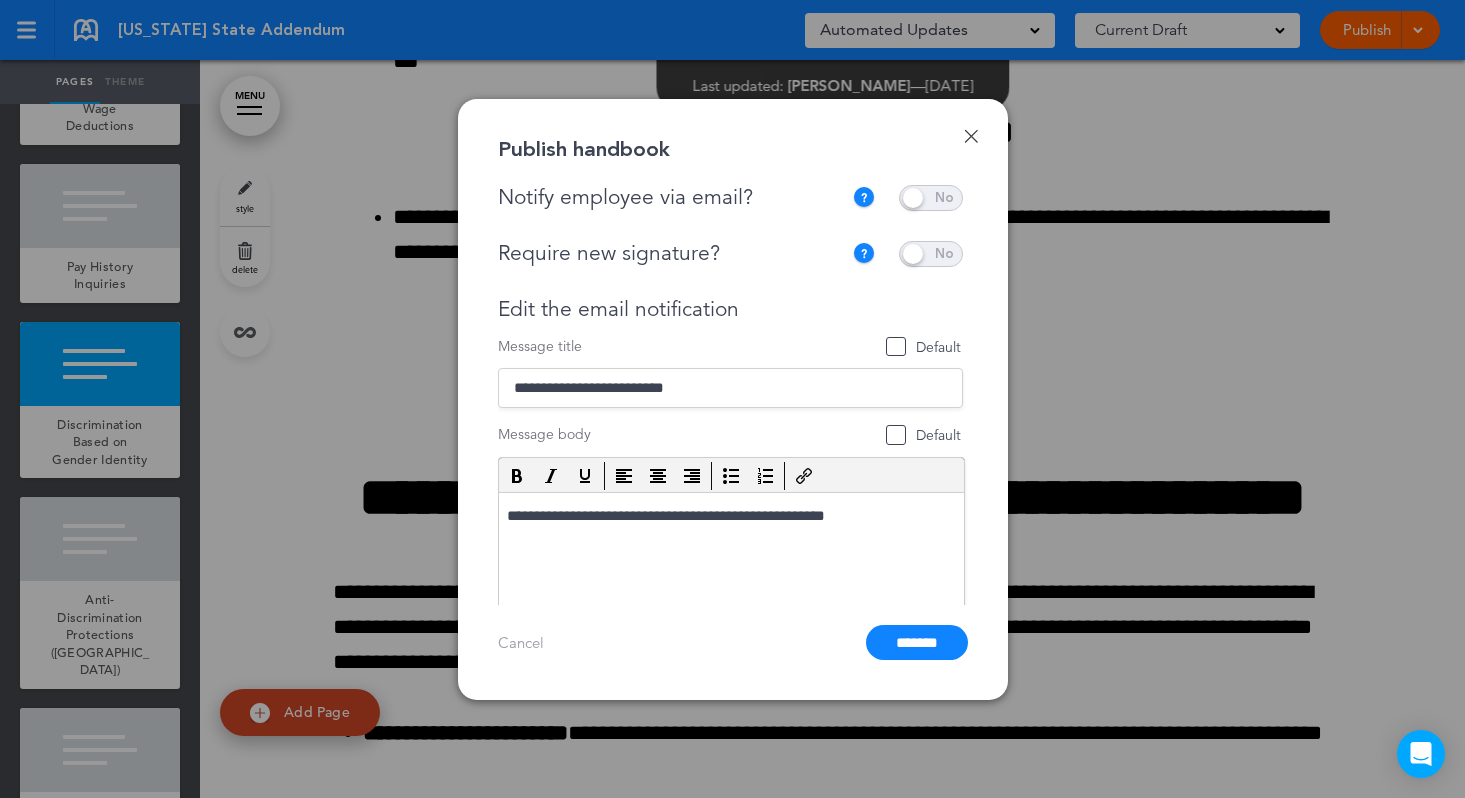 type on "**********" 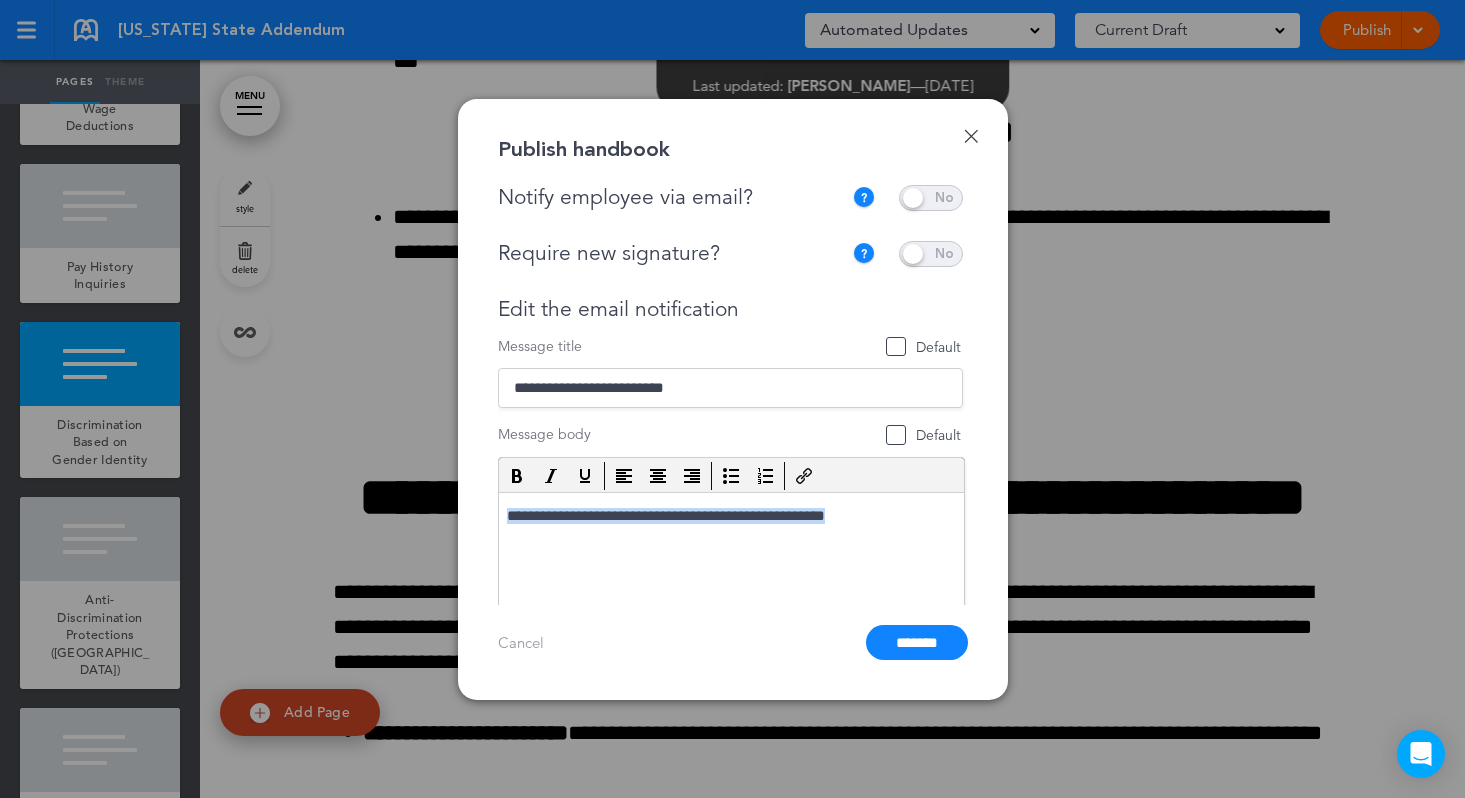 drag, startPoint x: 883, startPoint y: 512, endPoint x: 443, endPoint y: 515, distance: 440.01022 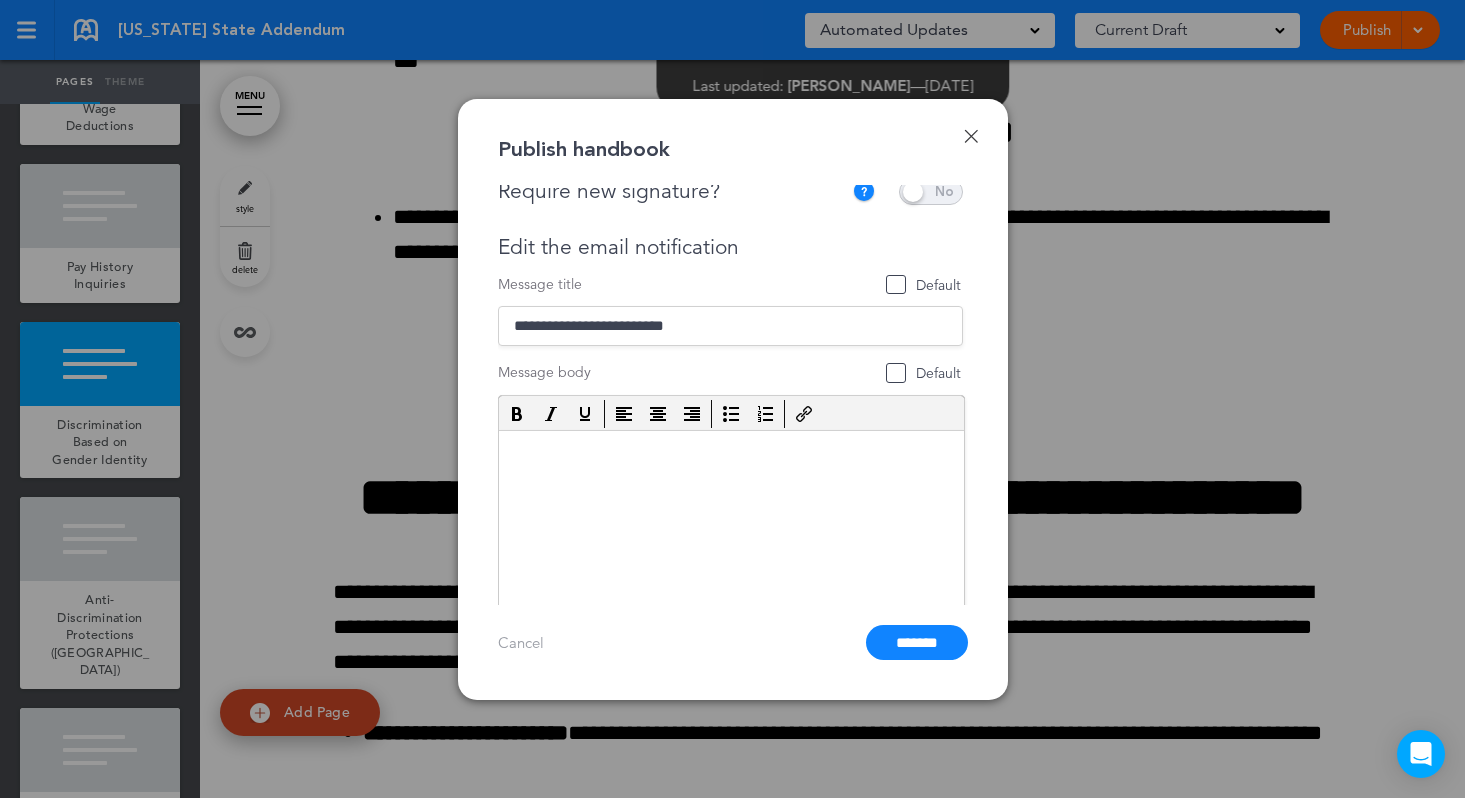 scroll, scrollTop: 93, scrollLeft: 0, axis: vertical 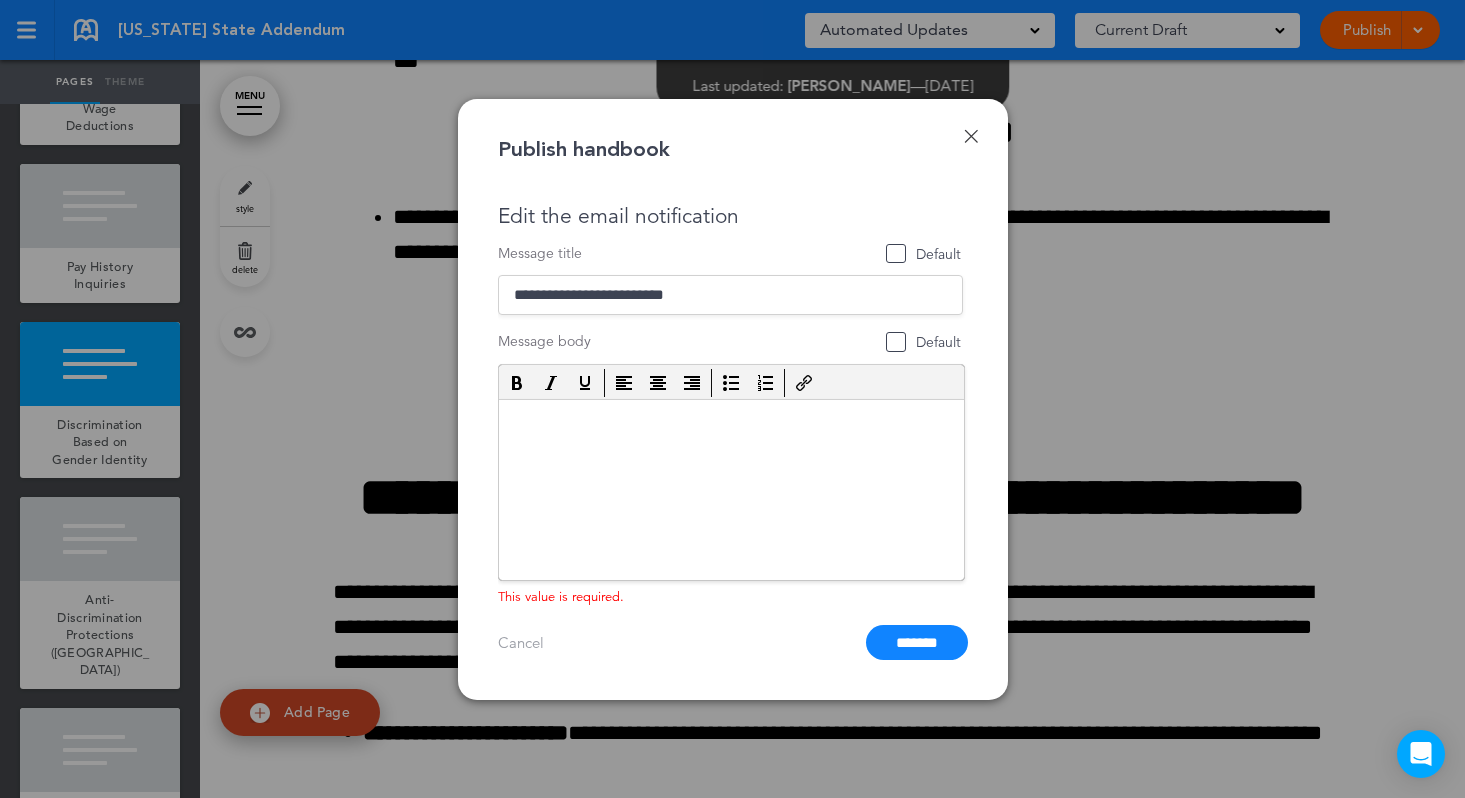 click at bounding box center [730, 422] 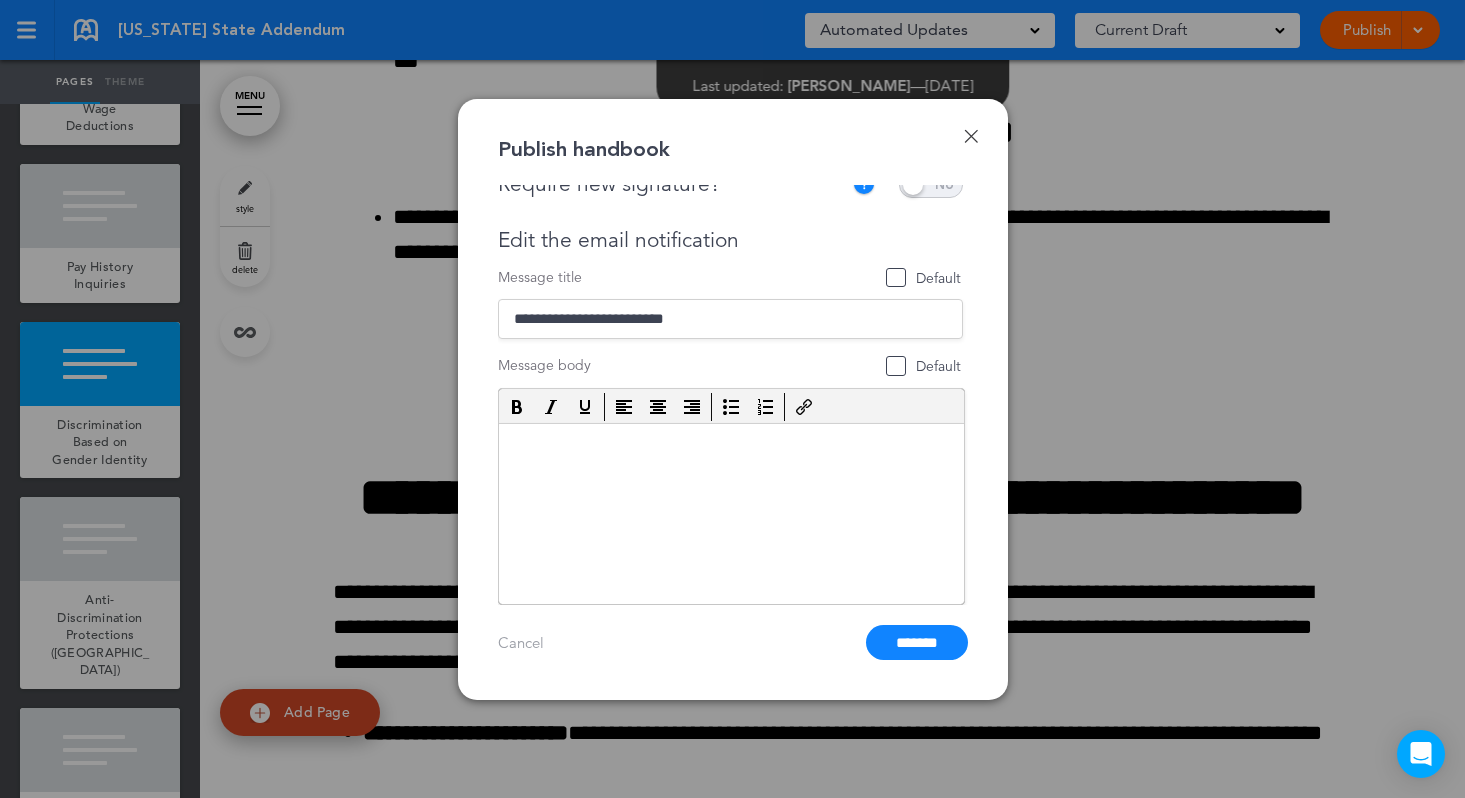 scroll, scrollTop: 69, scrollLeft: 0, axis: vertical 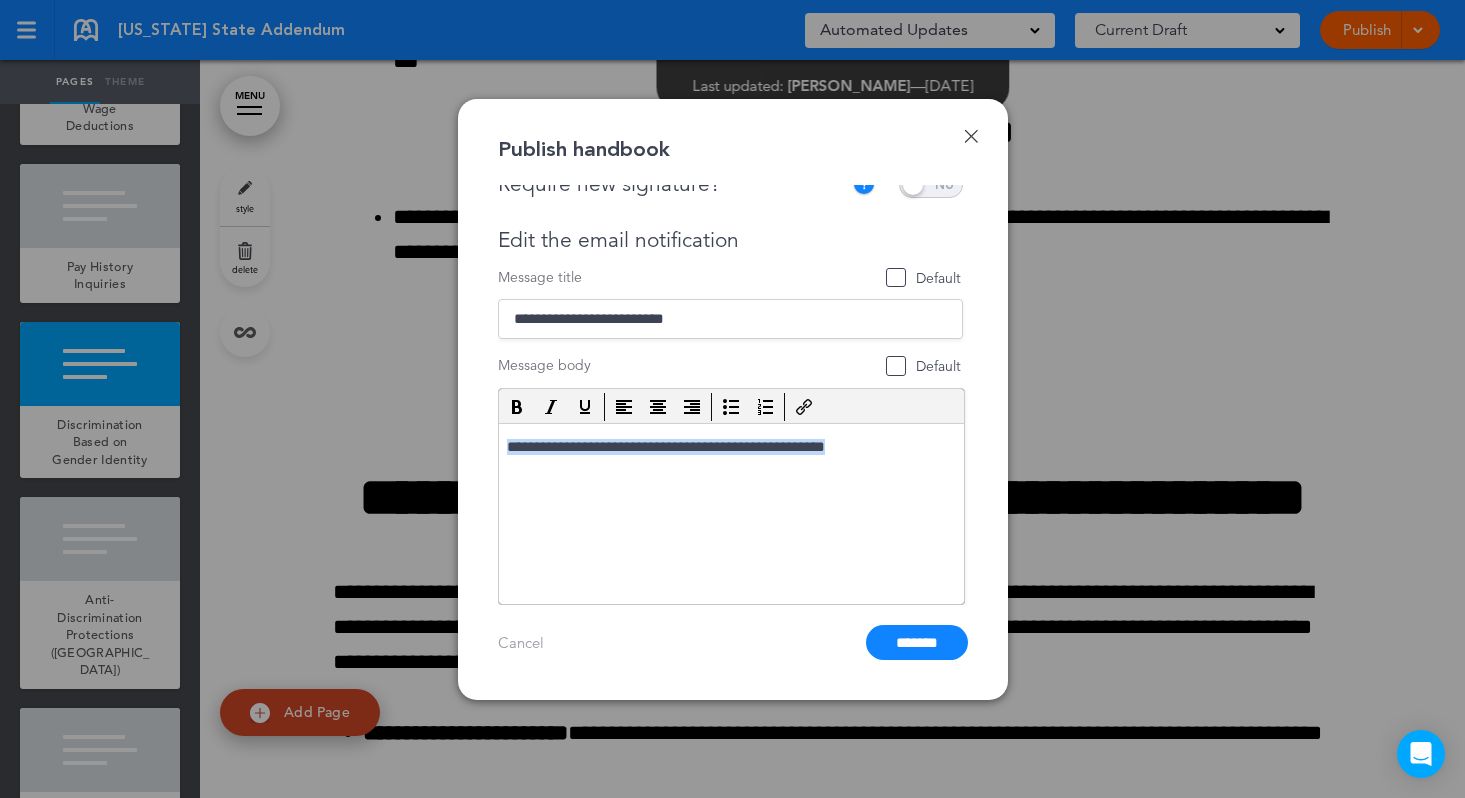 drag, startPoint x: 887, startPoint y: 445, endPoint x: 535, endPoint y: 420, distance: 352.88666 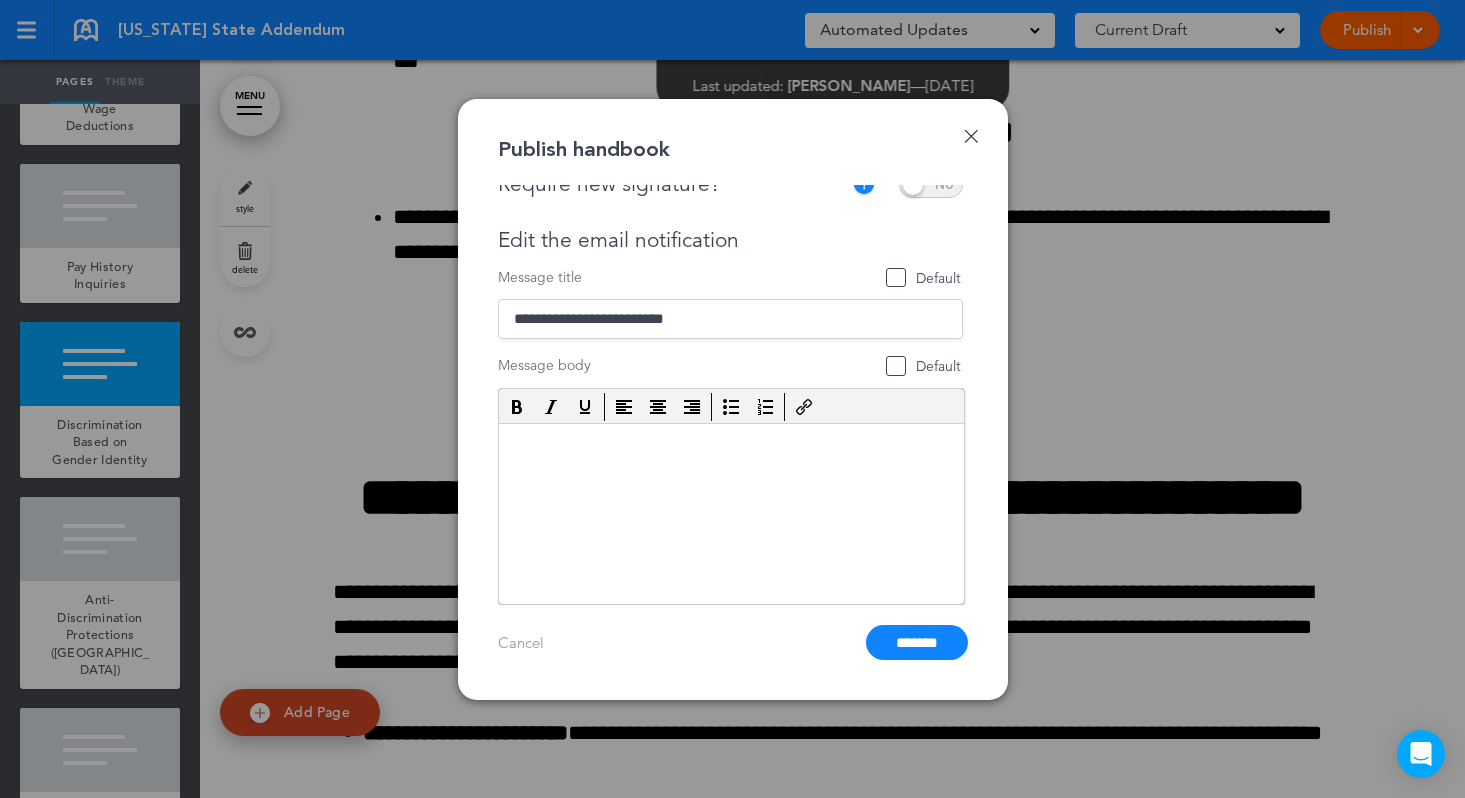 paste 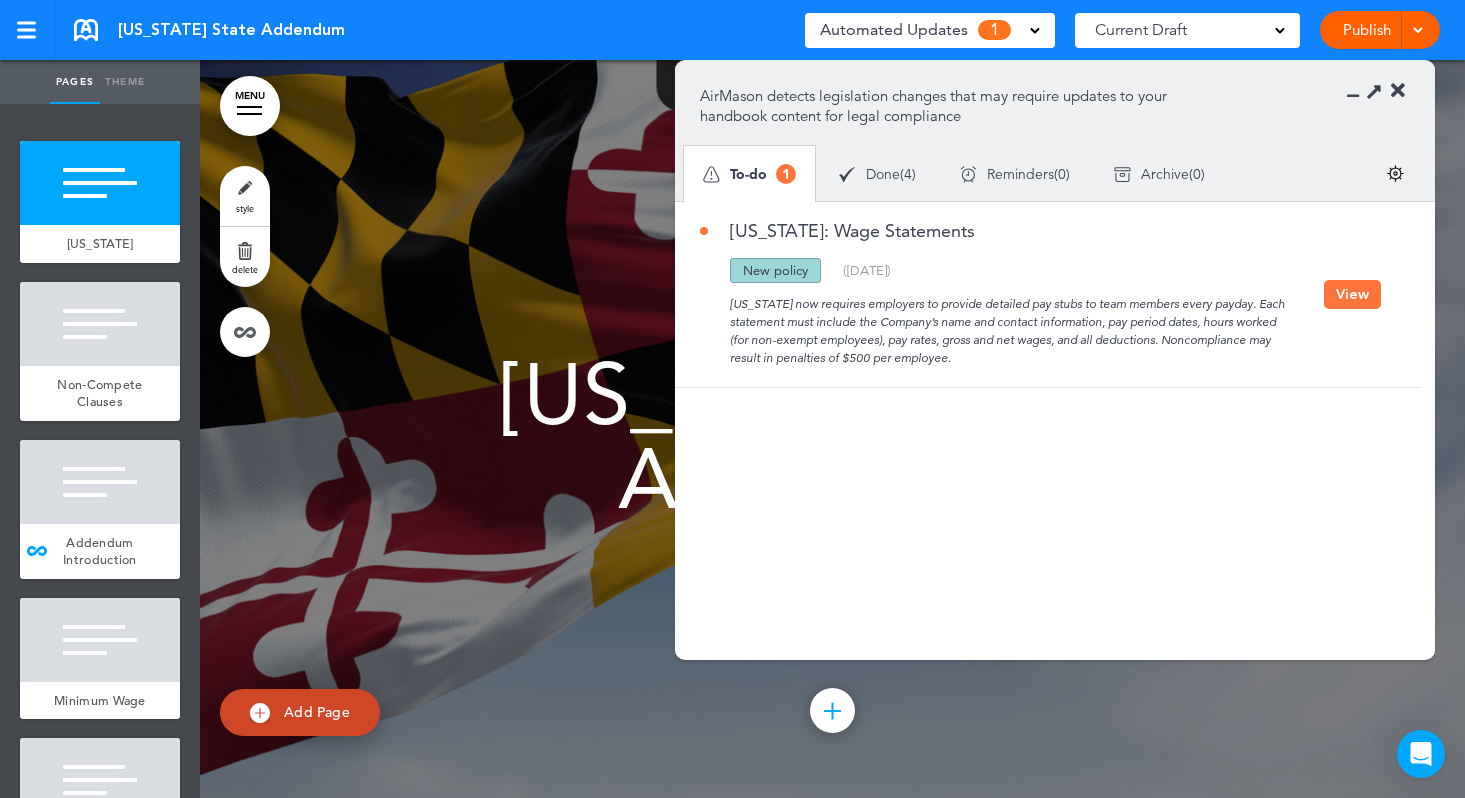 scroll, scrollTop: 0, scrollLeft: 0, axis: both 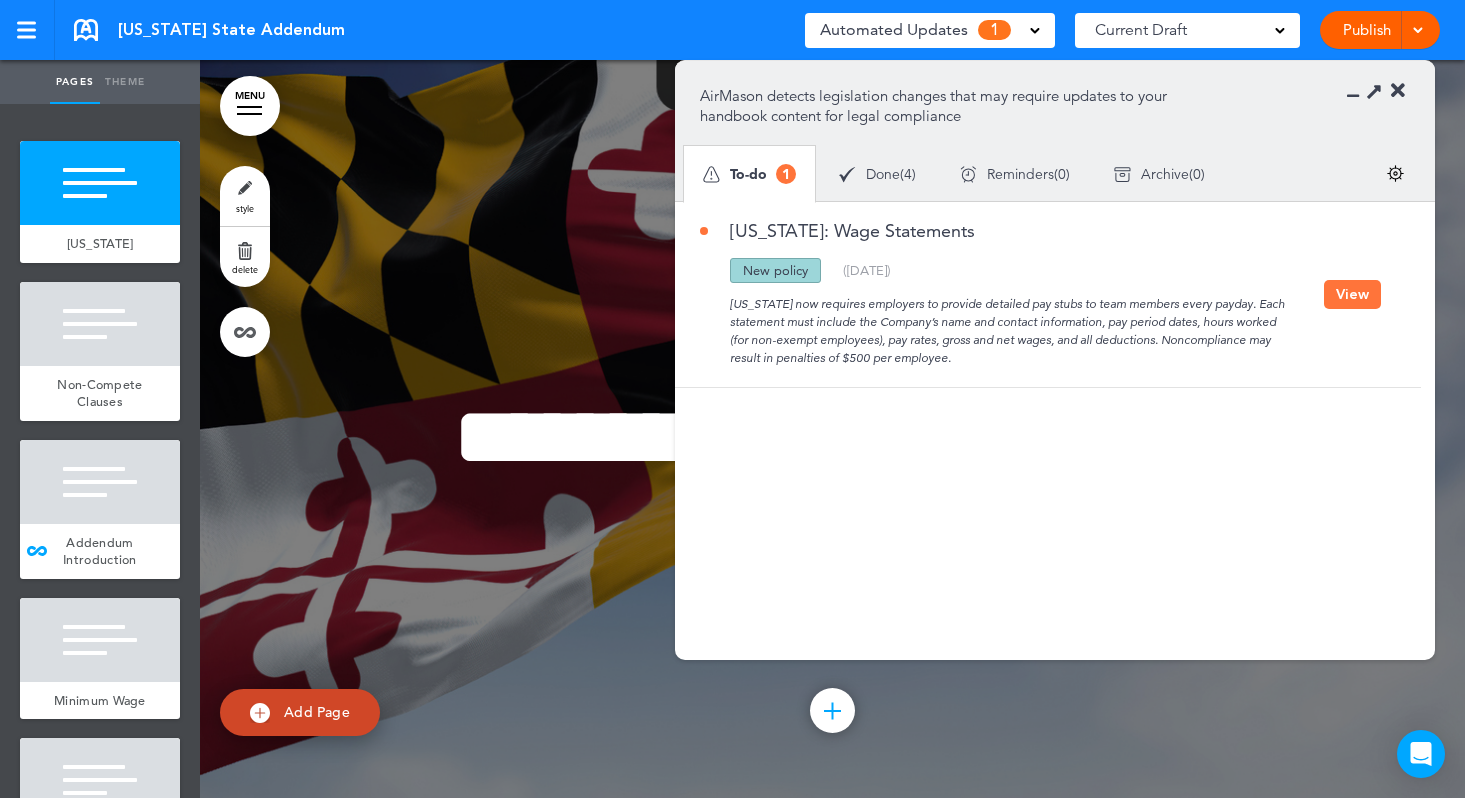click on "View" at bounding box center [1352, 294] 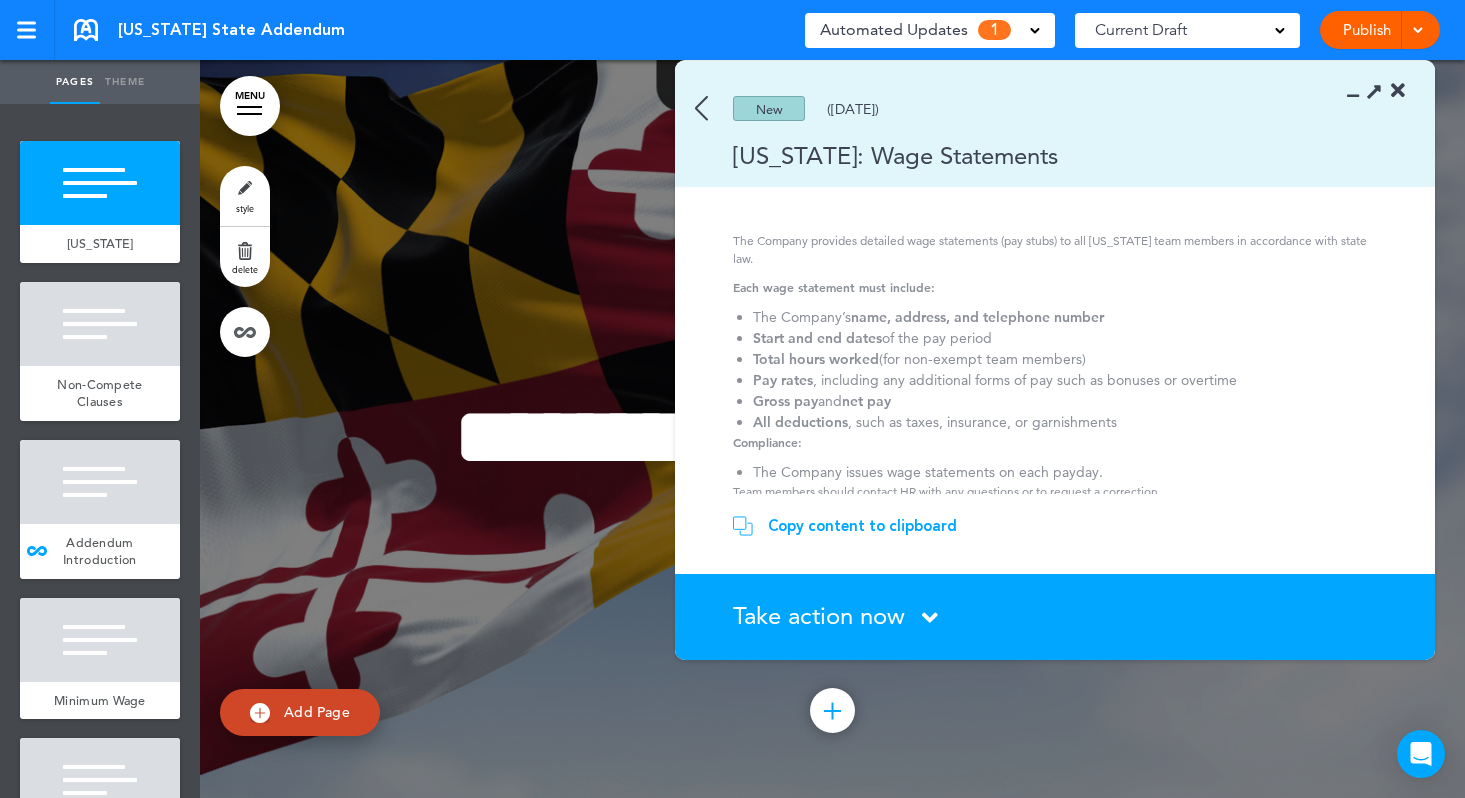 scroll, scrollTop: 84, scrollLeft: 0, axis: vertical 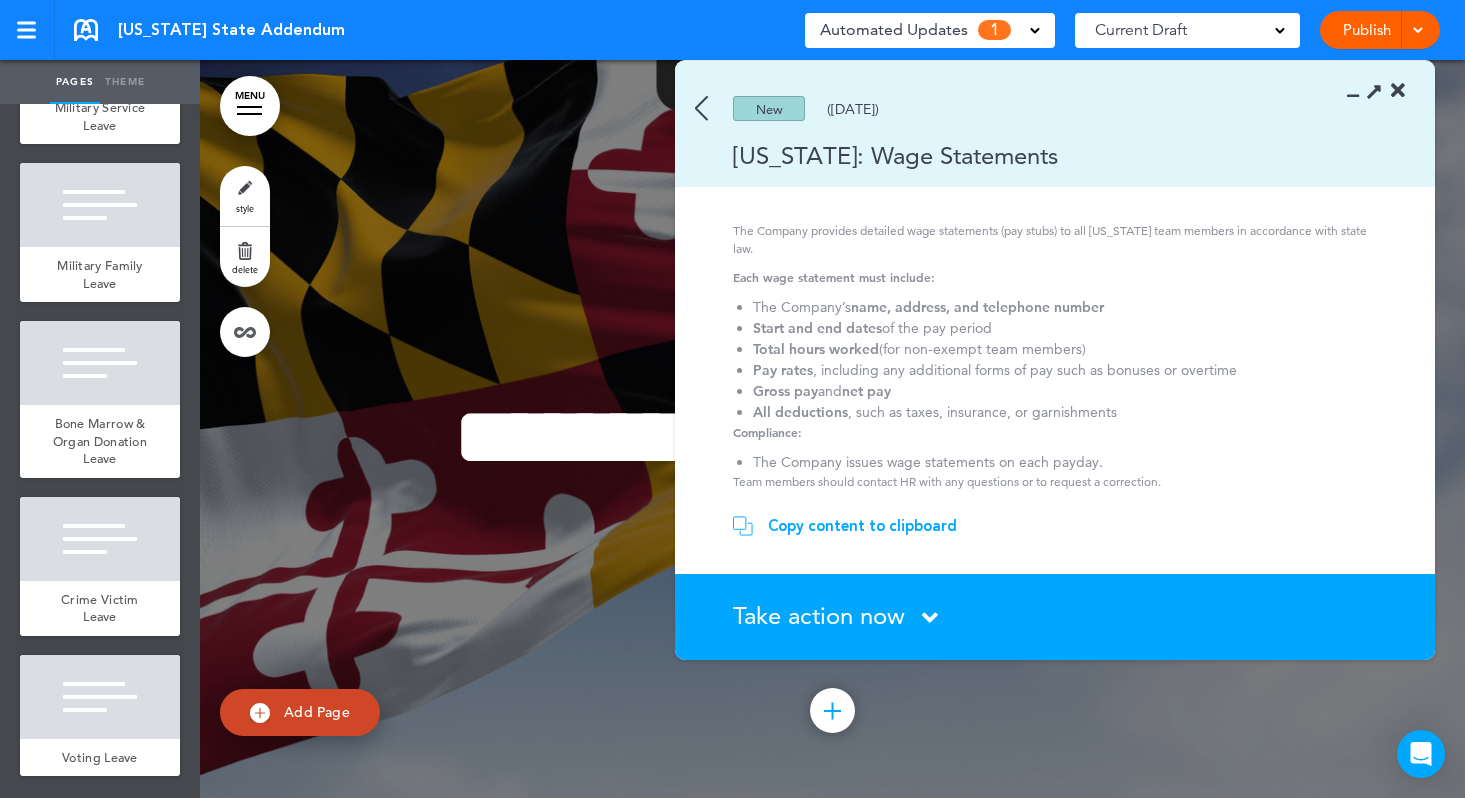 click on "Add Page" at bounding box center (317, 712) 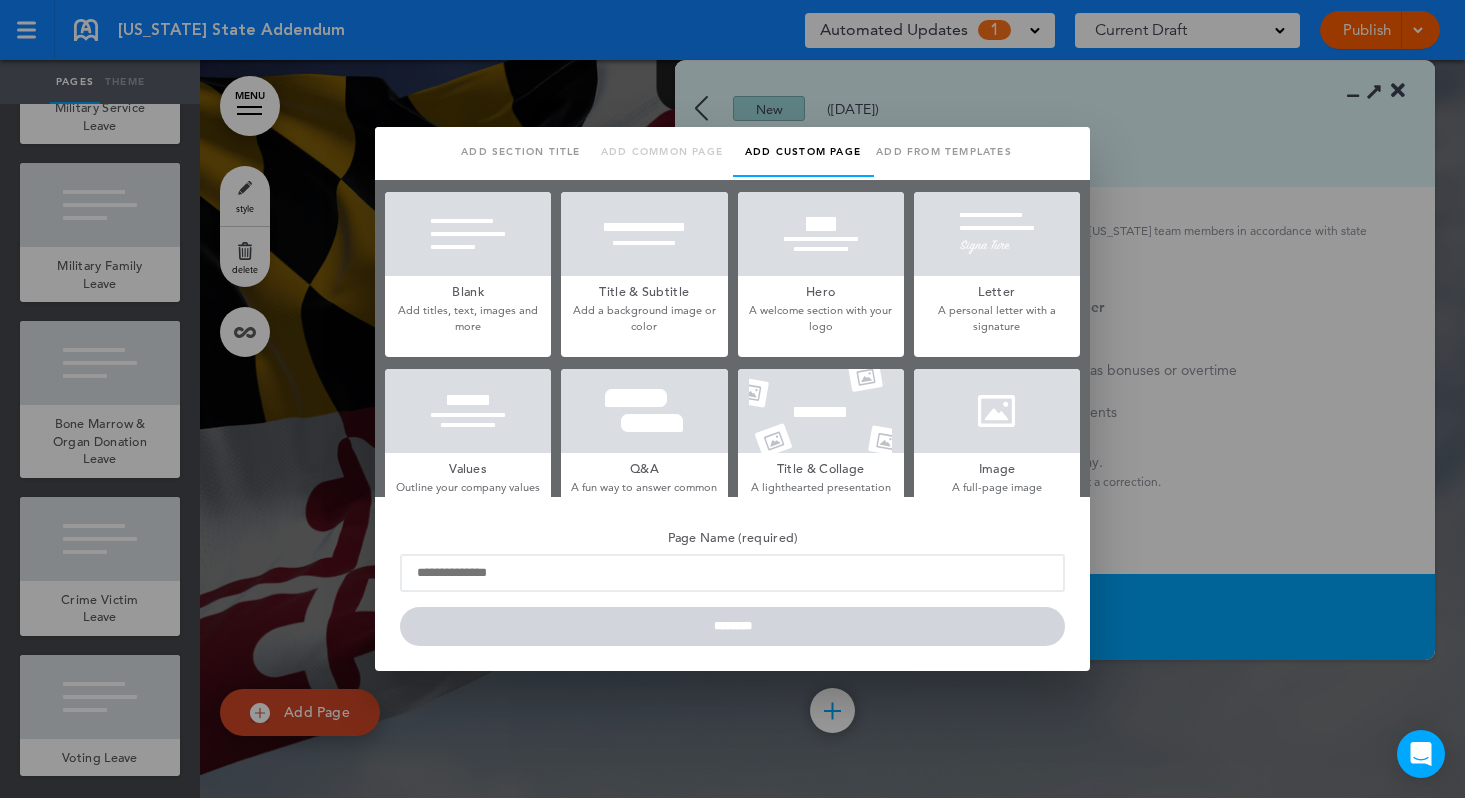 click on "Blank" at bounding box center (468, 290) 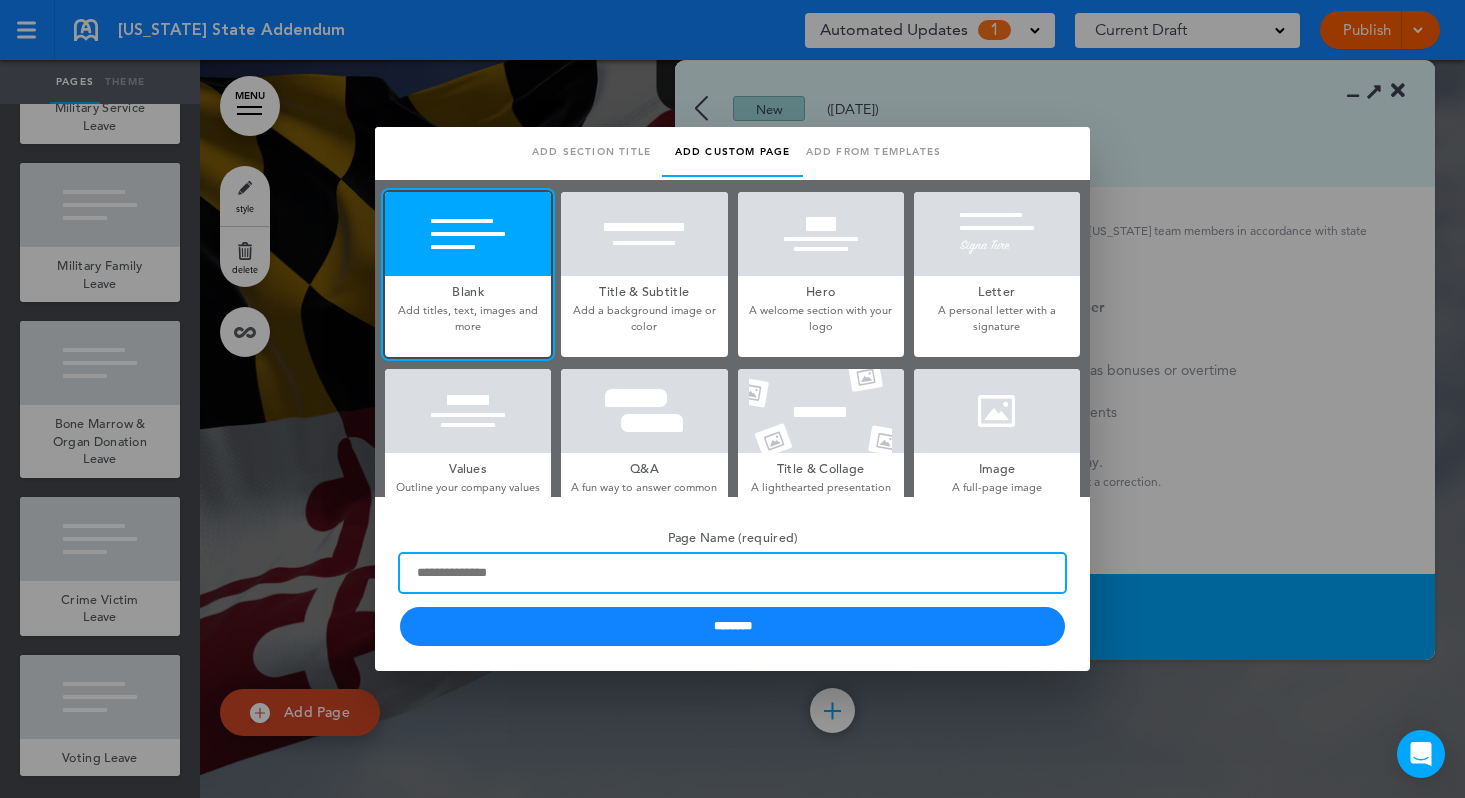 click on "Page Name (required)" at bounding box center (732, 573) 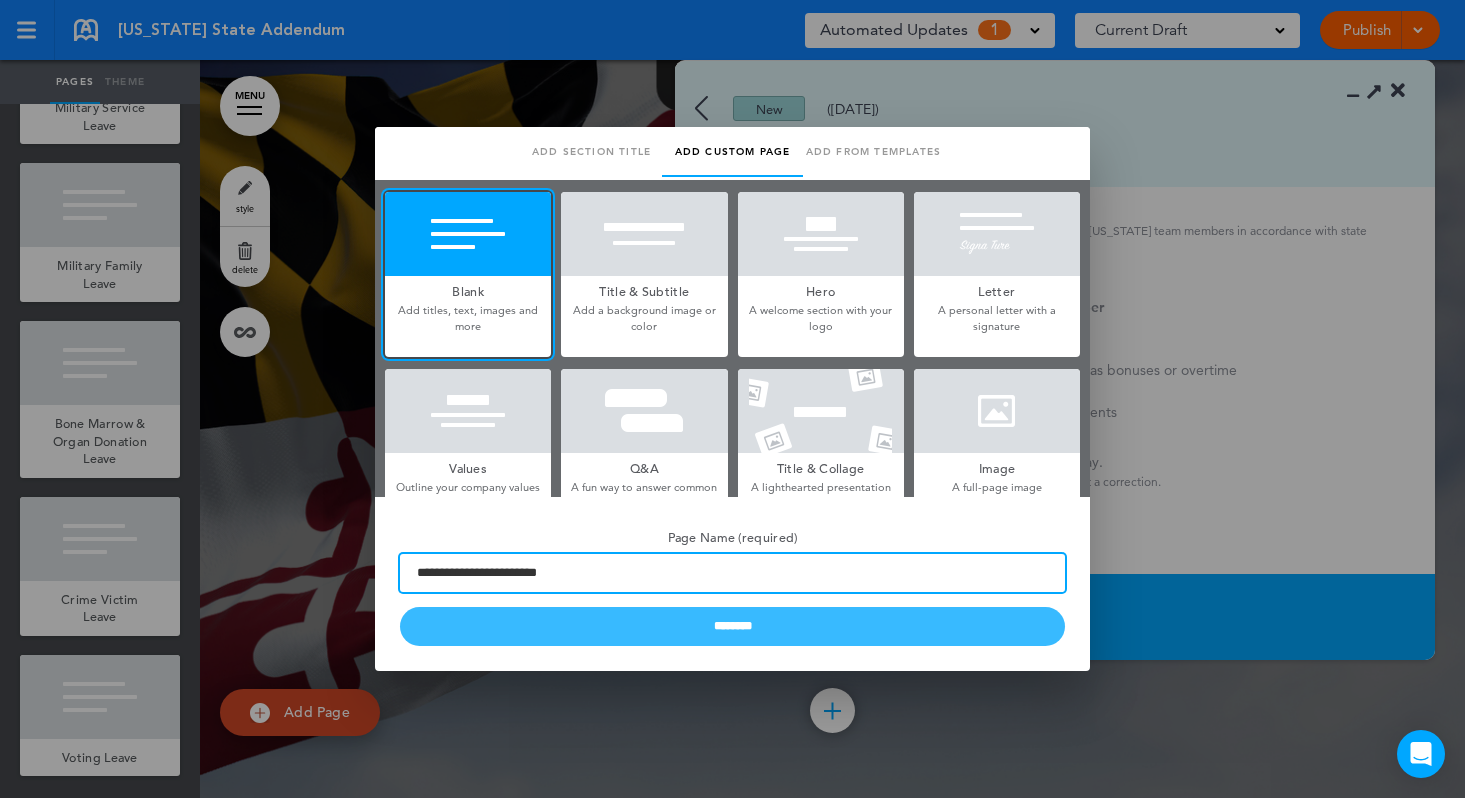 type on "**********" 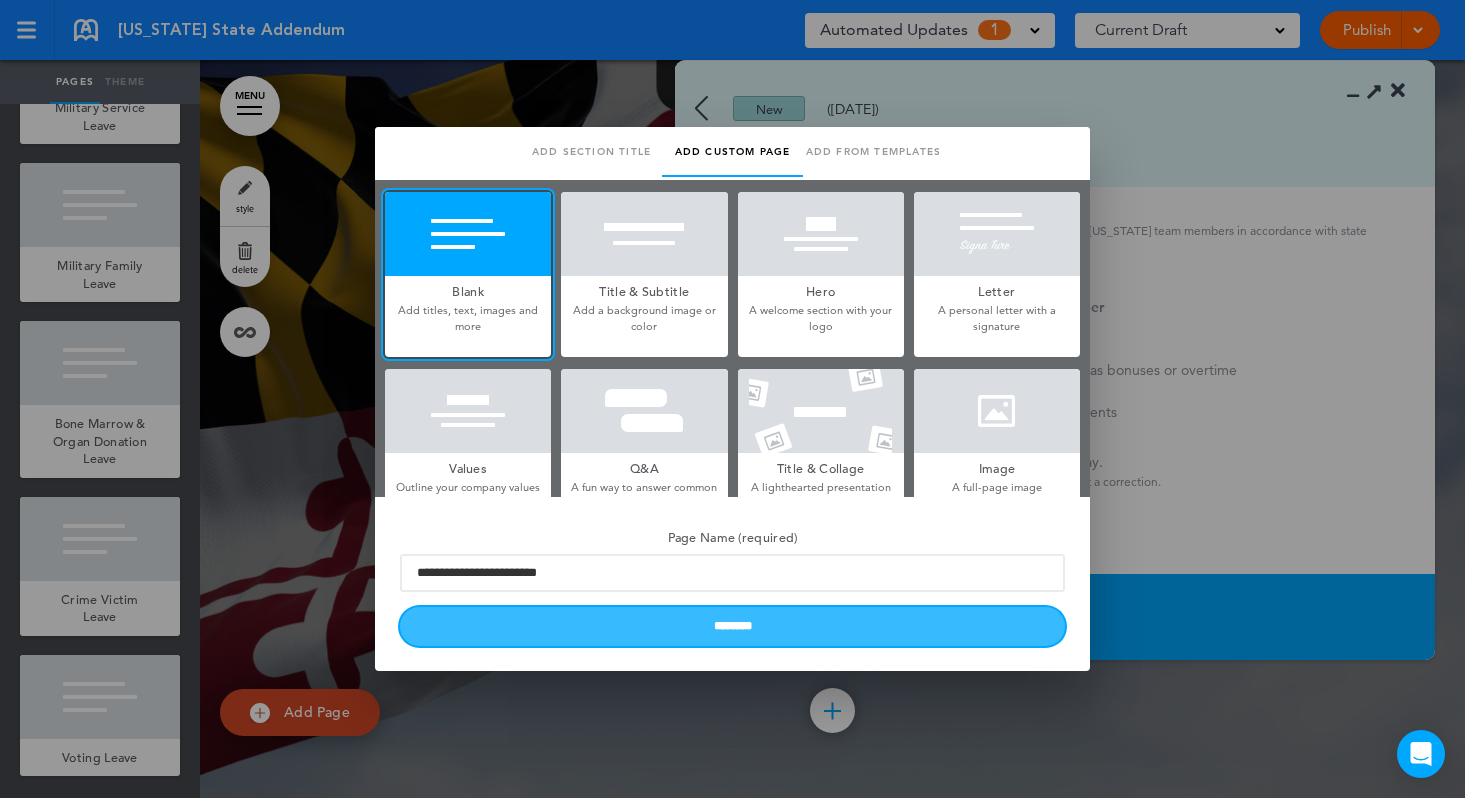click on "********" at bounding box center [732, 626] 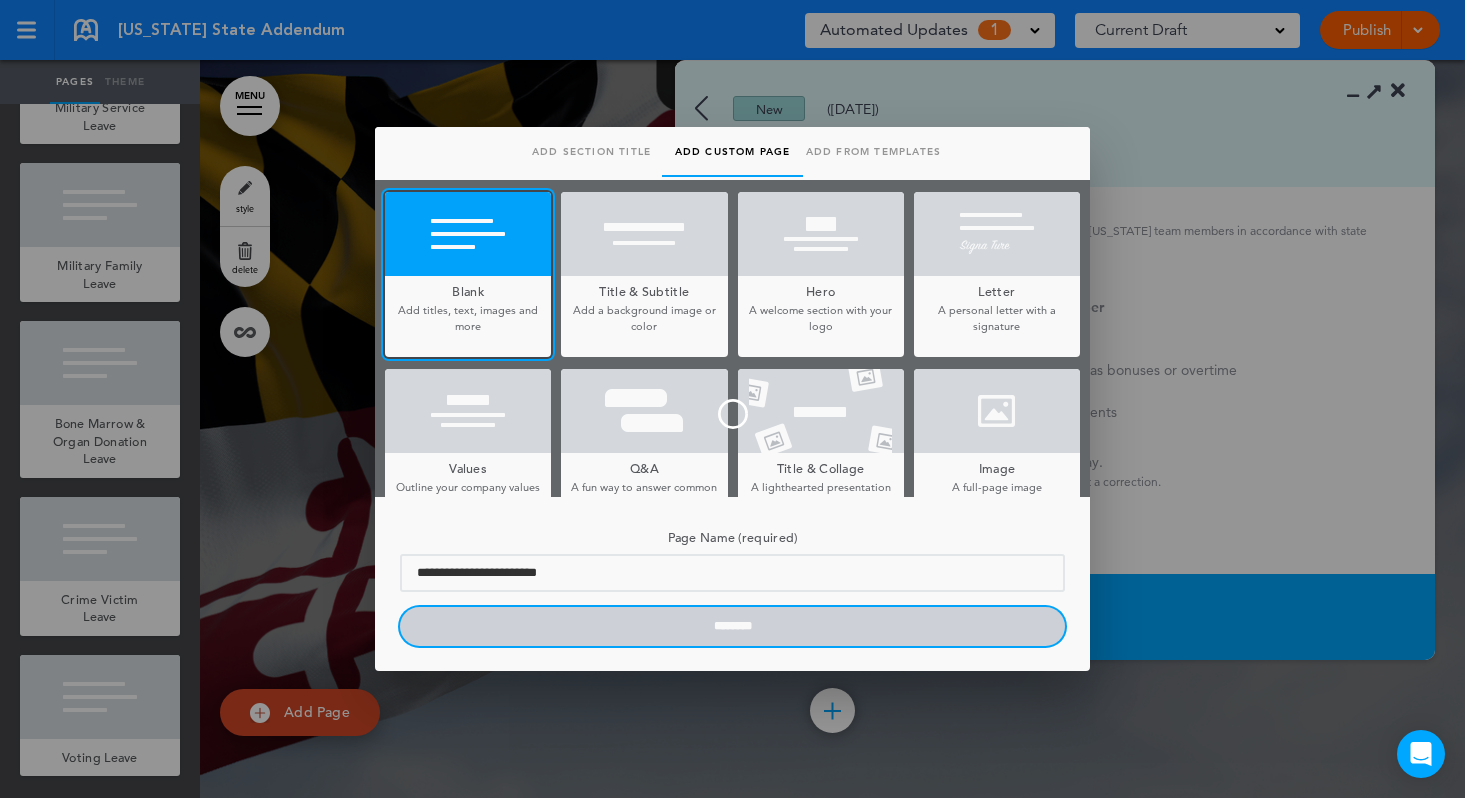 type 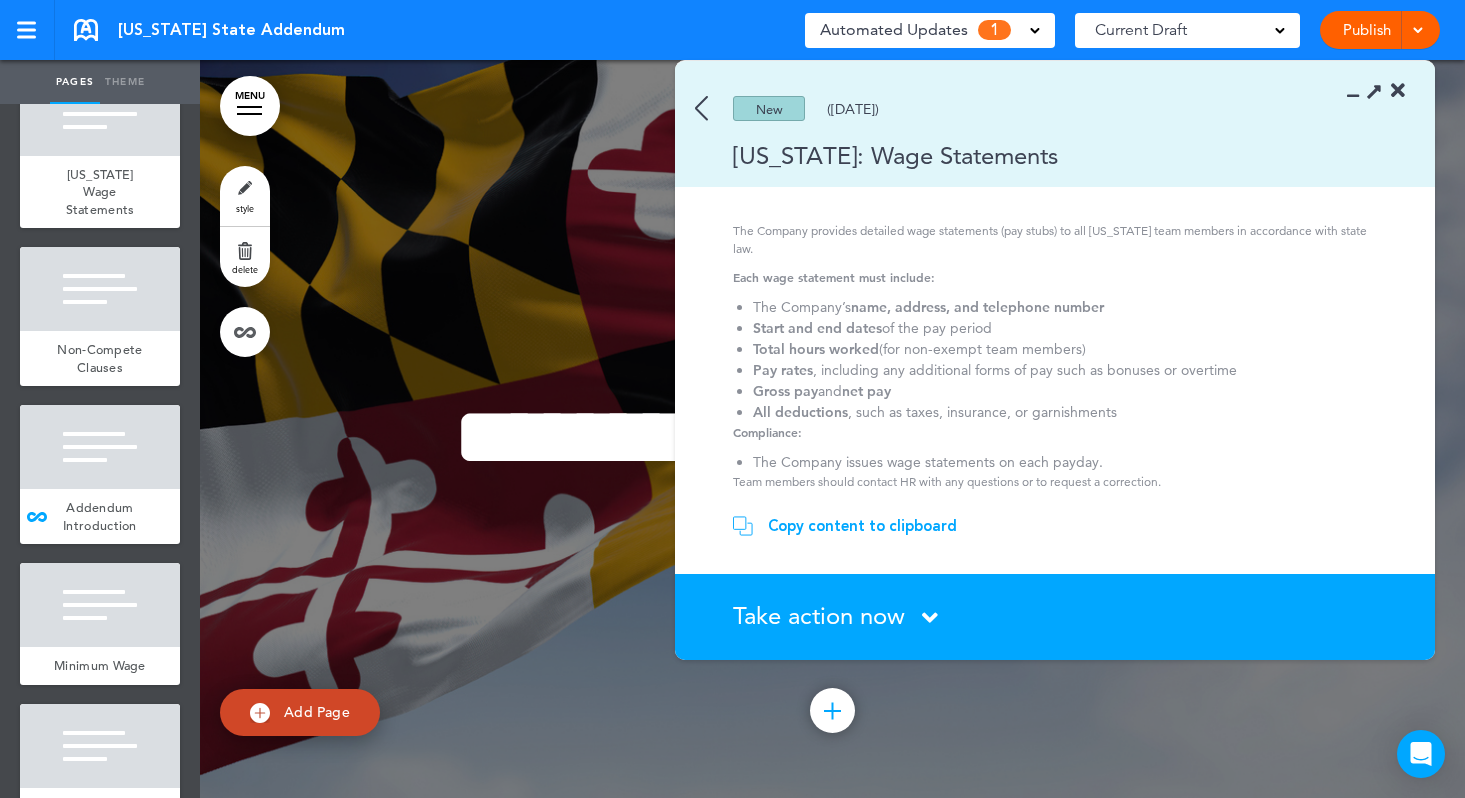 scroll, scrollTop: 0, scrollLeft: 0, axis: both 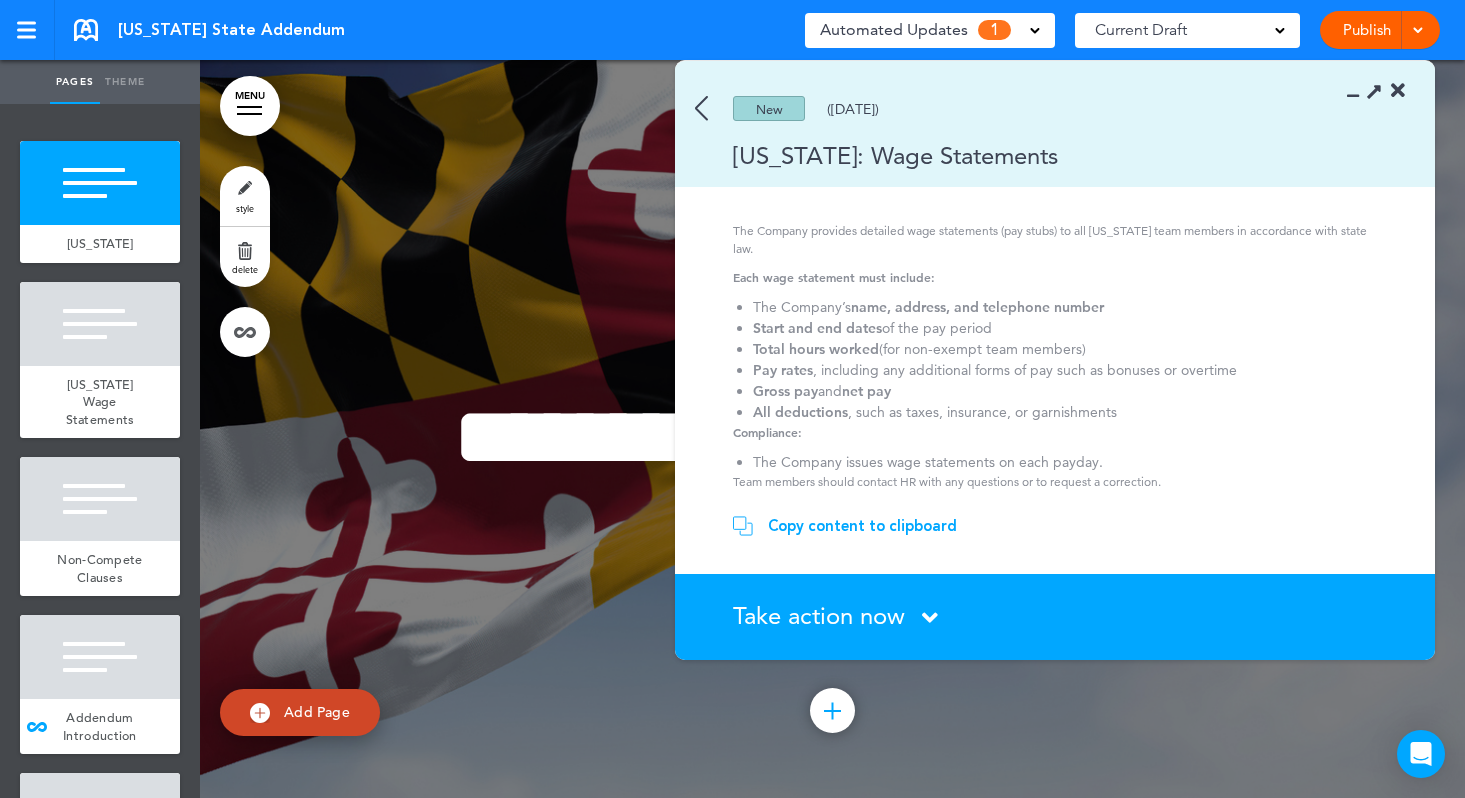 click on "MENU" at bounding box center [250, 106] 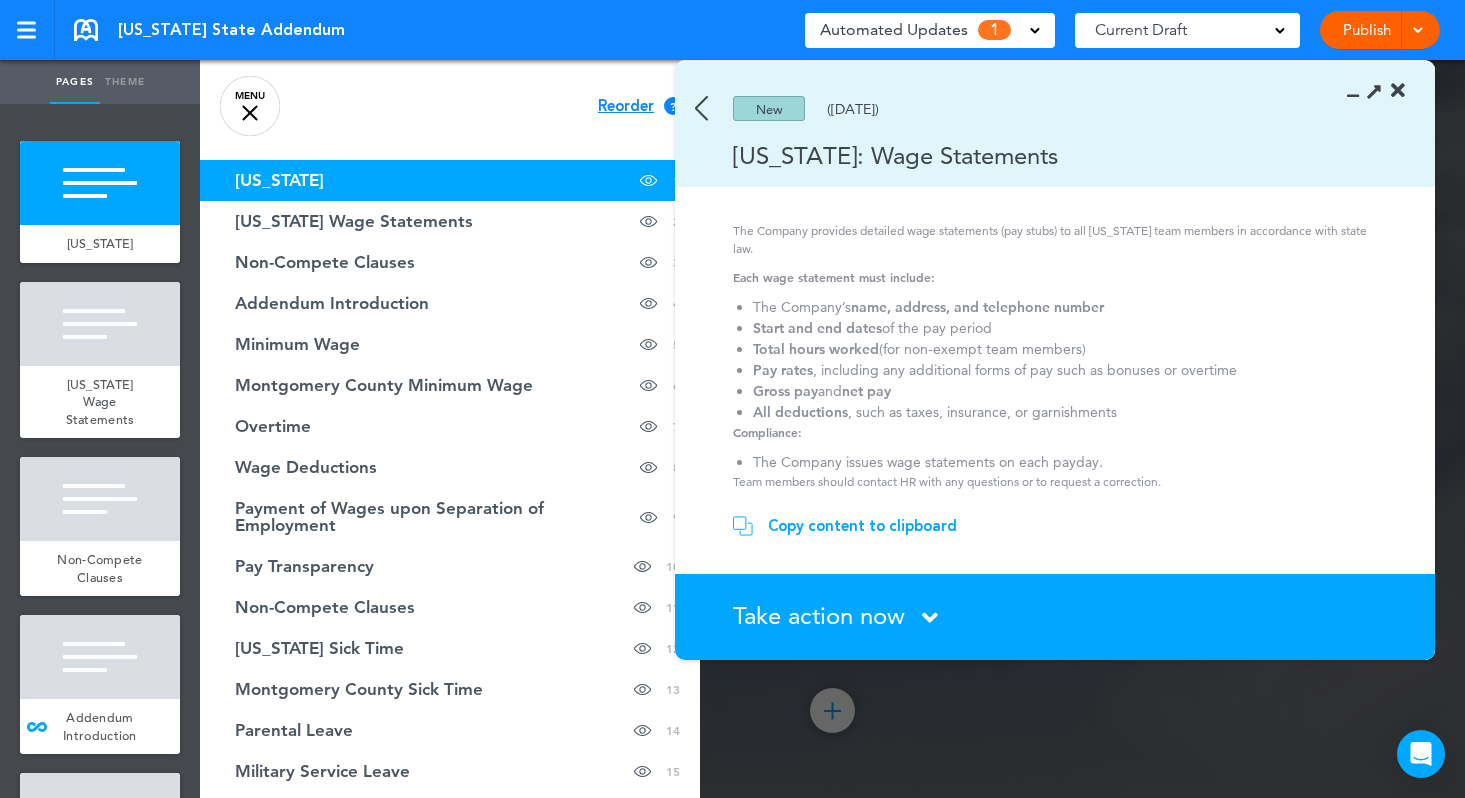 click on "Reorder" at bounding box center [626, 106] 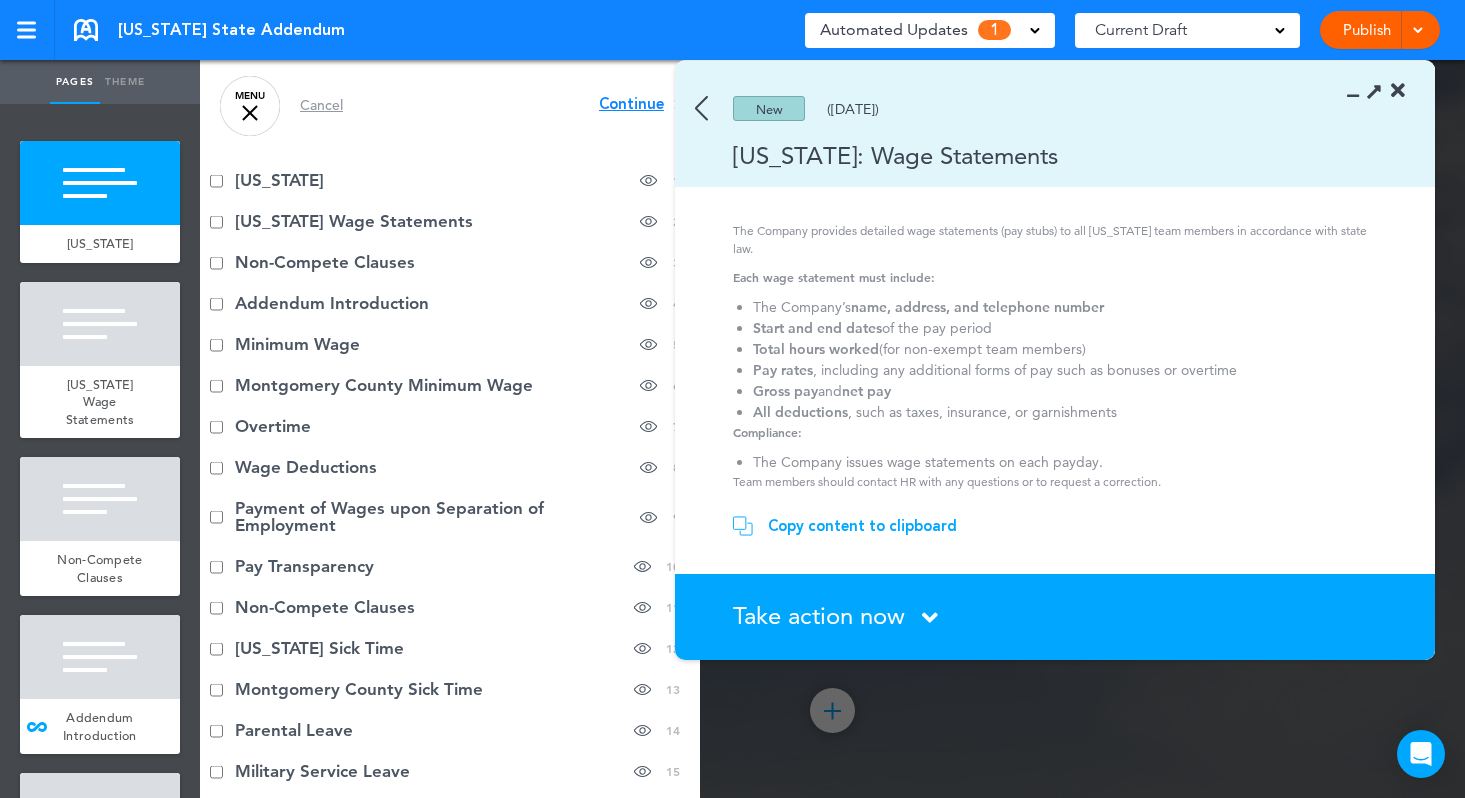 click on "Continue" at bounding box center (631, 104) 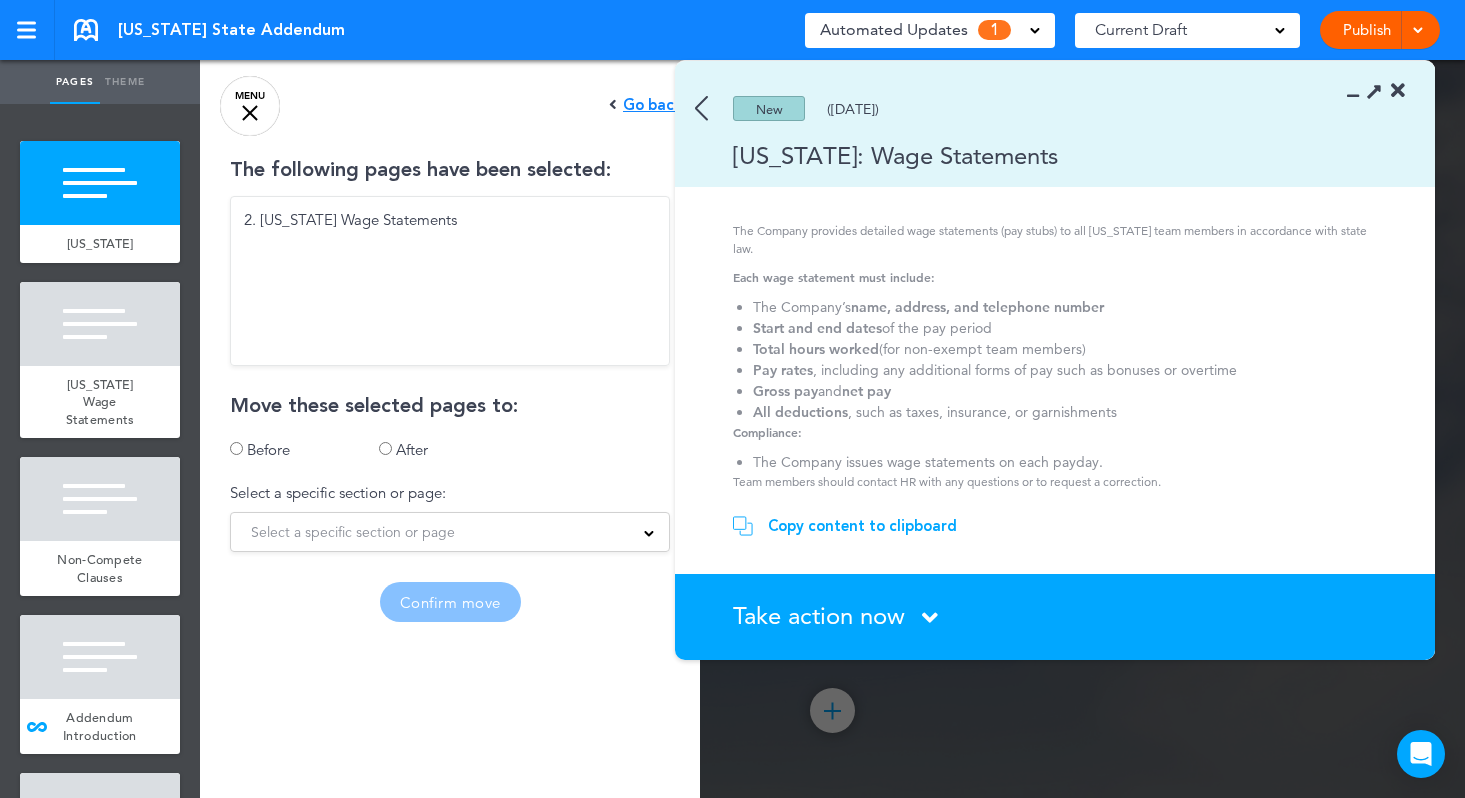 click on "Select a specific section or page" at bounding box center [353, 532] 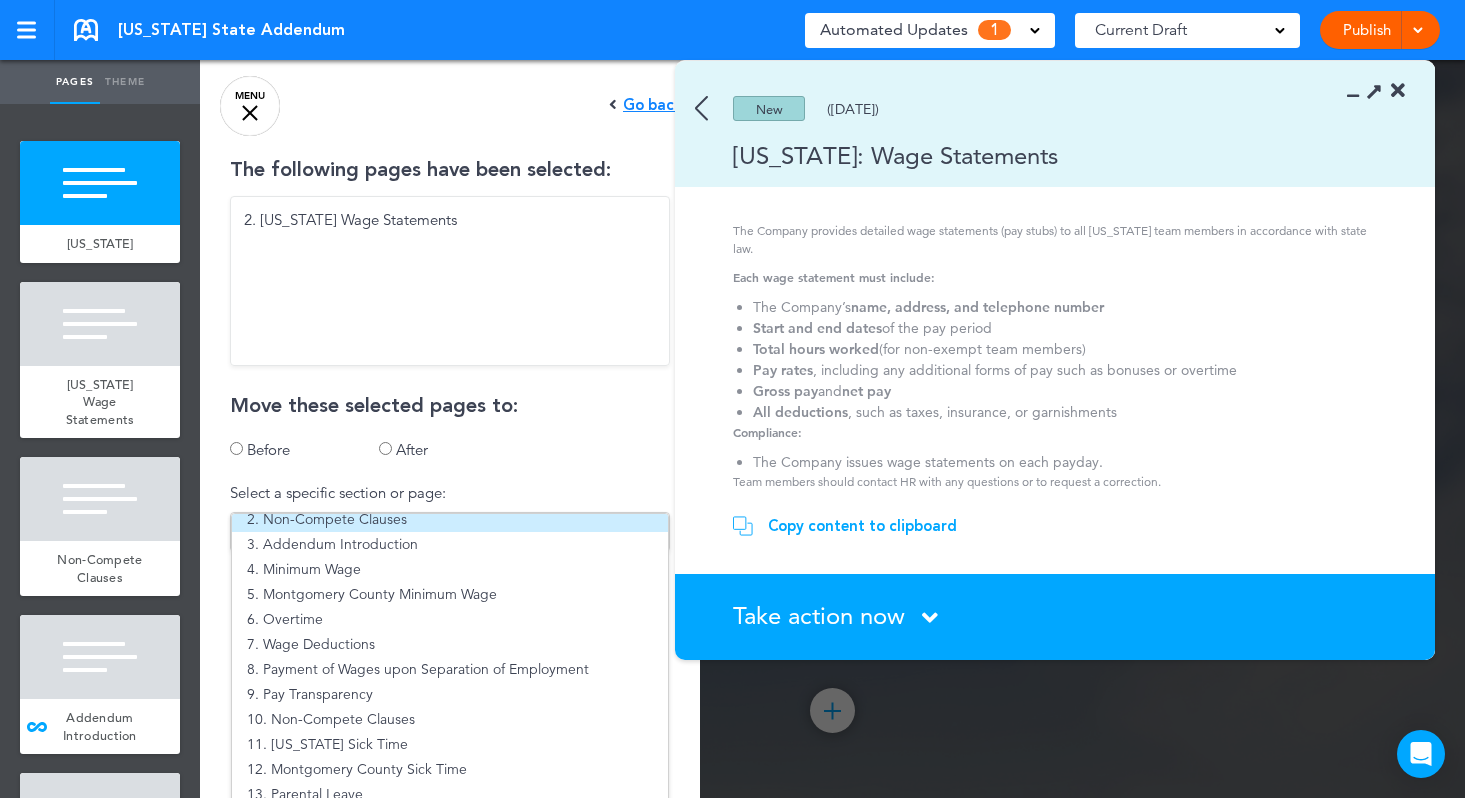 scroll, scrollTop: 53, scrollLeft: 0, axis: vertical 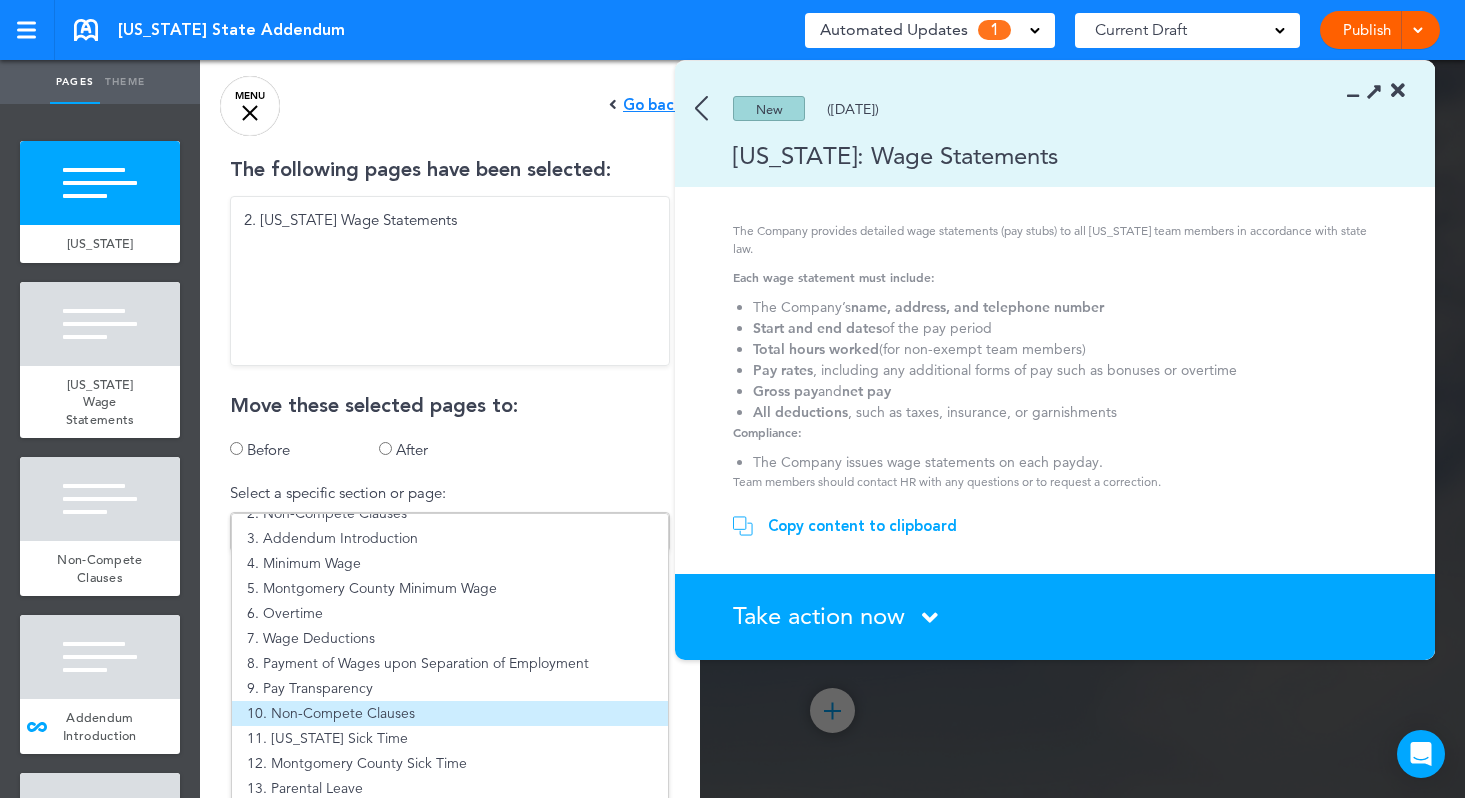 click on "10.
Non-Compete Clauses" at bounding box center (450, 713) 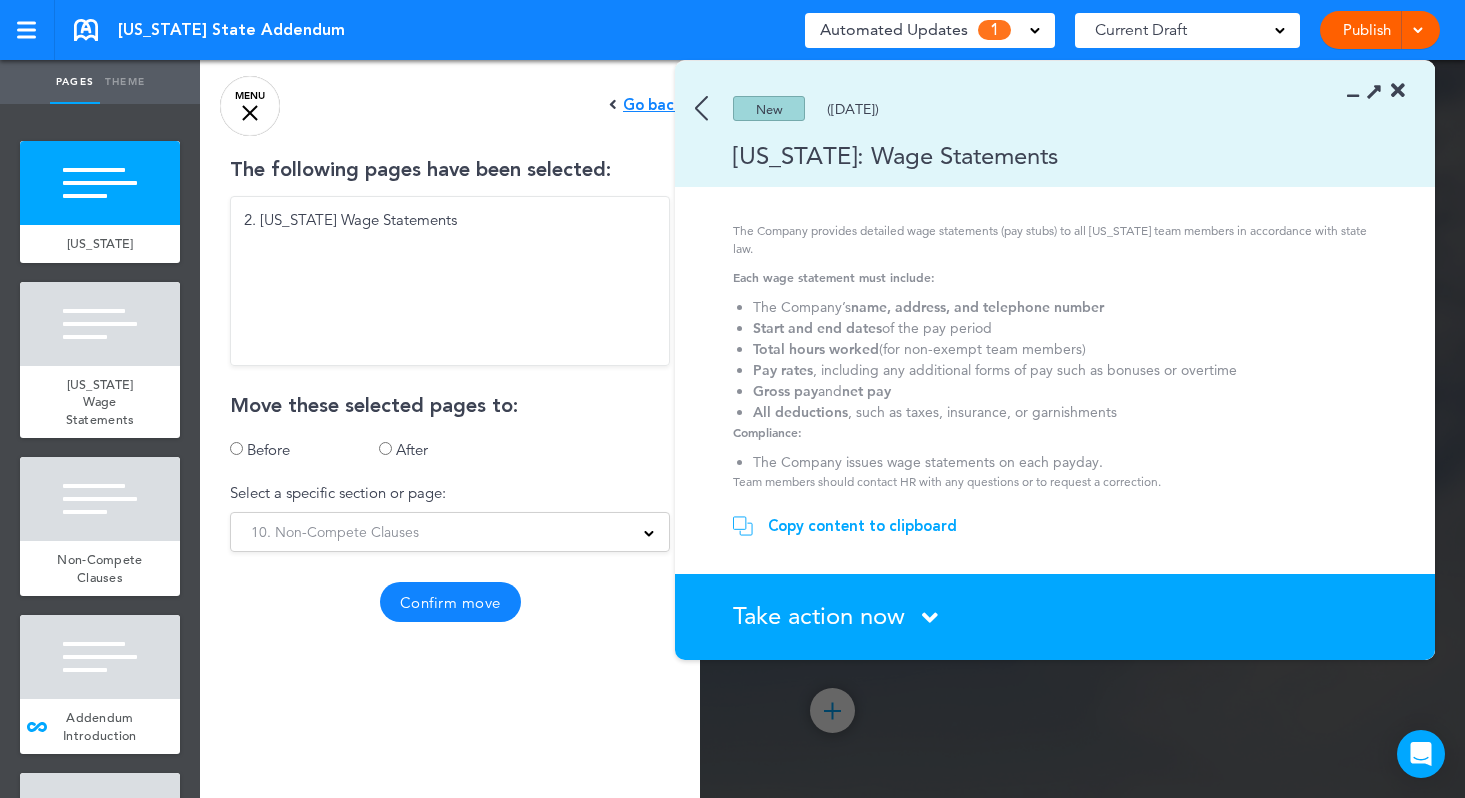 click on "Confirm move" at bounding box center (450, 602) 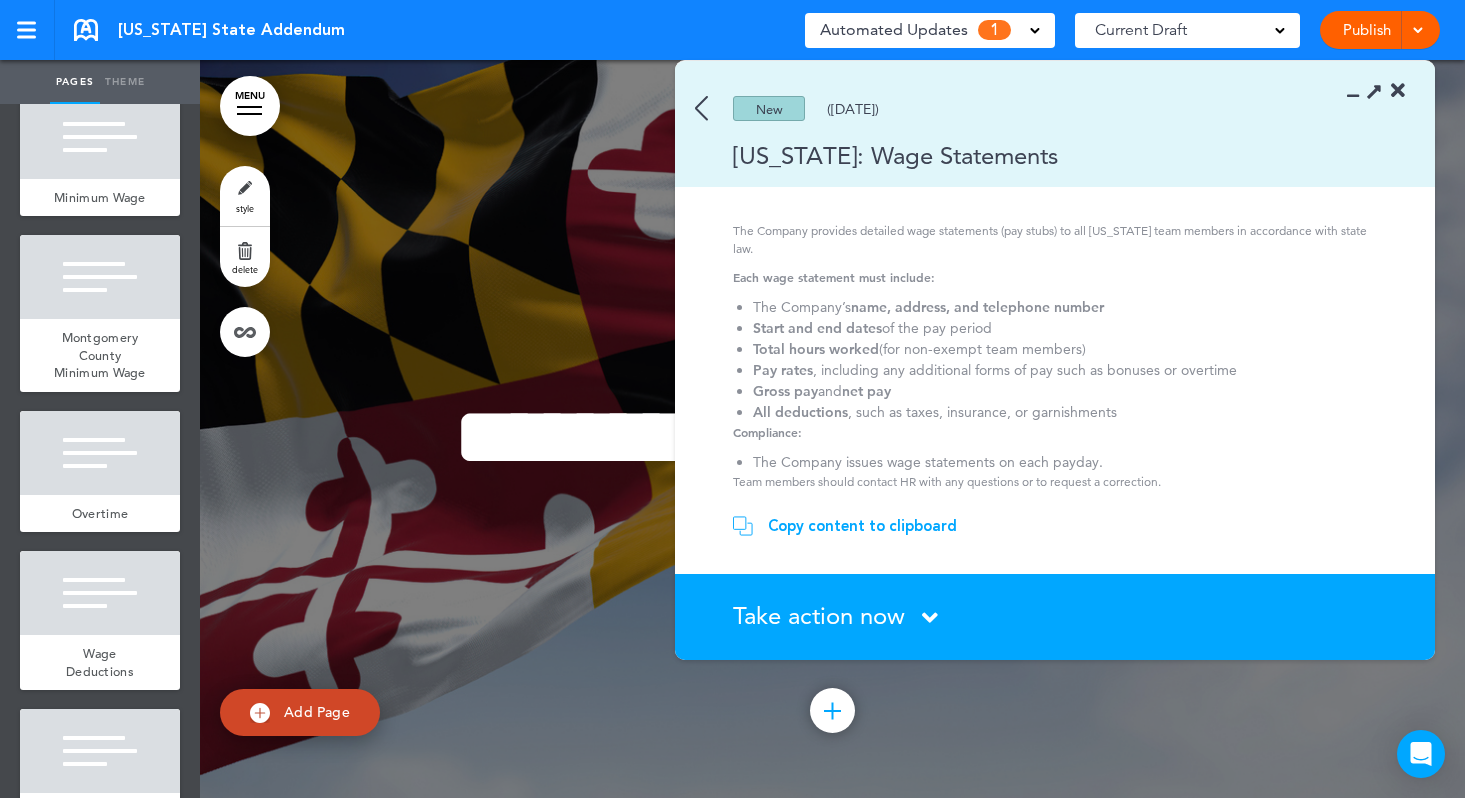 scroll, scrollTop: 510, scrollLeft: 0, axis: vertical 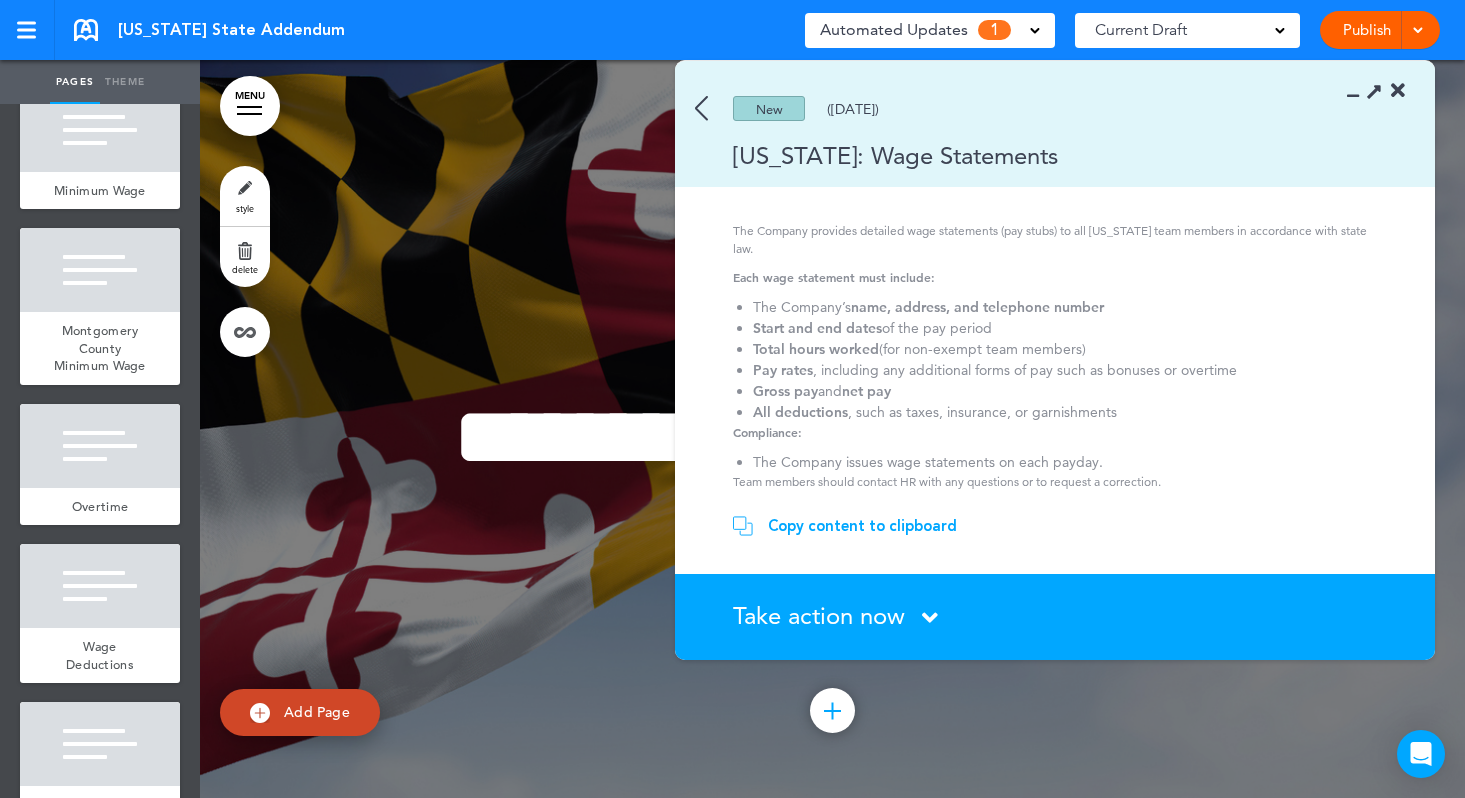 click on "Copy content to clipboard" at bounding box center [862, 526] 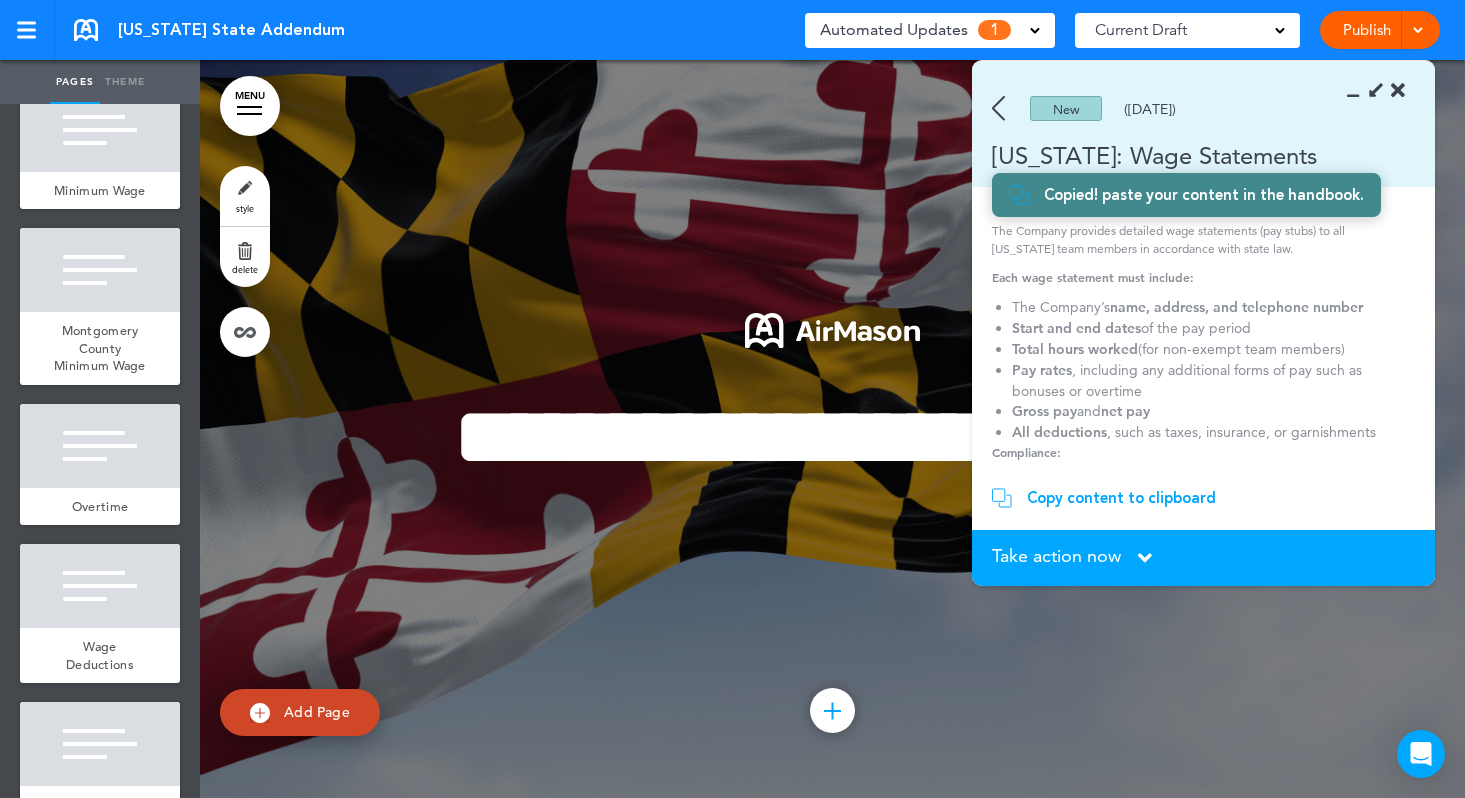 scroll, scrollTop: 20, scrollLeft: 0, axis: vertical 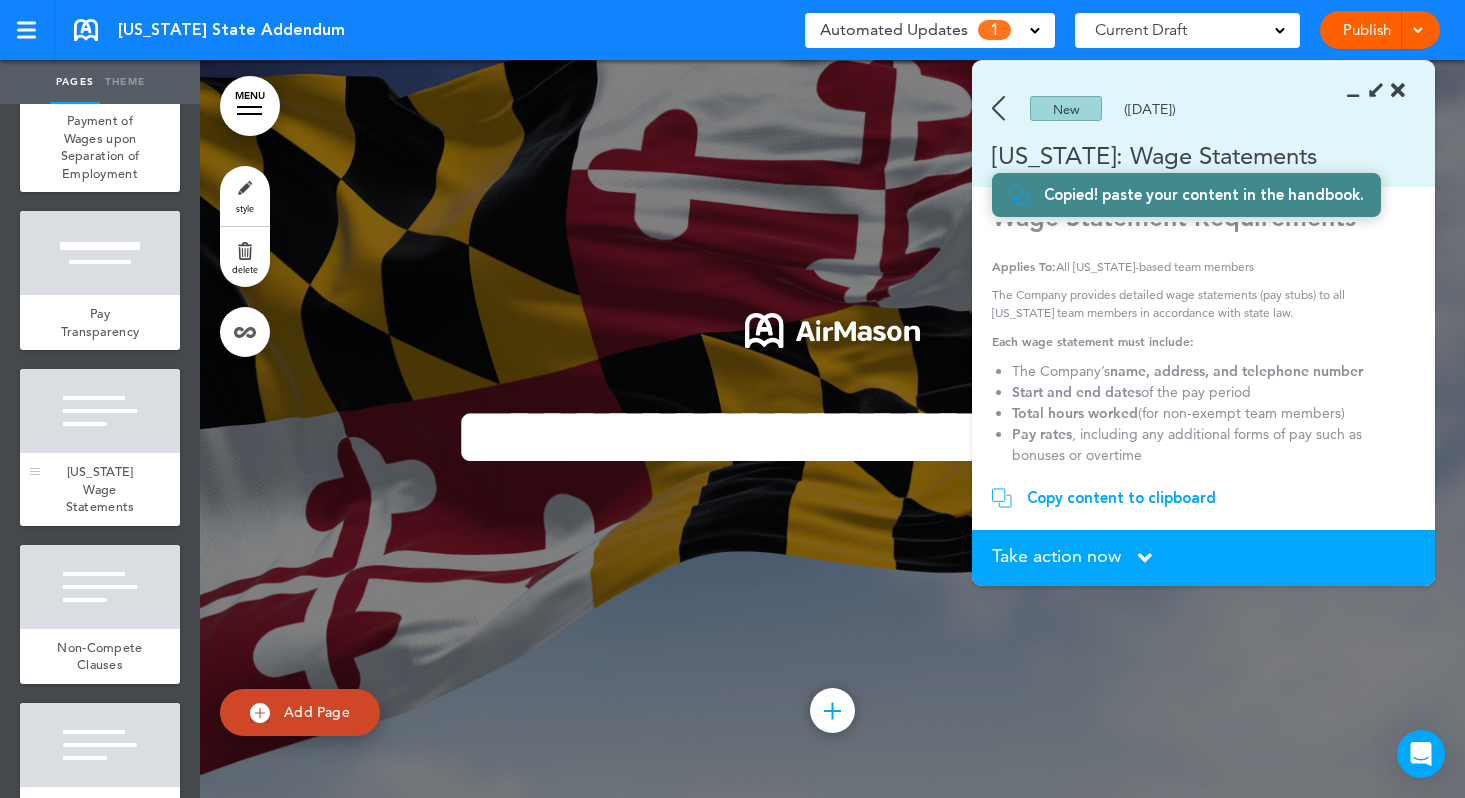 click at bounding box center [100, 411] 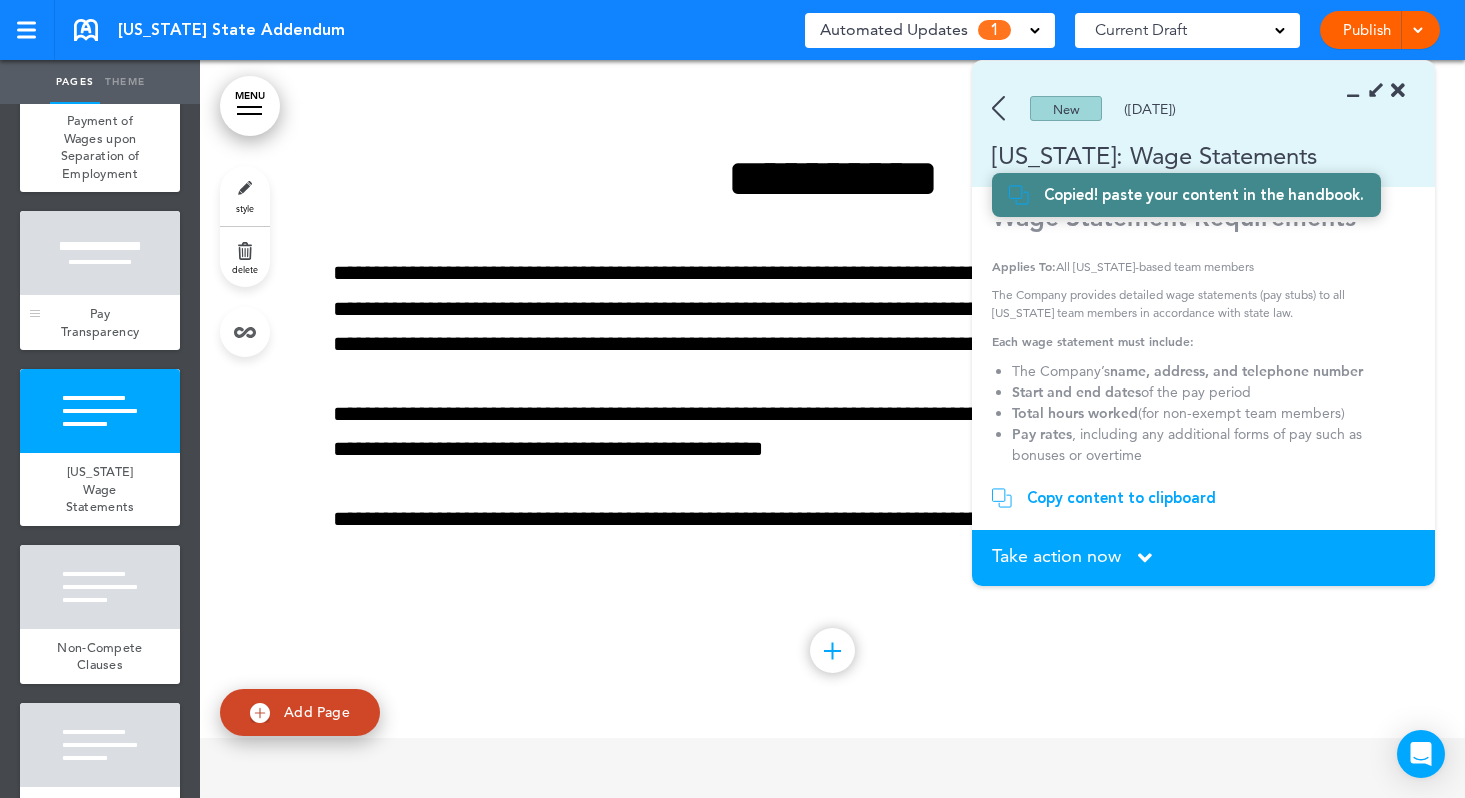 click at bounding box center [100, 253] 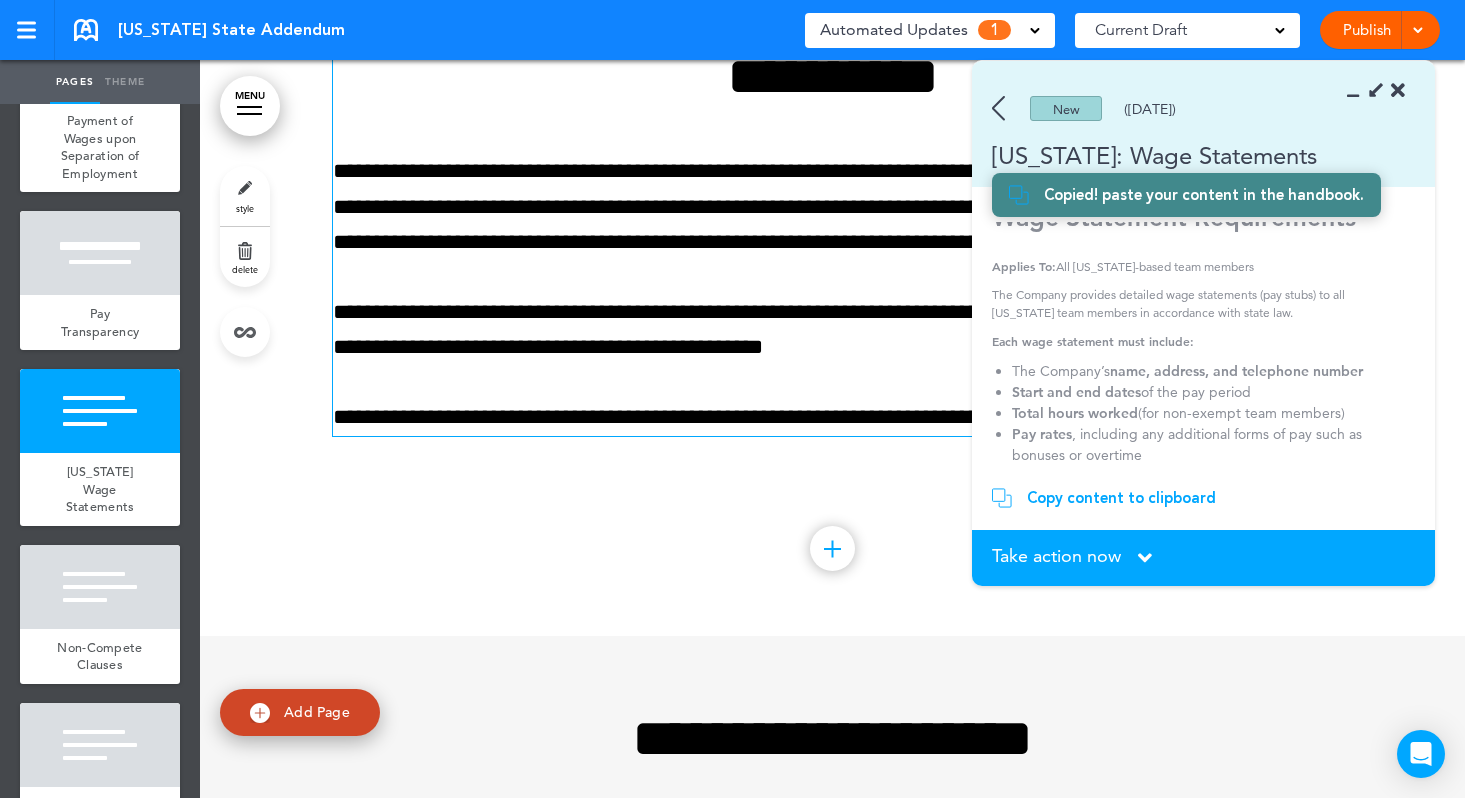 scroll, scrollTop: 9232, scrollLeft: 0, axis: vertical 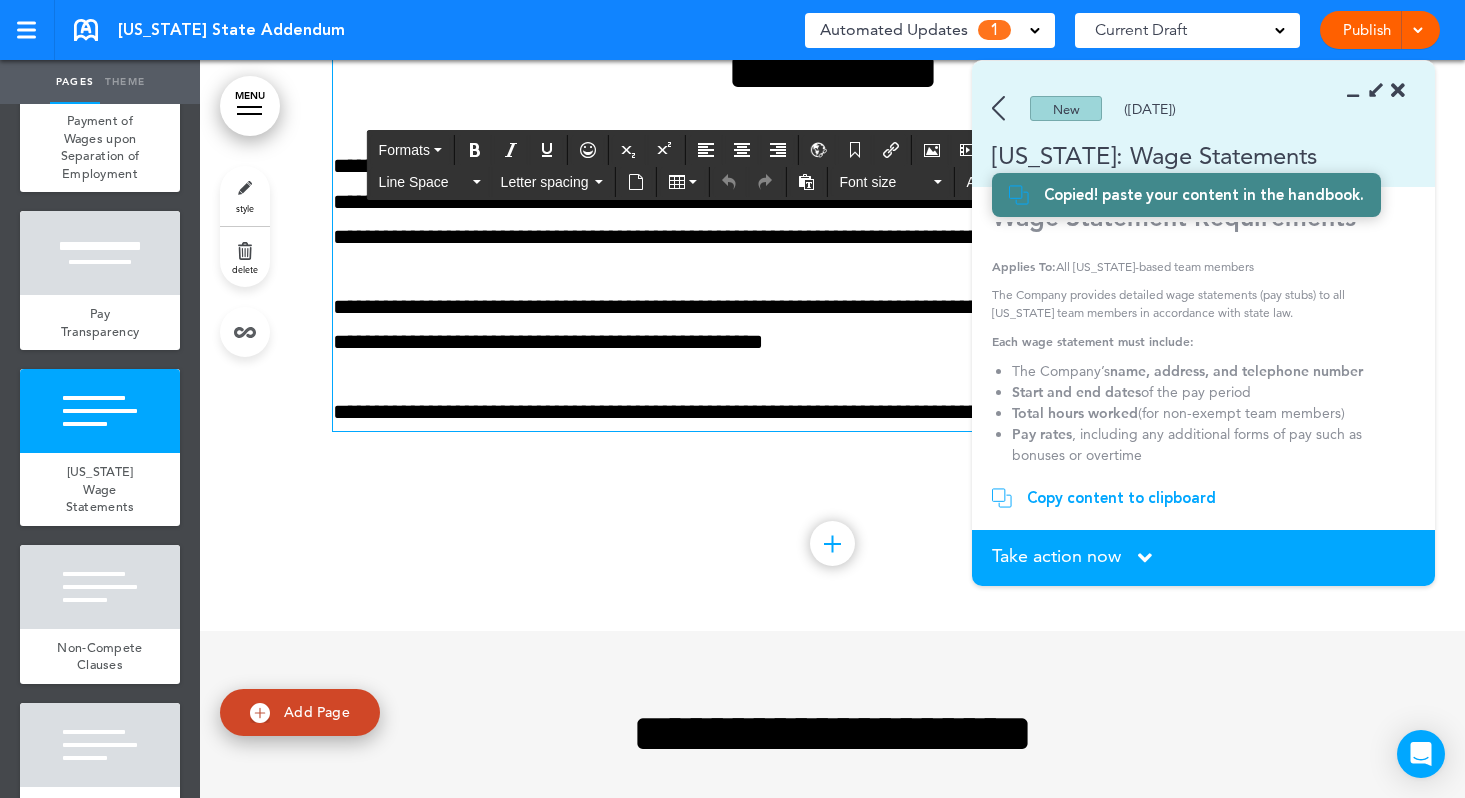 click on "**********" at bounding box center (833, 202) 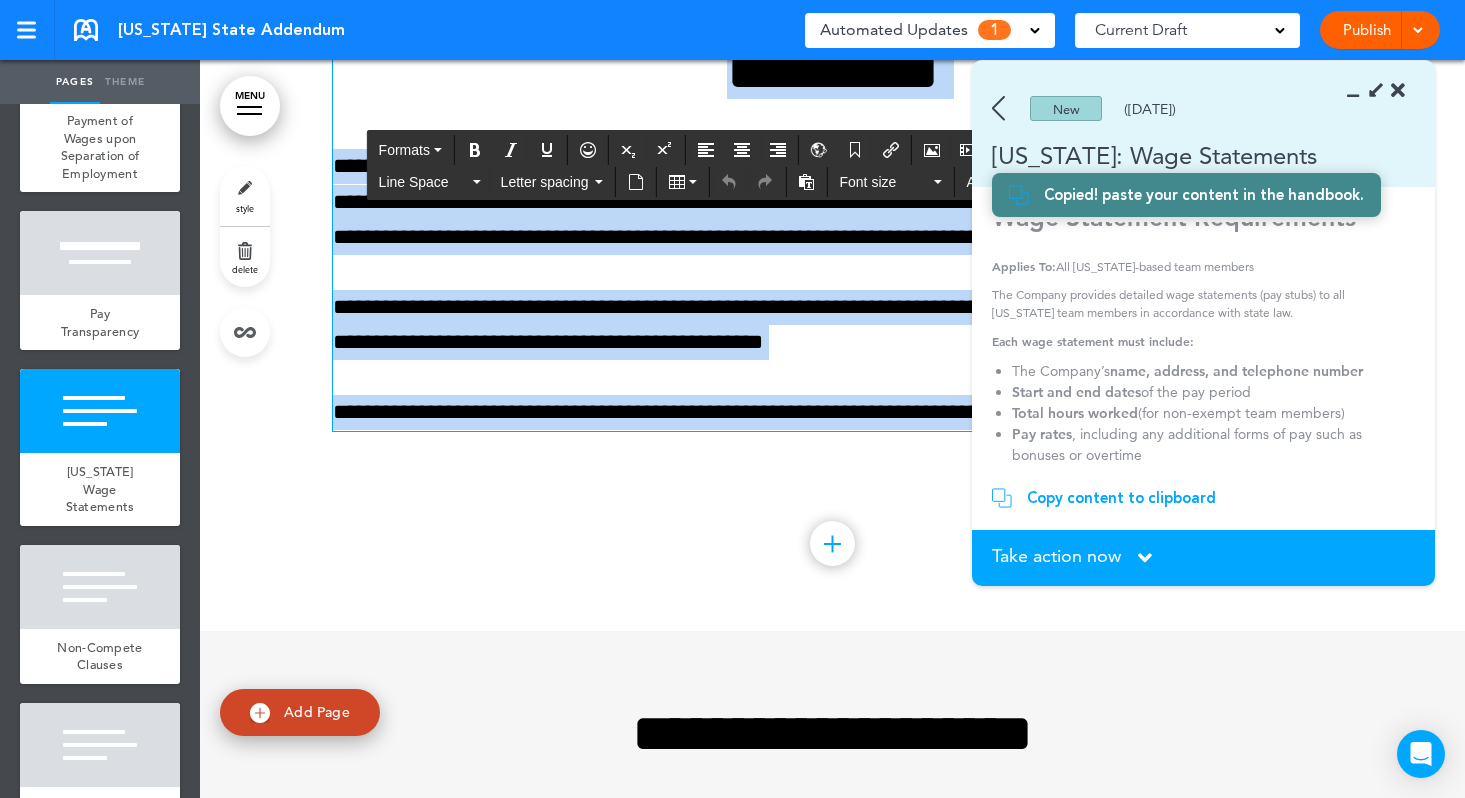 drag, startPoint x: 683, startPoint y: 119, endPoint x: 1253, endPoint y: 496, distance: 683.3952 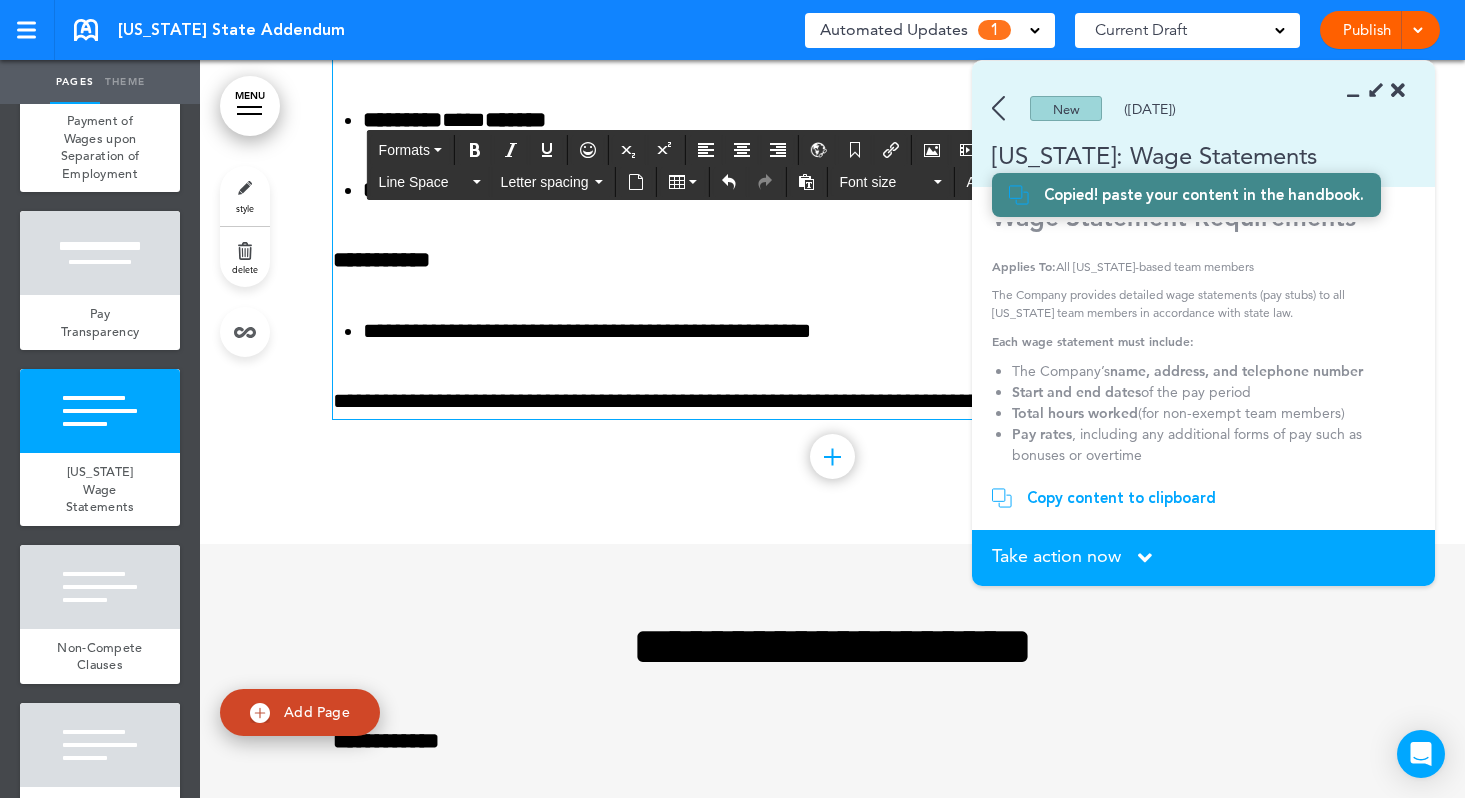 scroll, scrollTop: 9718, scrollLeft: 0, axis: vertical 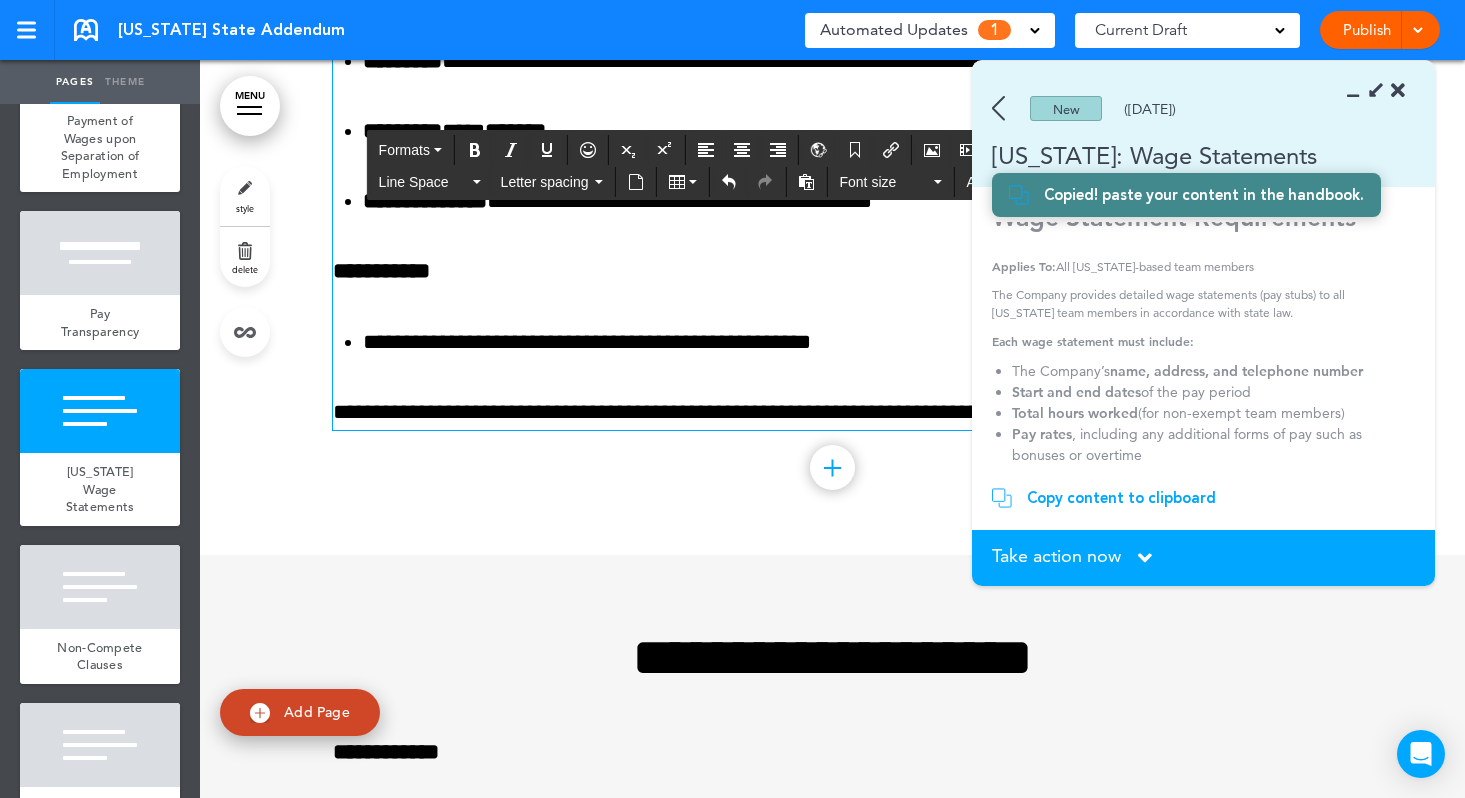 click on "**********" at bounding box center [833, 412] 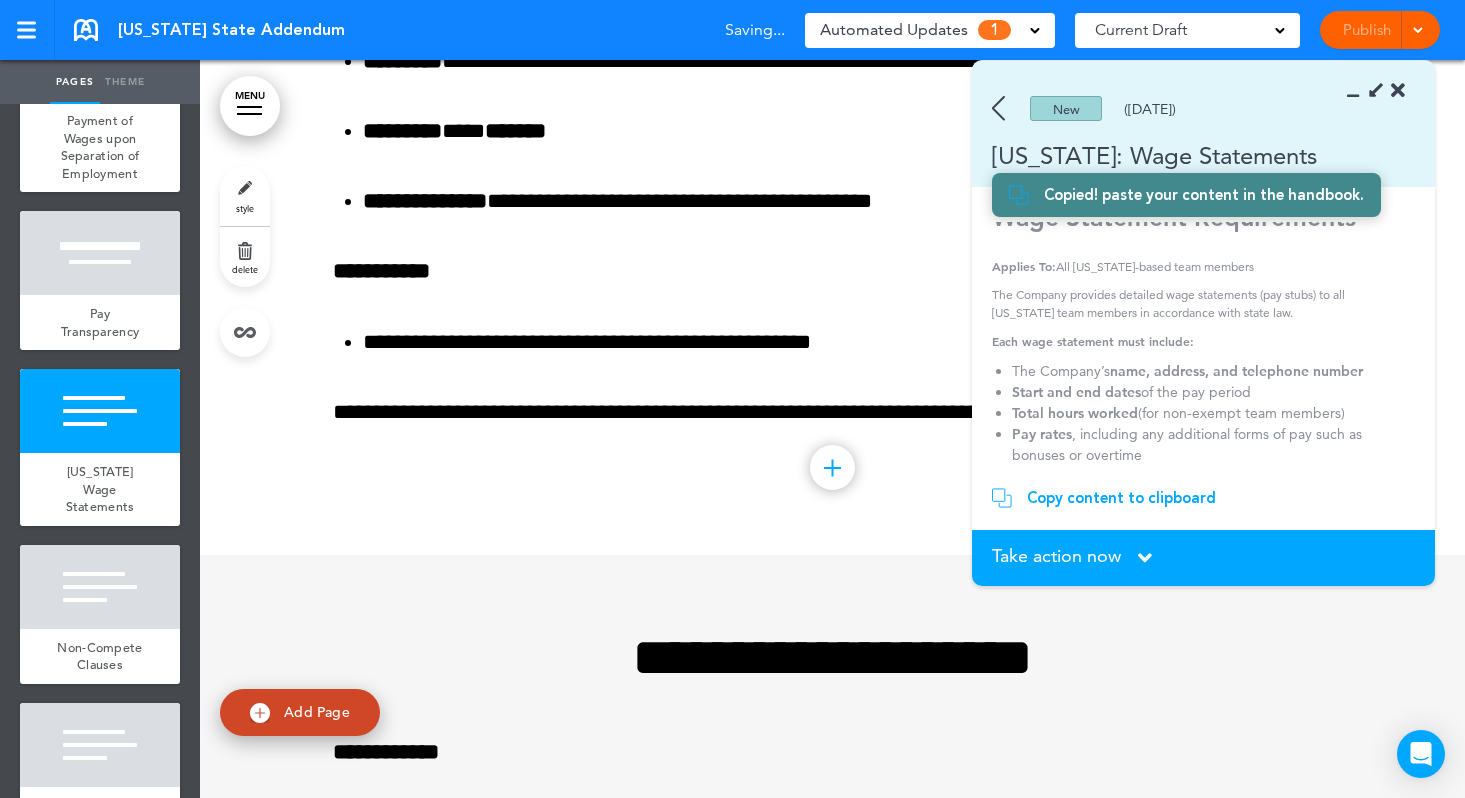 click on "Take action now" at bounding box center (1056, 556) 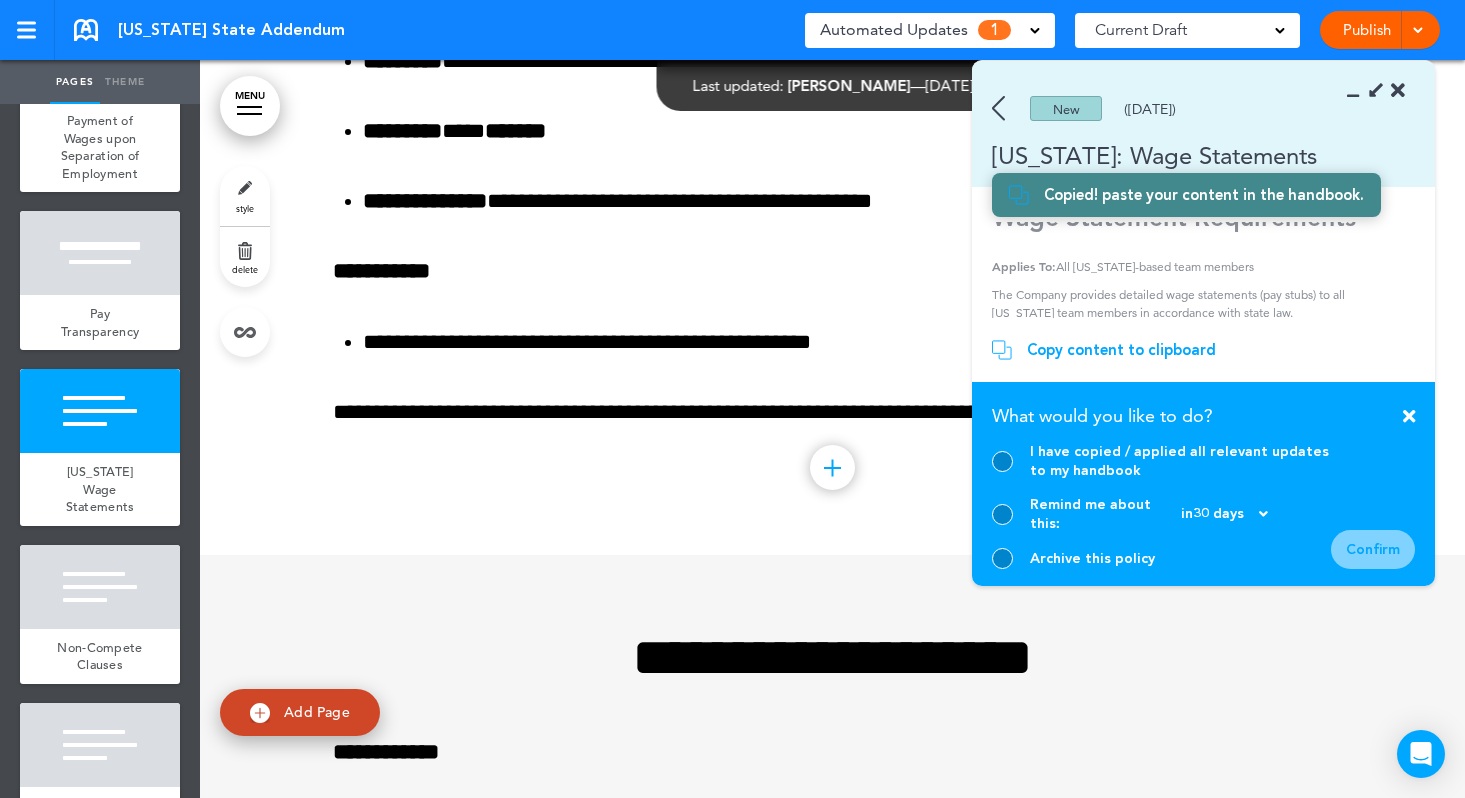 click on "Copy content to clipboard" at bounding box center (1121, 350) 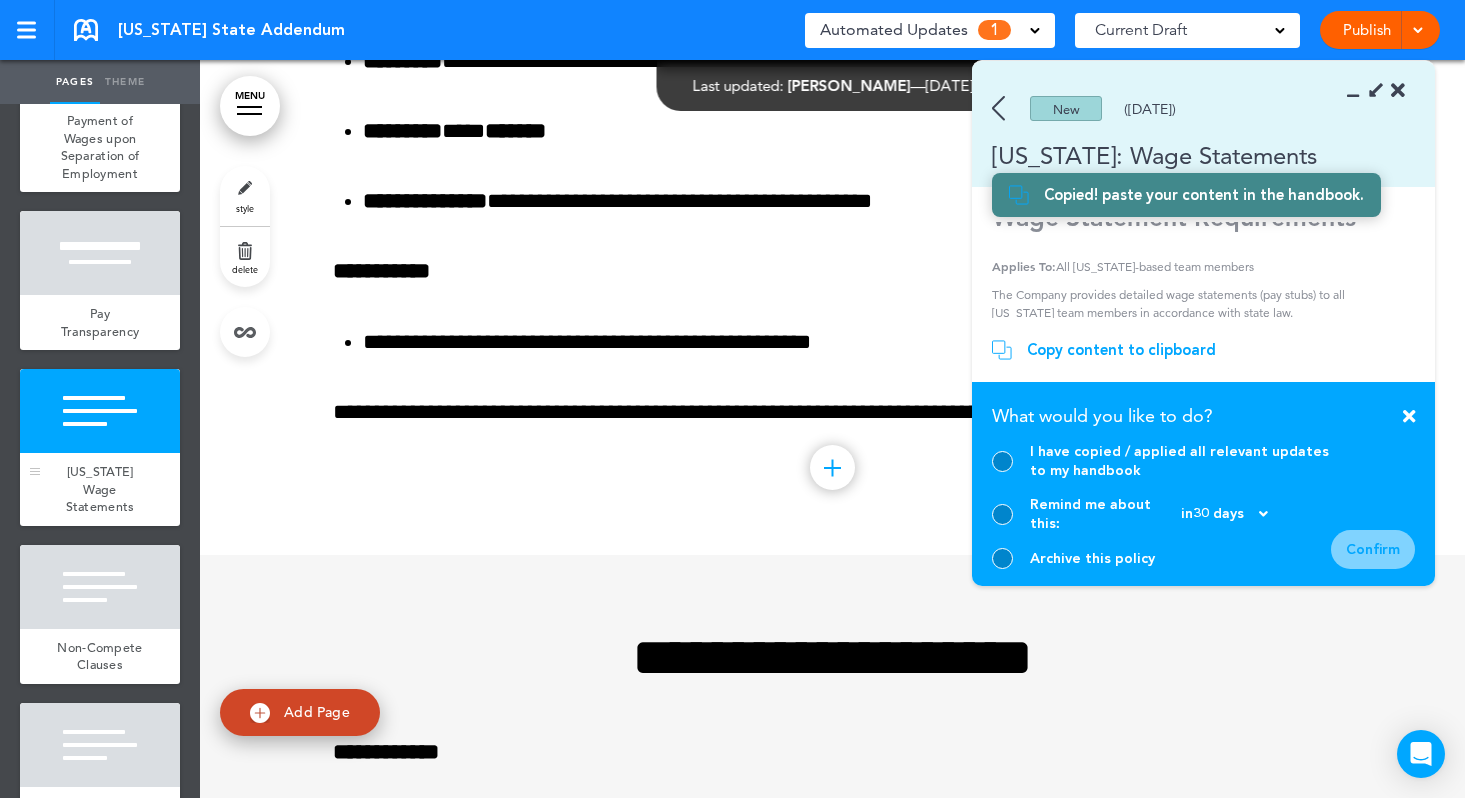 click at bounding box center (100, 411) 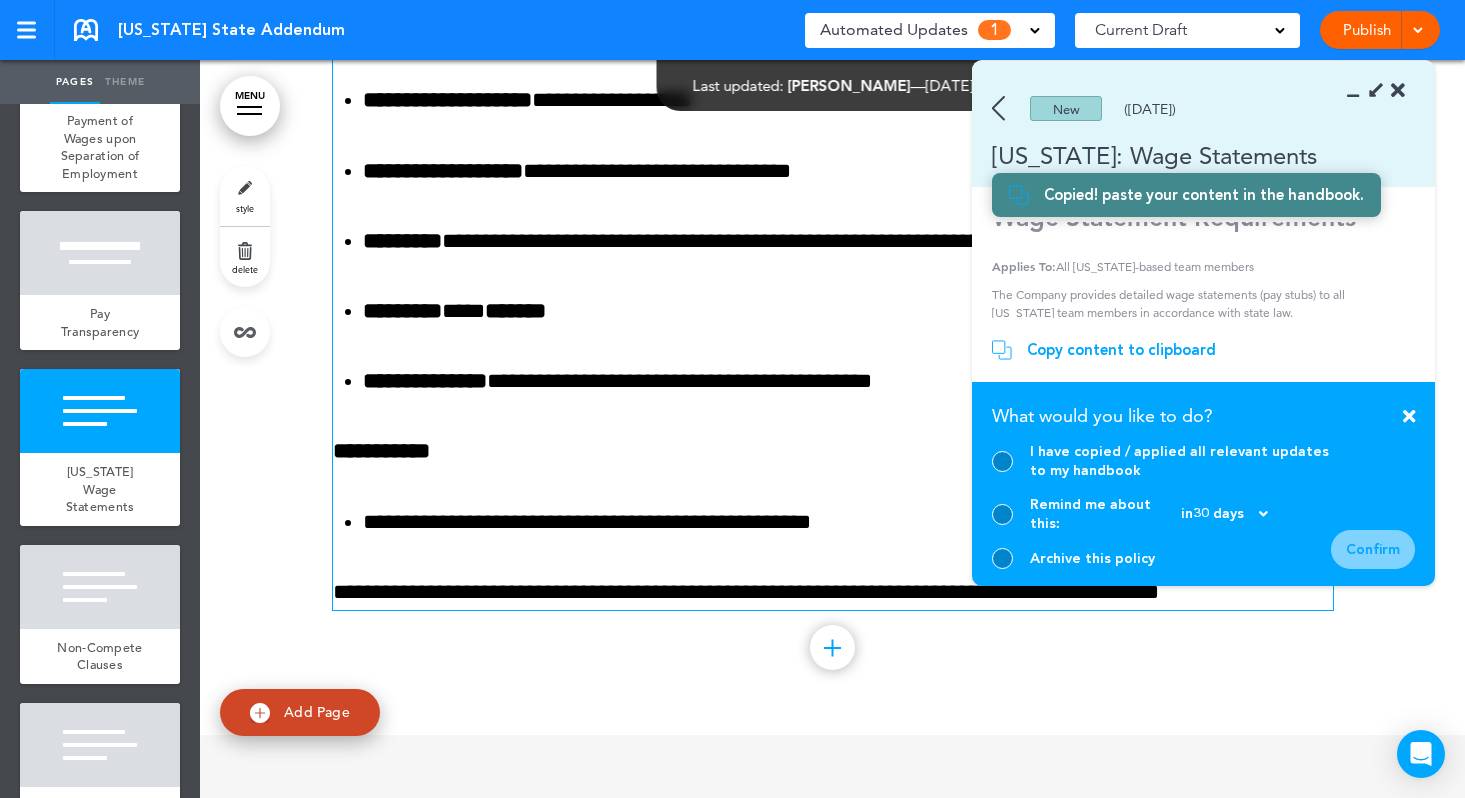 scroll, scrollTop: 9575, scrollLeft: 0, axis: vertical 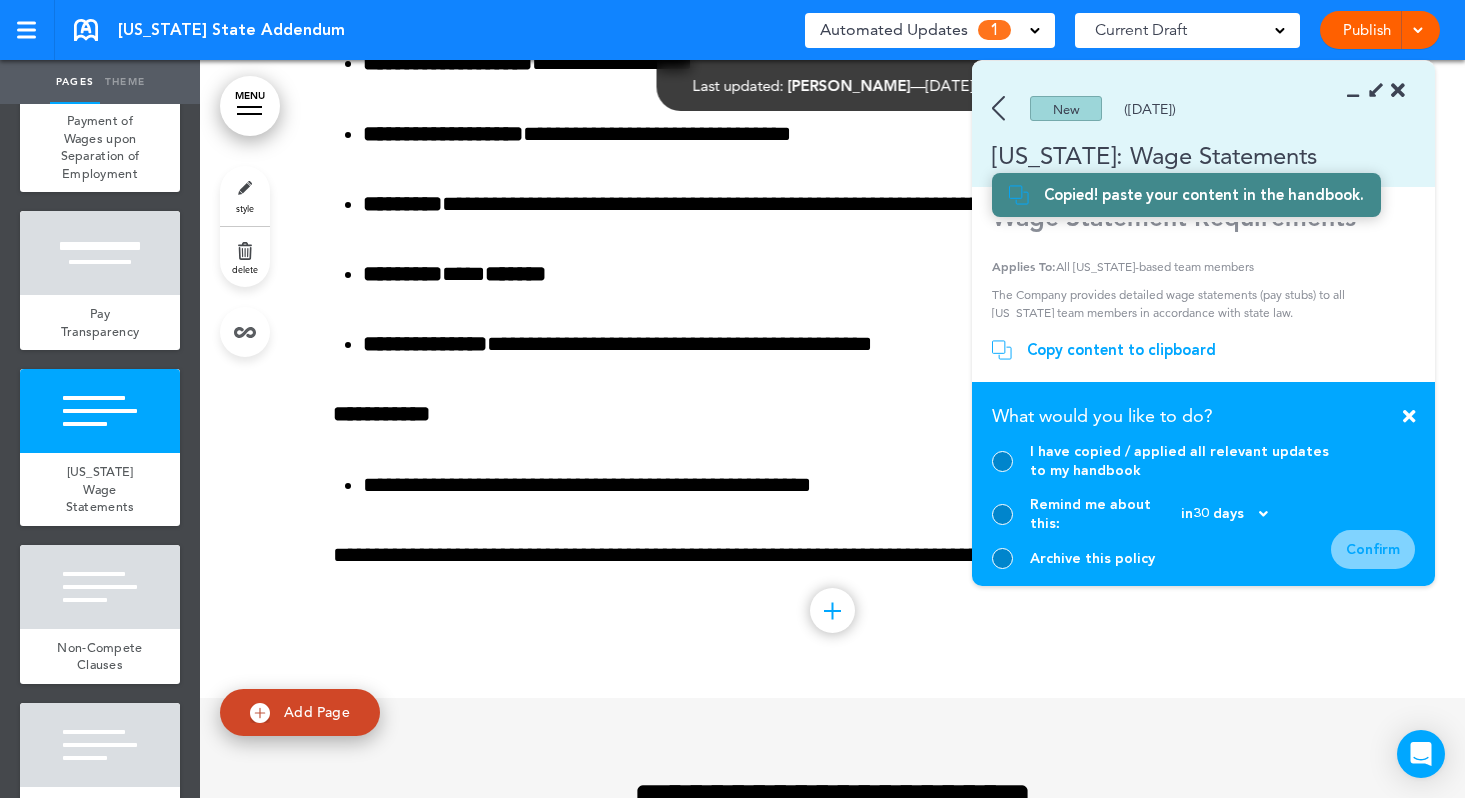 click at bounding box center (1002, 461) 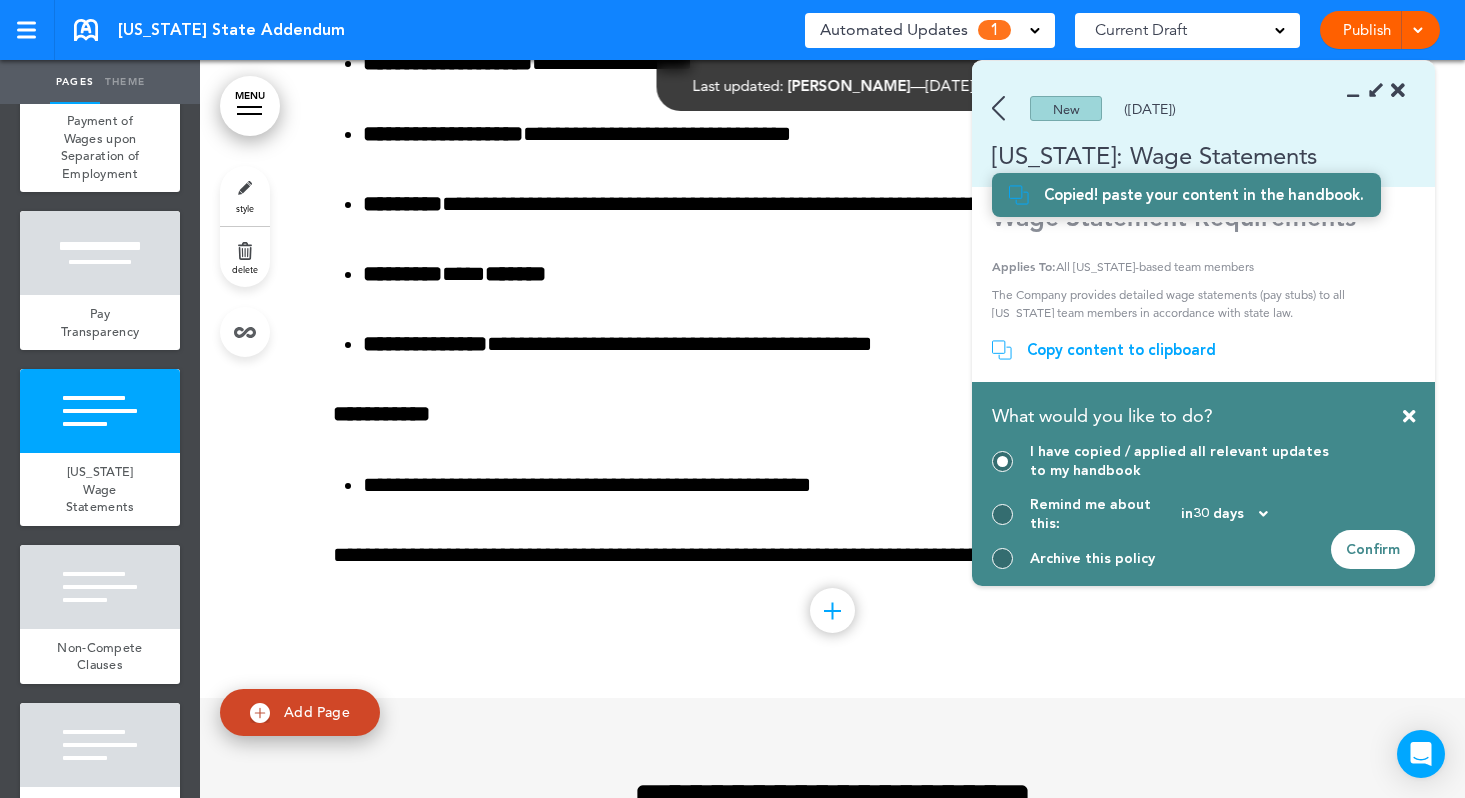 click on "Confirm" at bounding box center [1373, 549] 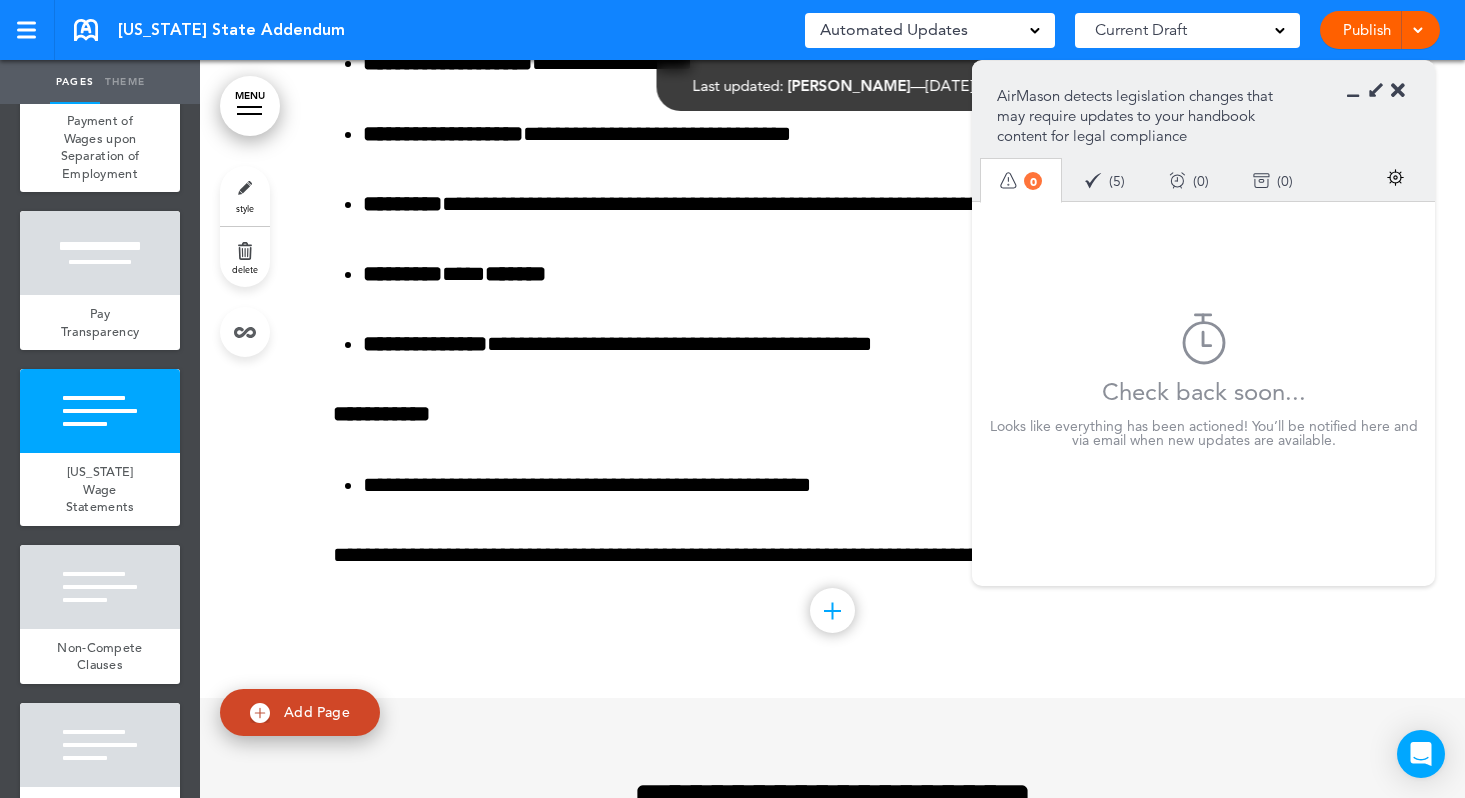 click at bounding box center [1398, 91] 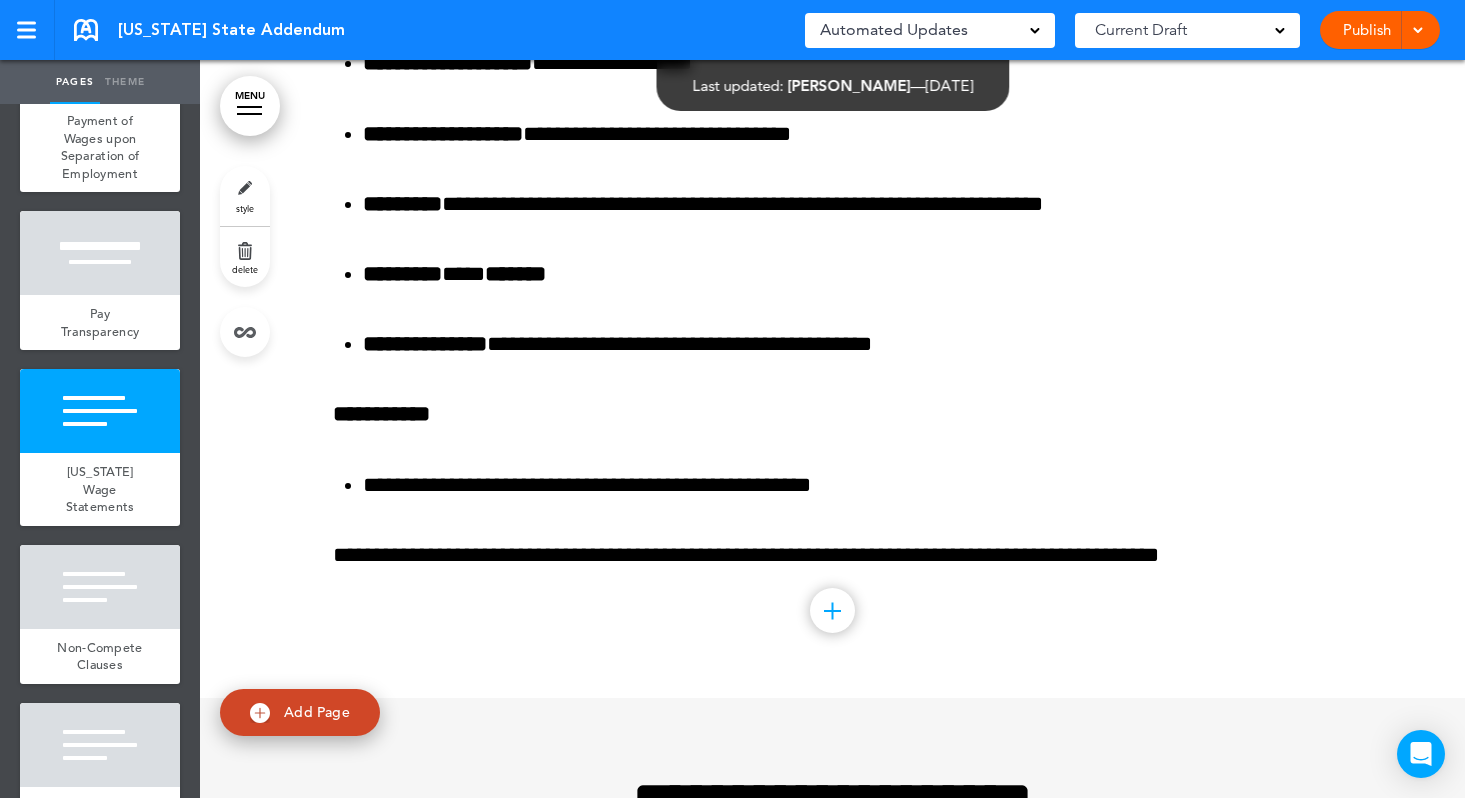 click on "Publish" at bounding box center [1366, 30] 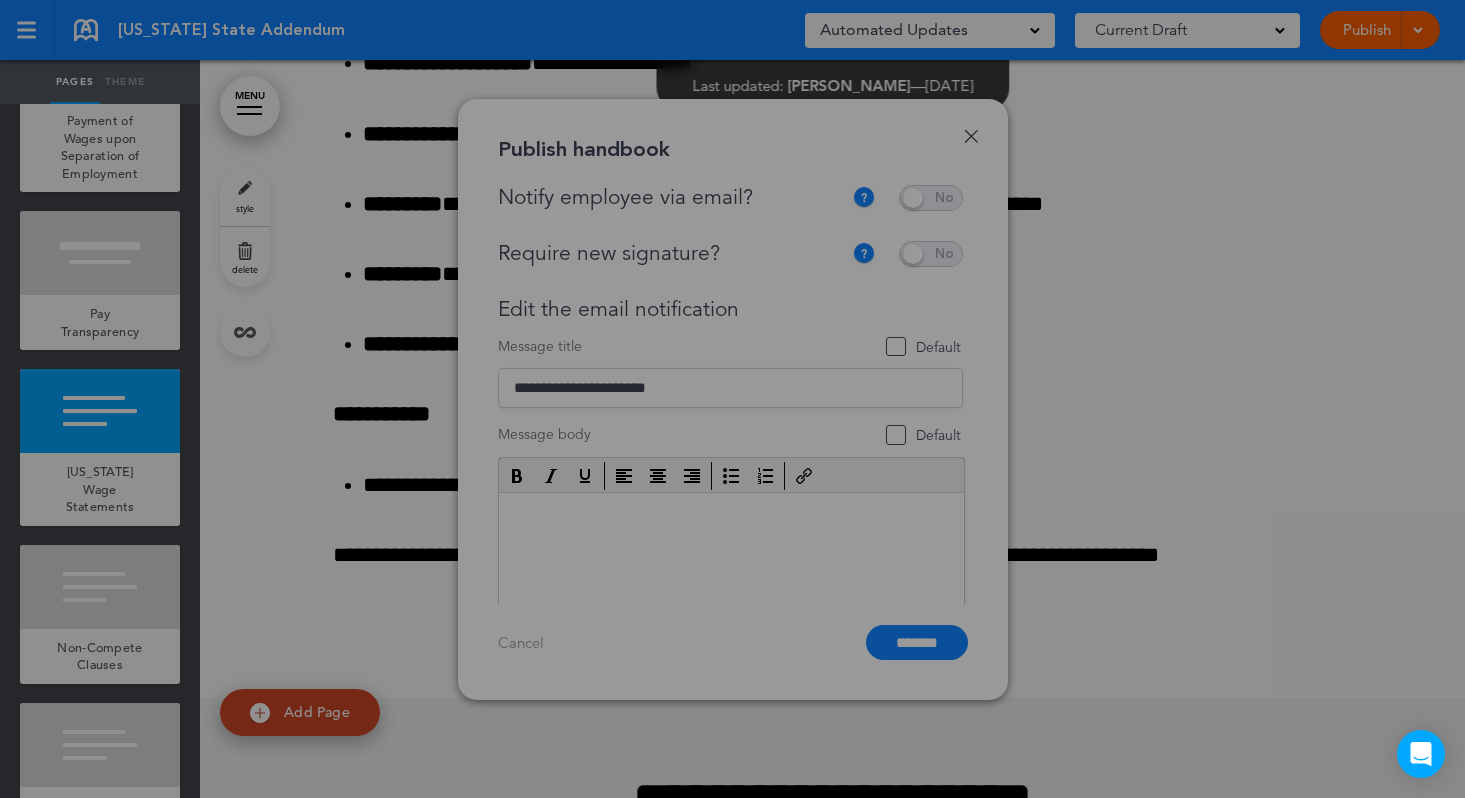 scroll, scrollTop: 0, scrollLeft: 0, axis: both 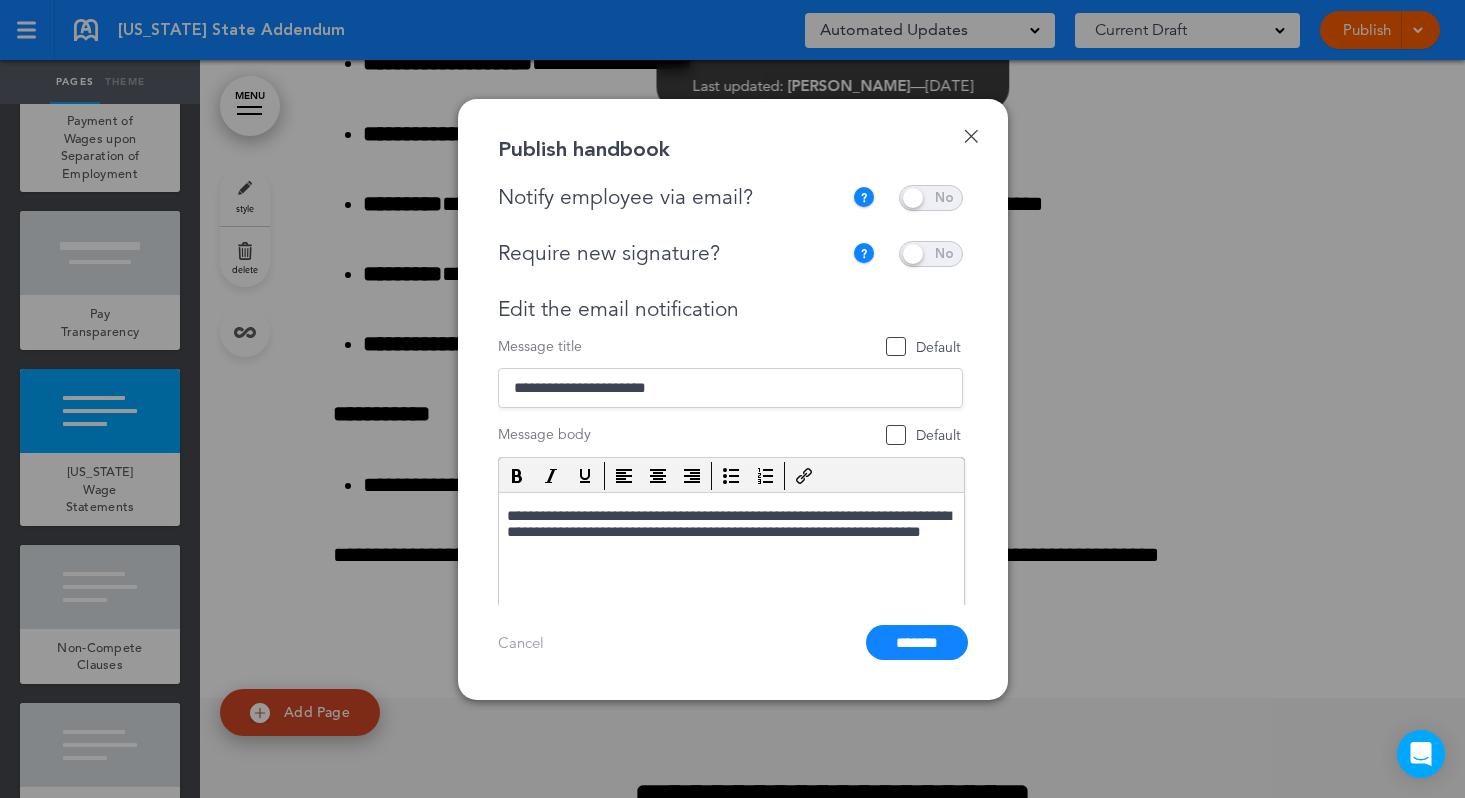 click at bounding box center (931, 254) 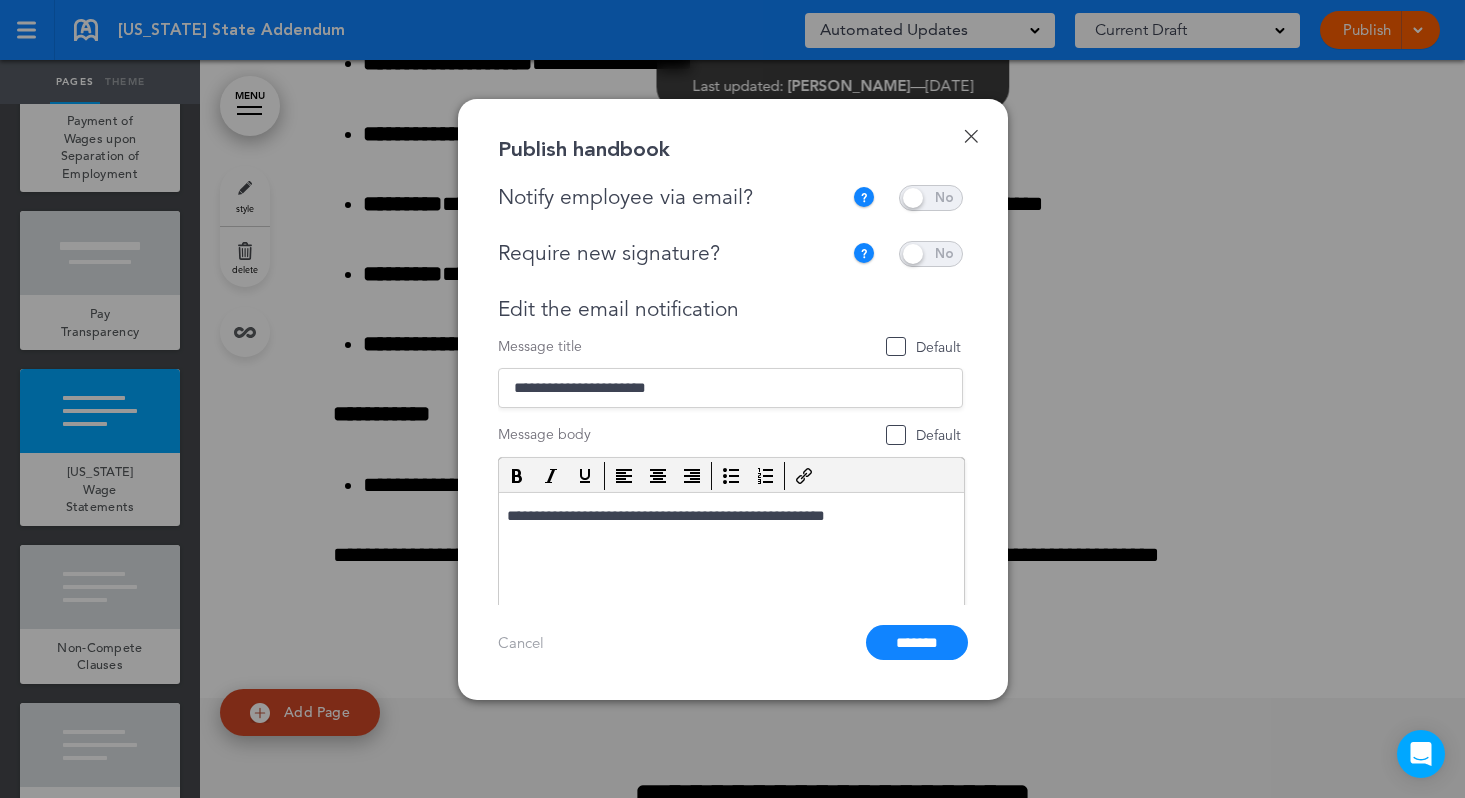 click on "Default" at bounding box center [924, 347] 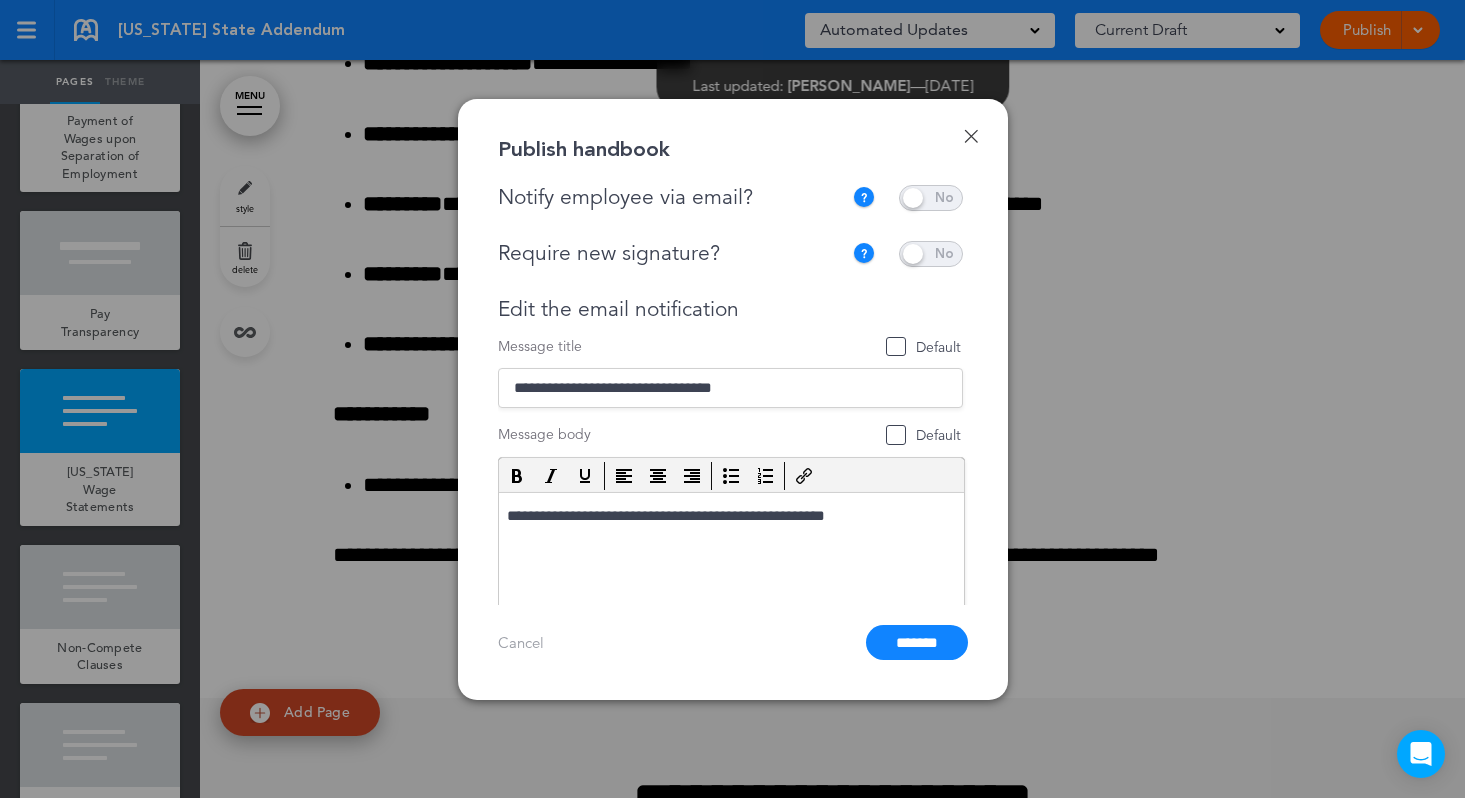 type on "**********" 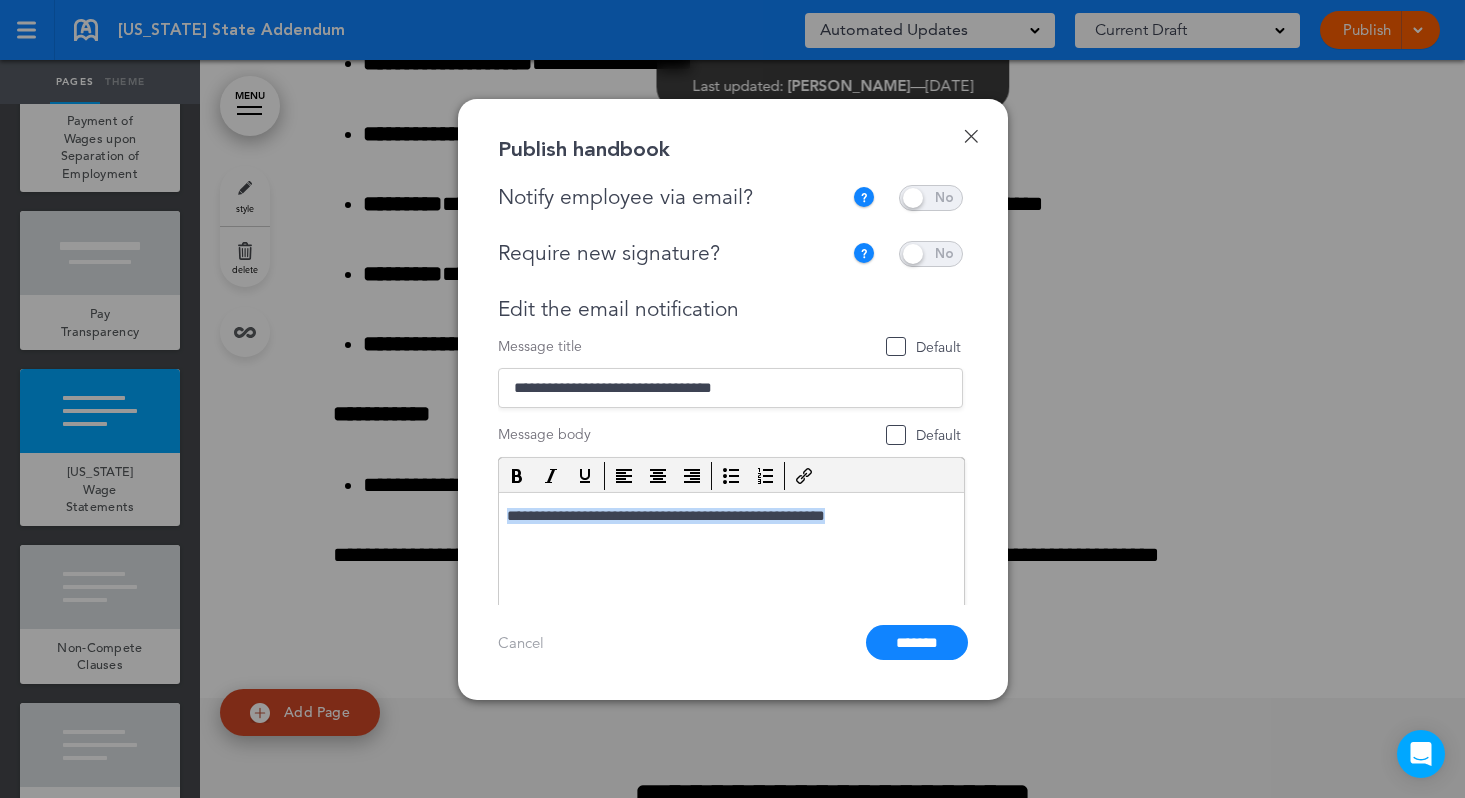 drag, startPoint x: 893, startPoint y: 518, endPoint x: 470, endPoint y: 500, distance: 423.3828 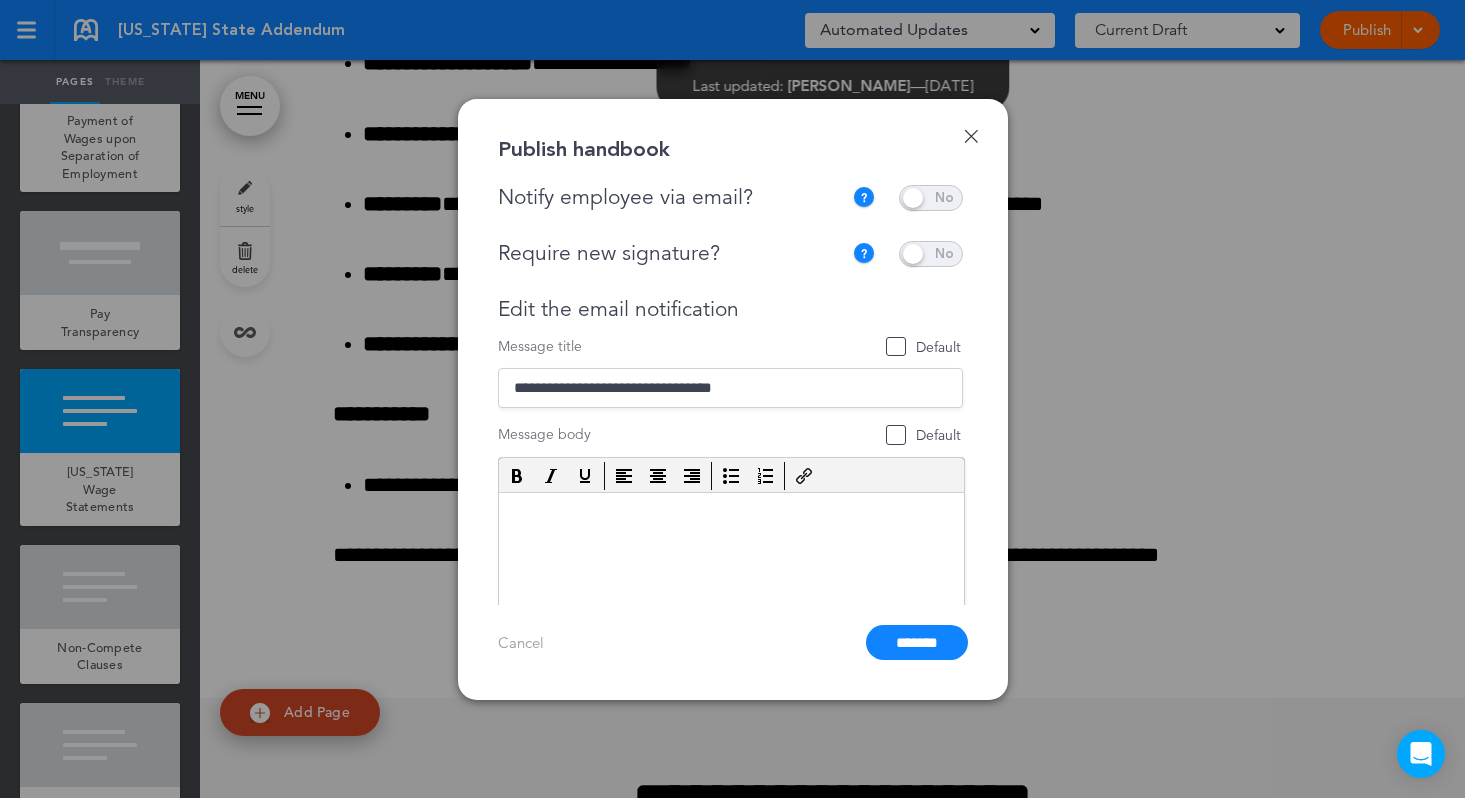 type 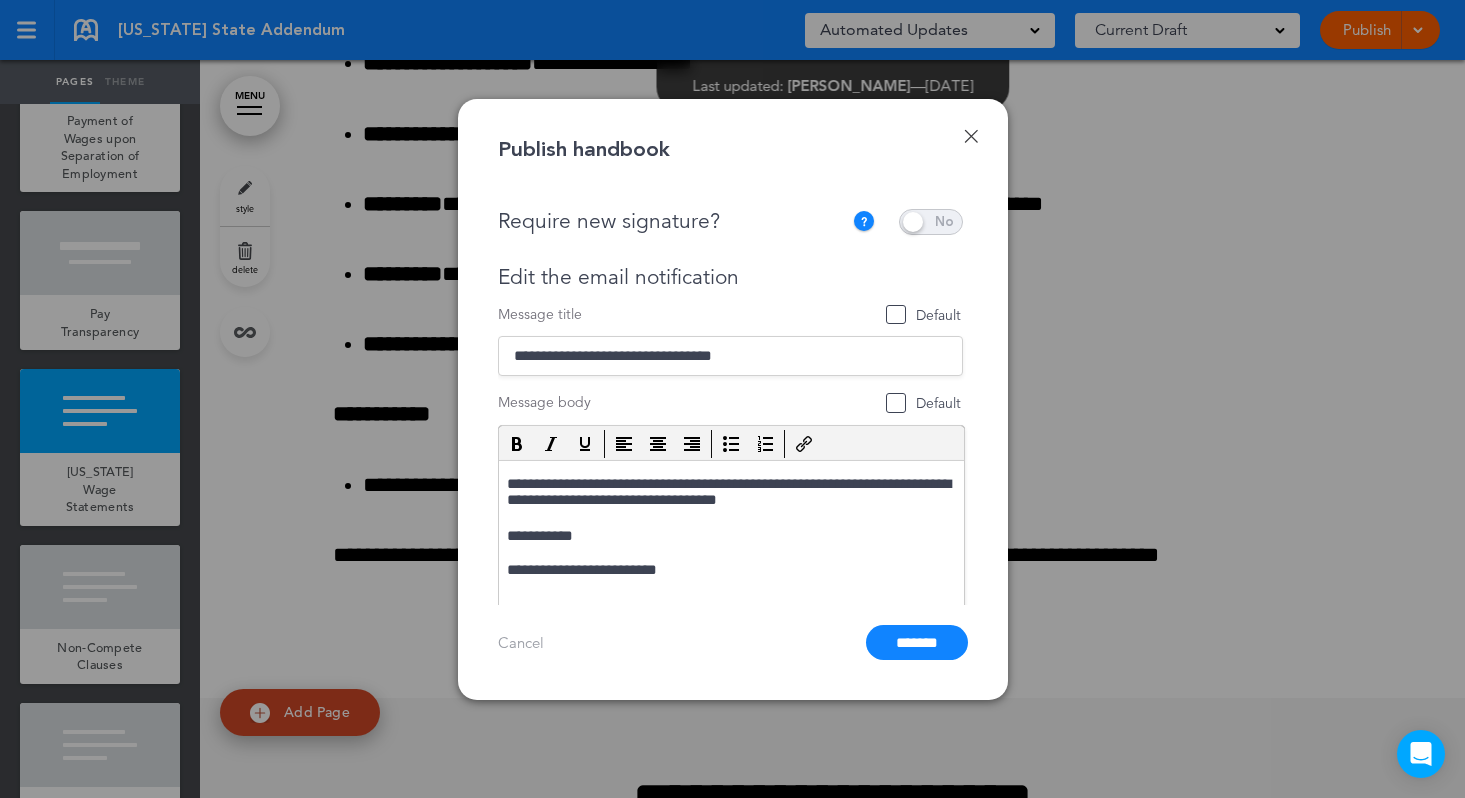 scroll, scrollTop: 69, scrollLeft: 0, axis: vertical 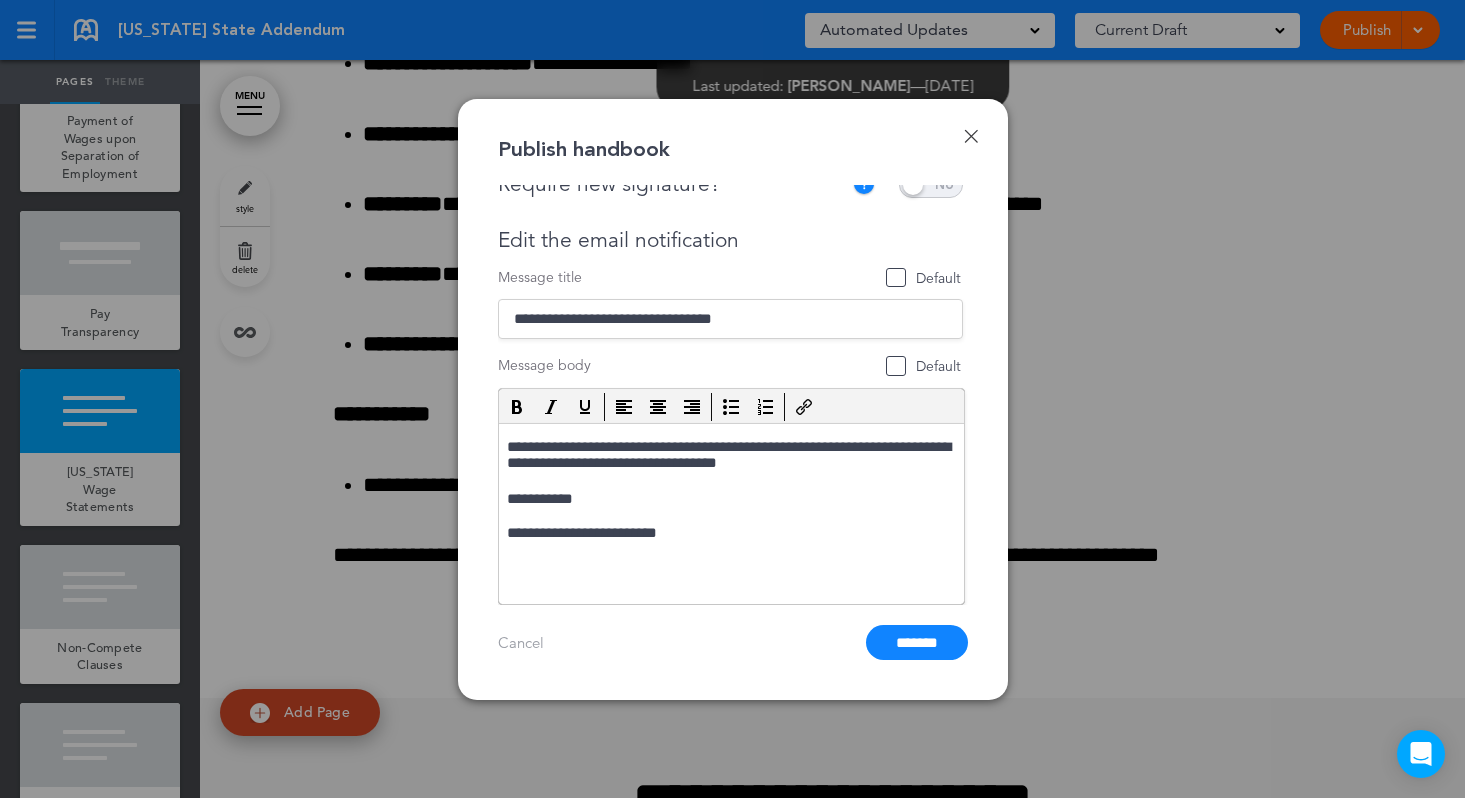 click on "*******" at bounding box center (917, 642) 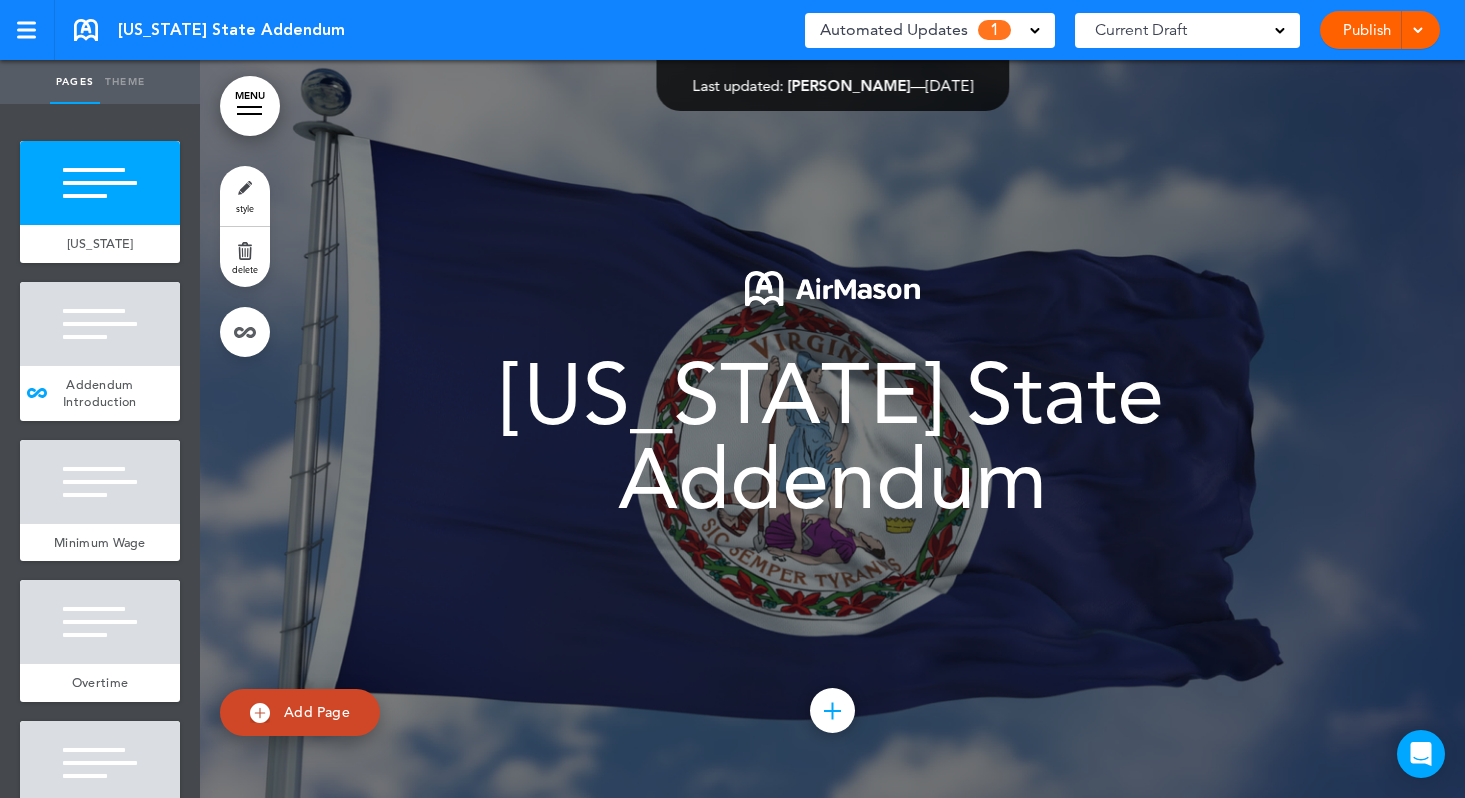 scroll, scrollTop: 0, scrollLeft: 0, axis: both 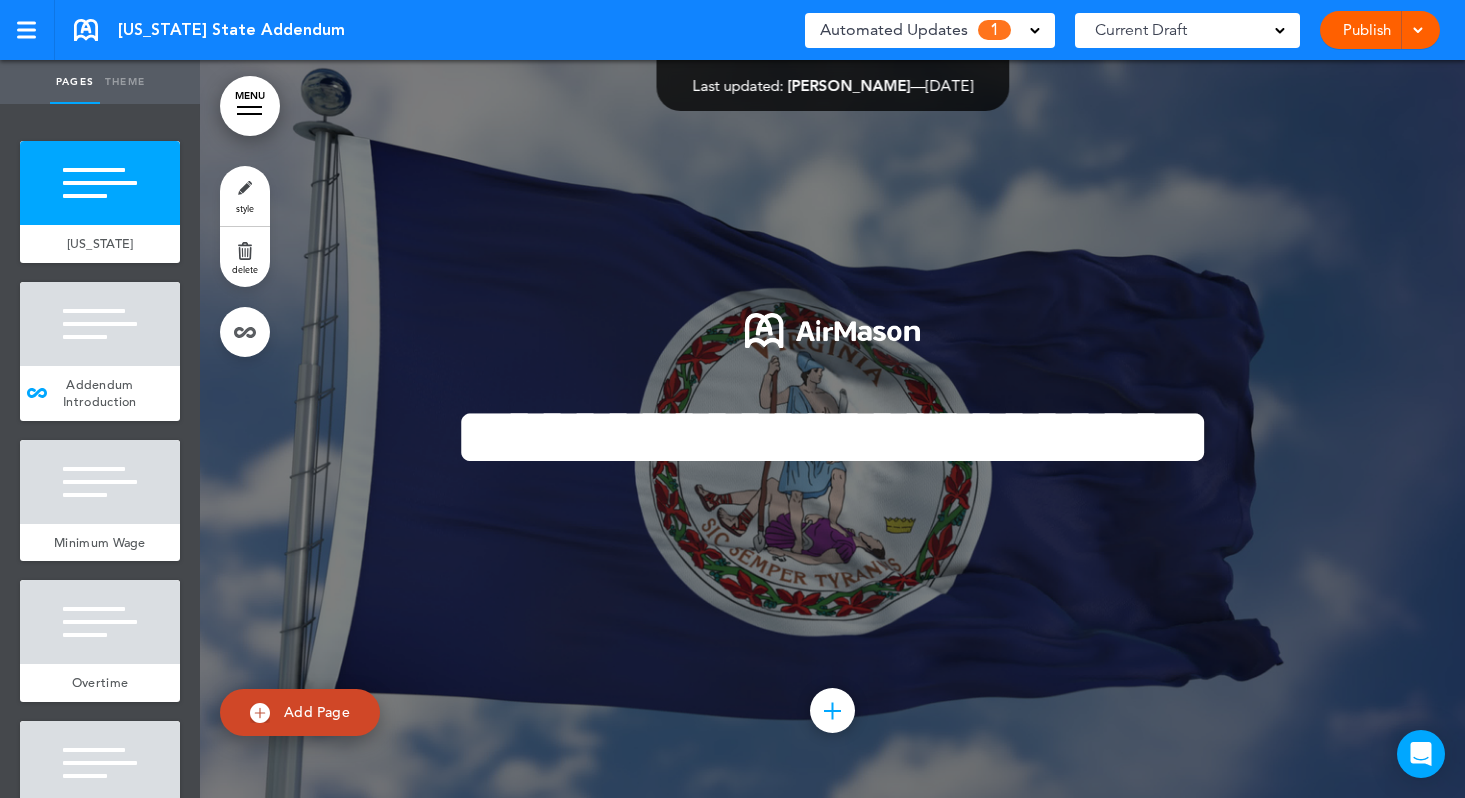 click on "Automated Updates
1" at bounding box center (930, 30) 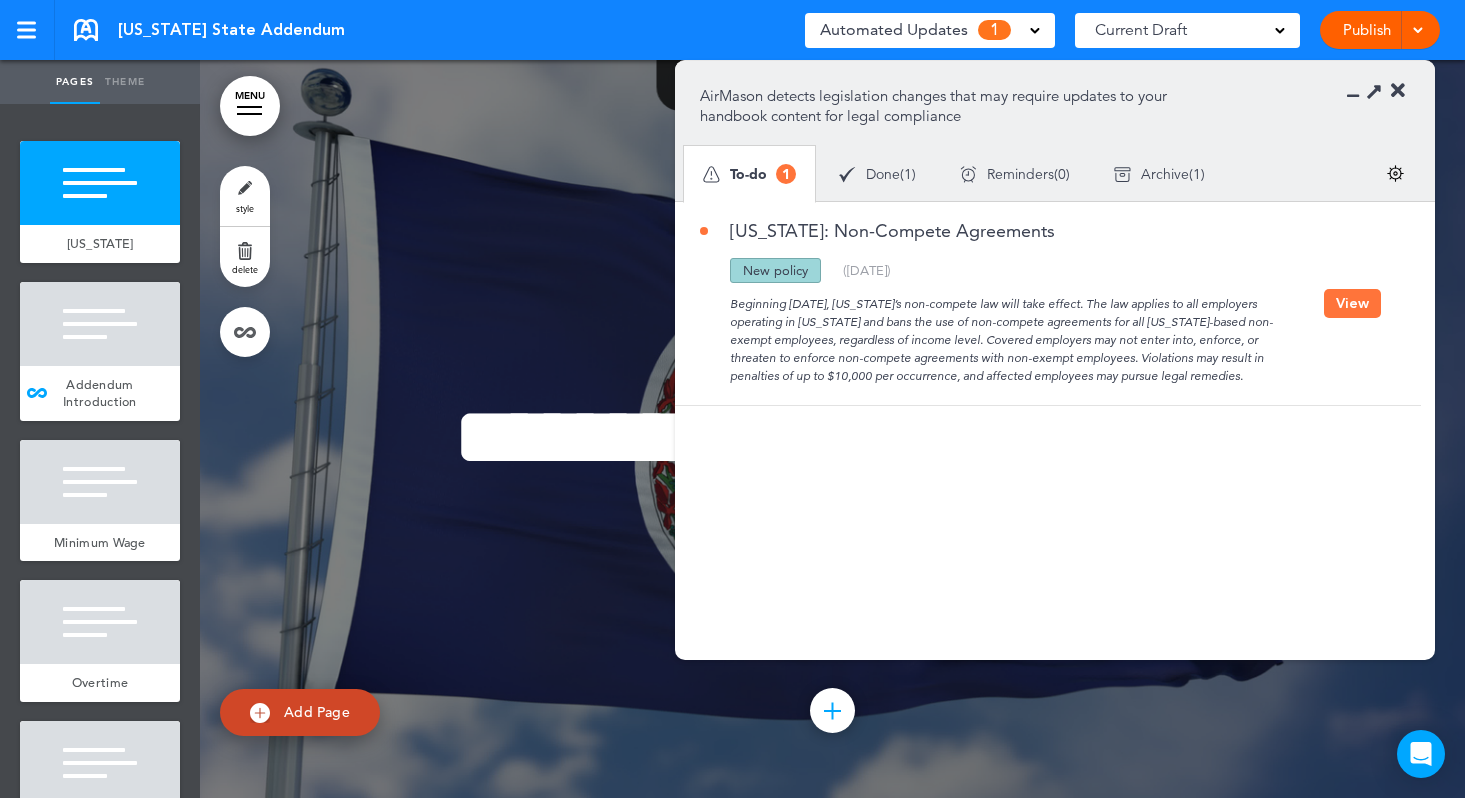click on "View" at bounding box center [1352, 303] 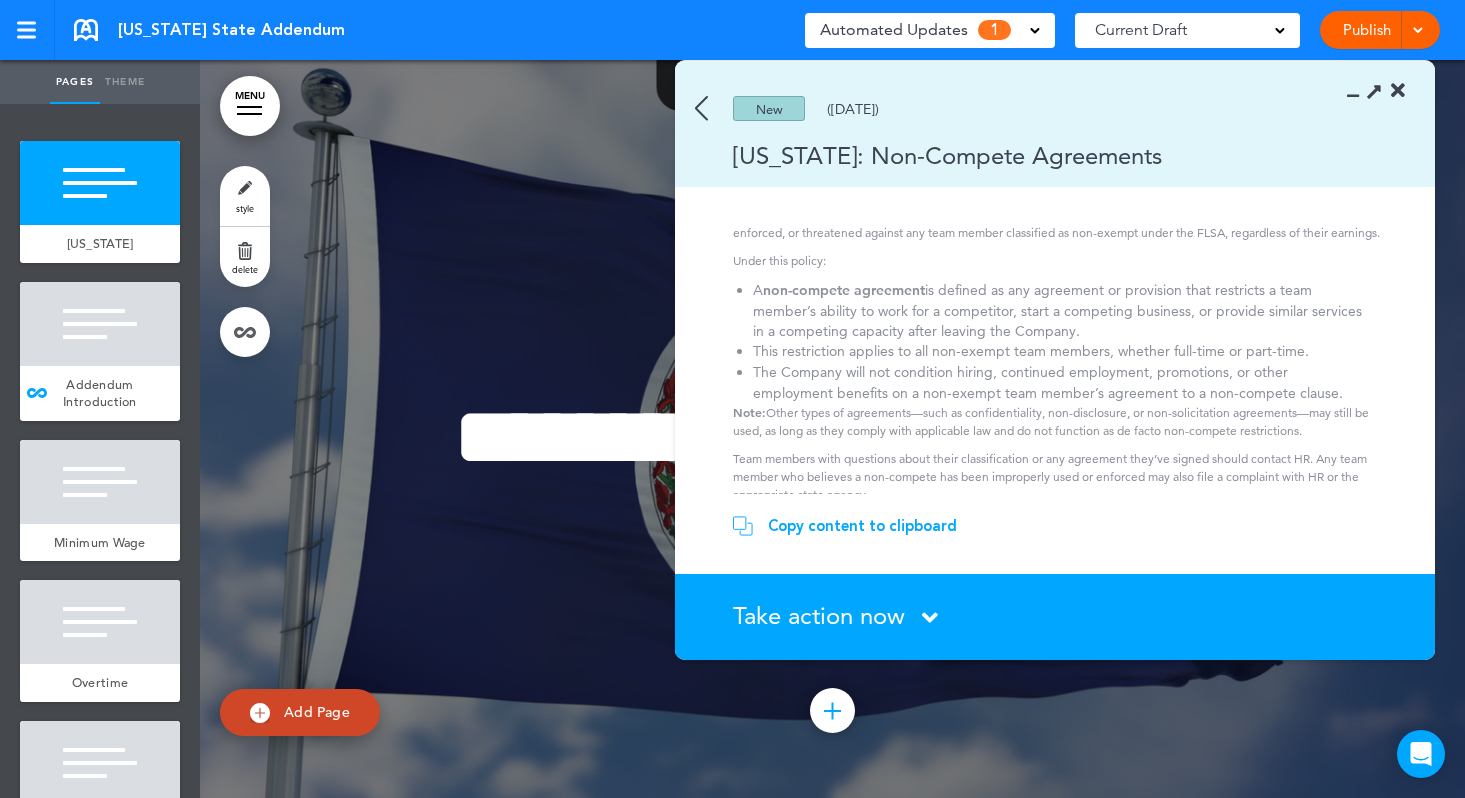 scroll, scrollTop: 154, scrollLeft: 0, axis: vertical 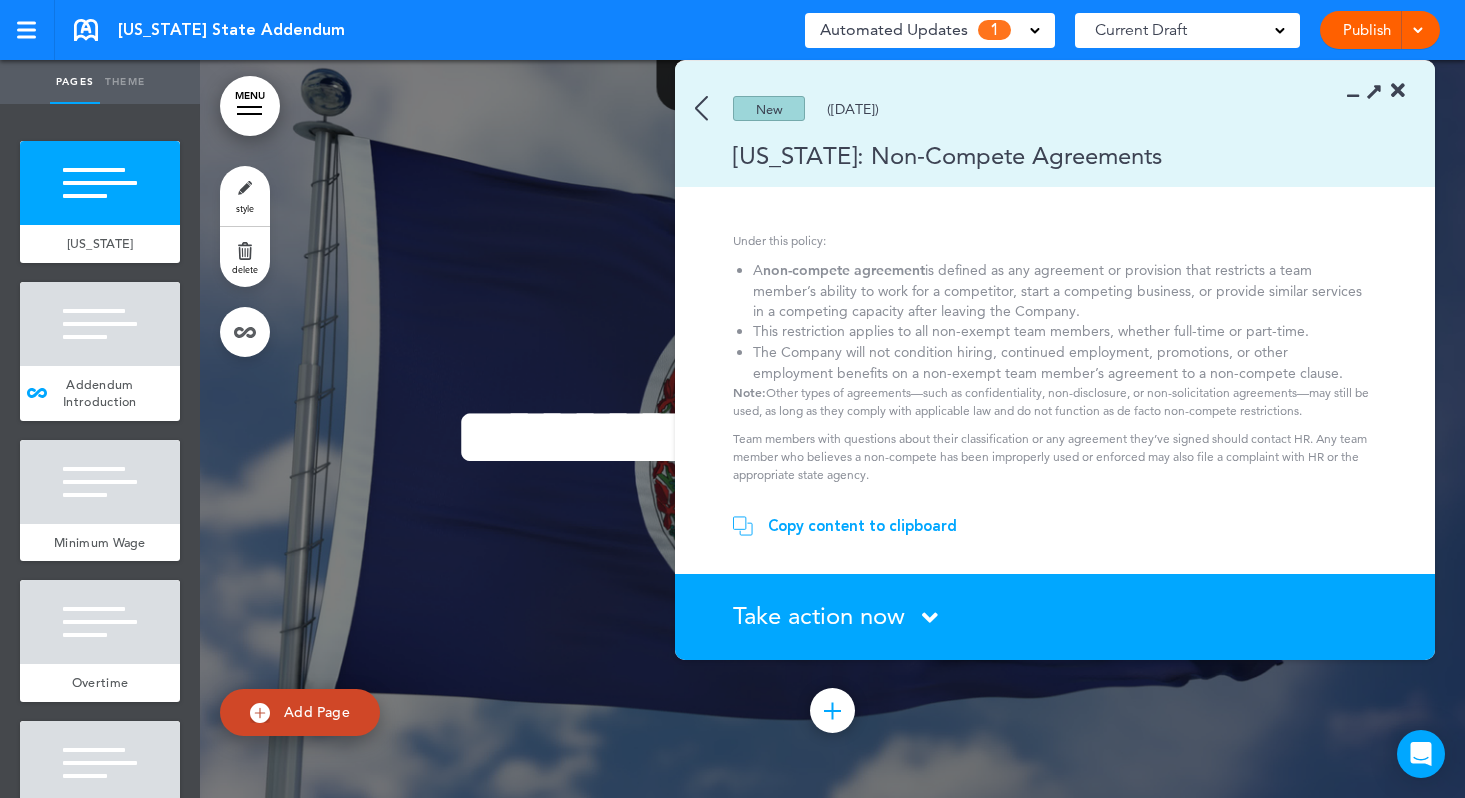 click on "Copy content to clipboard" at bounding box center (862, 526) 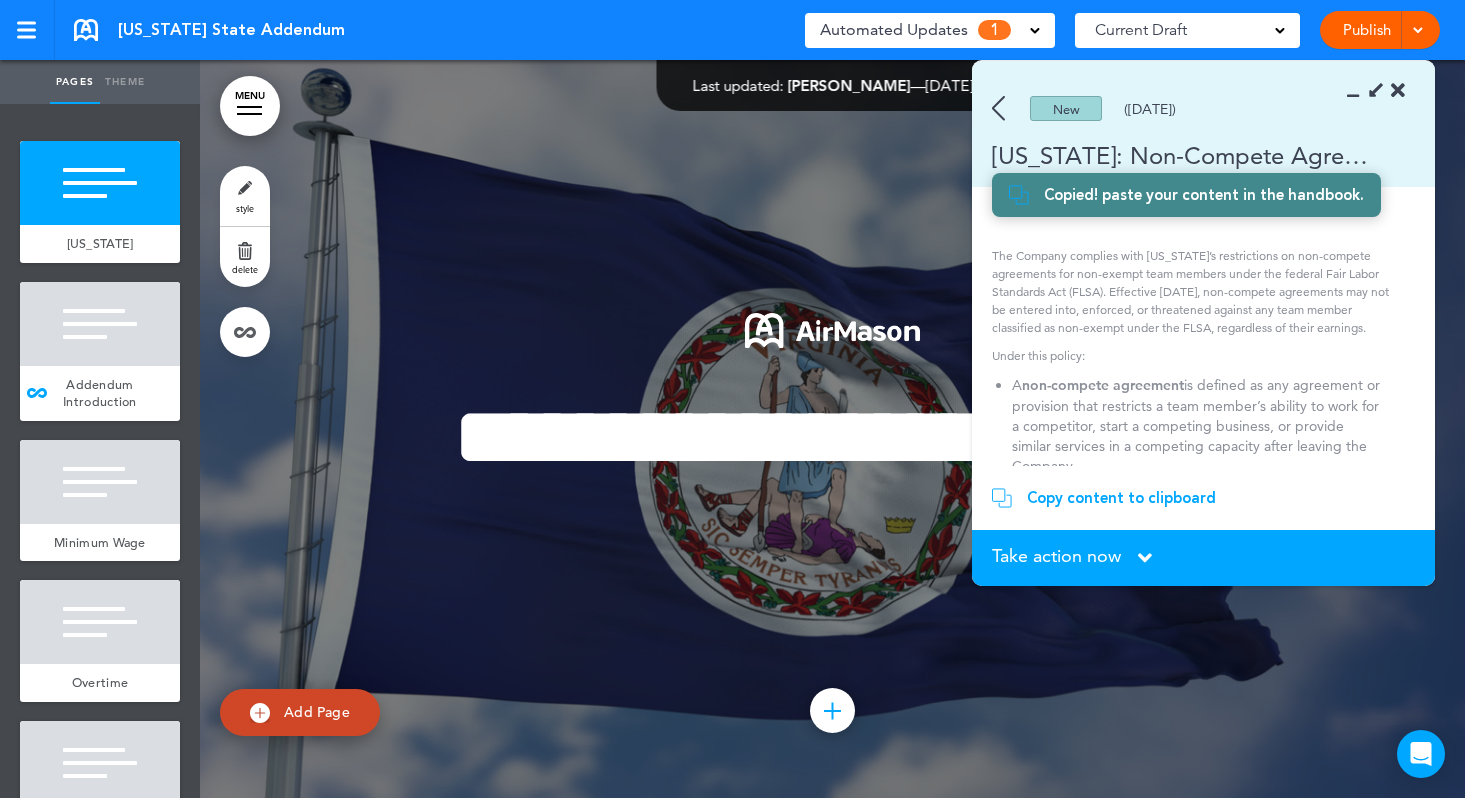 scroll, scrollTop: 121, scrollLeft: 0, axis: vertical 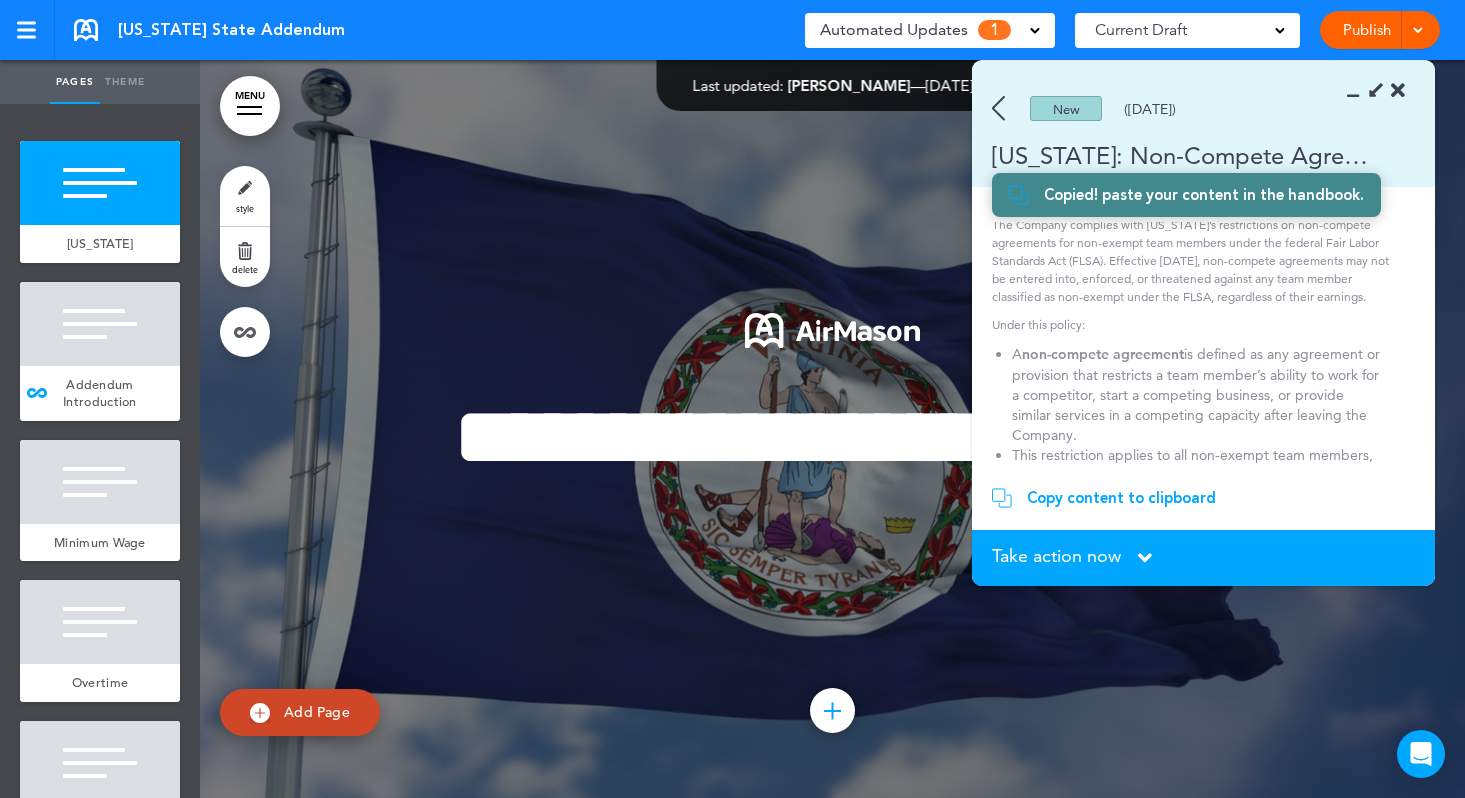 click on "Add Page" at bounding box center (317, 712) 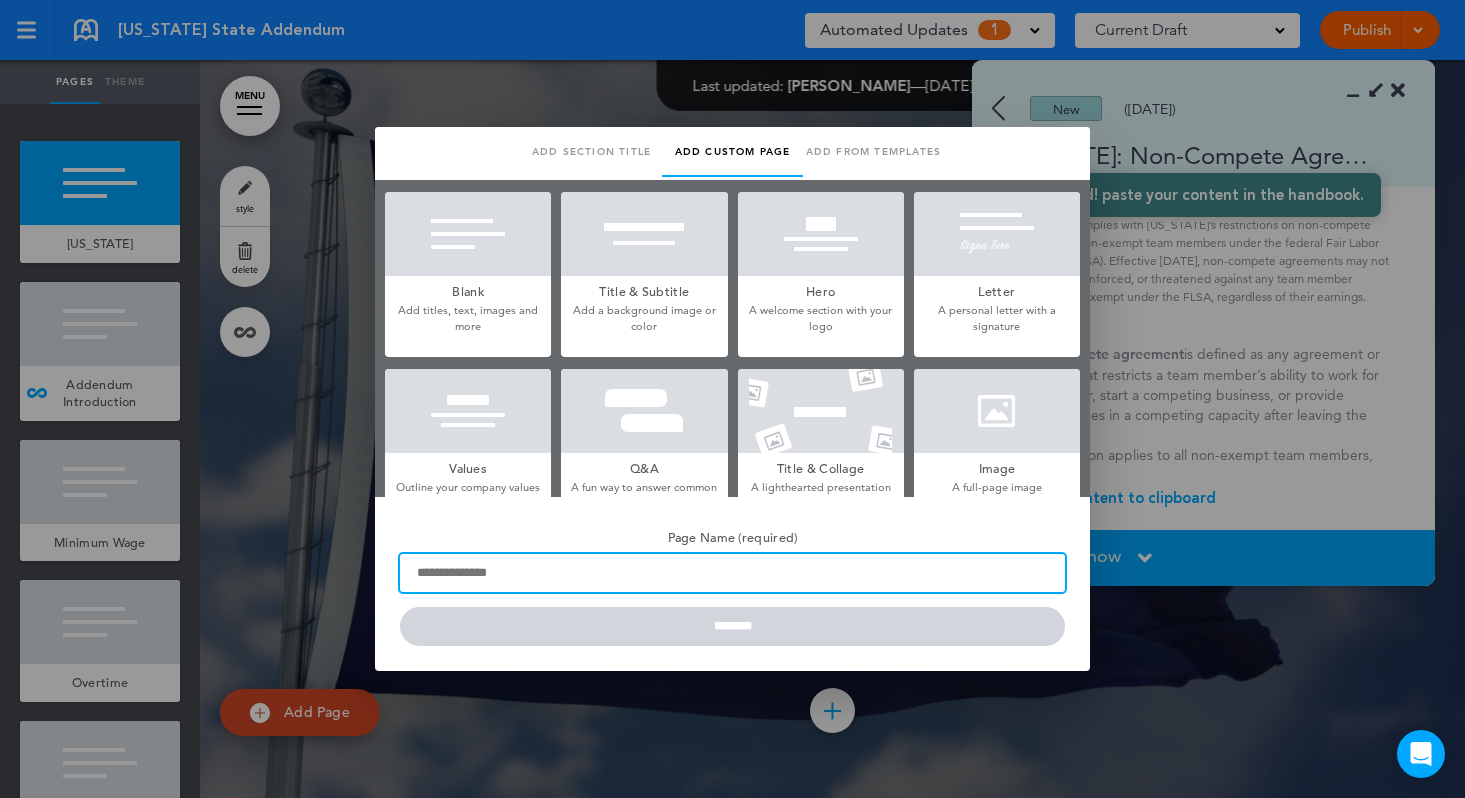 click on "Page Name (required)" at bounding box center [732, 573] 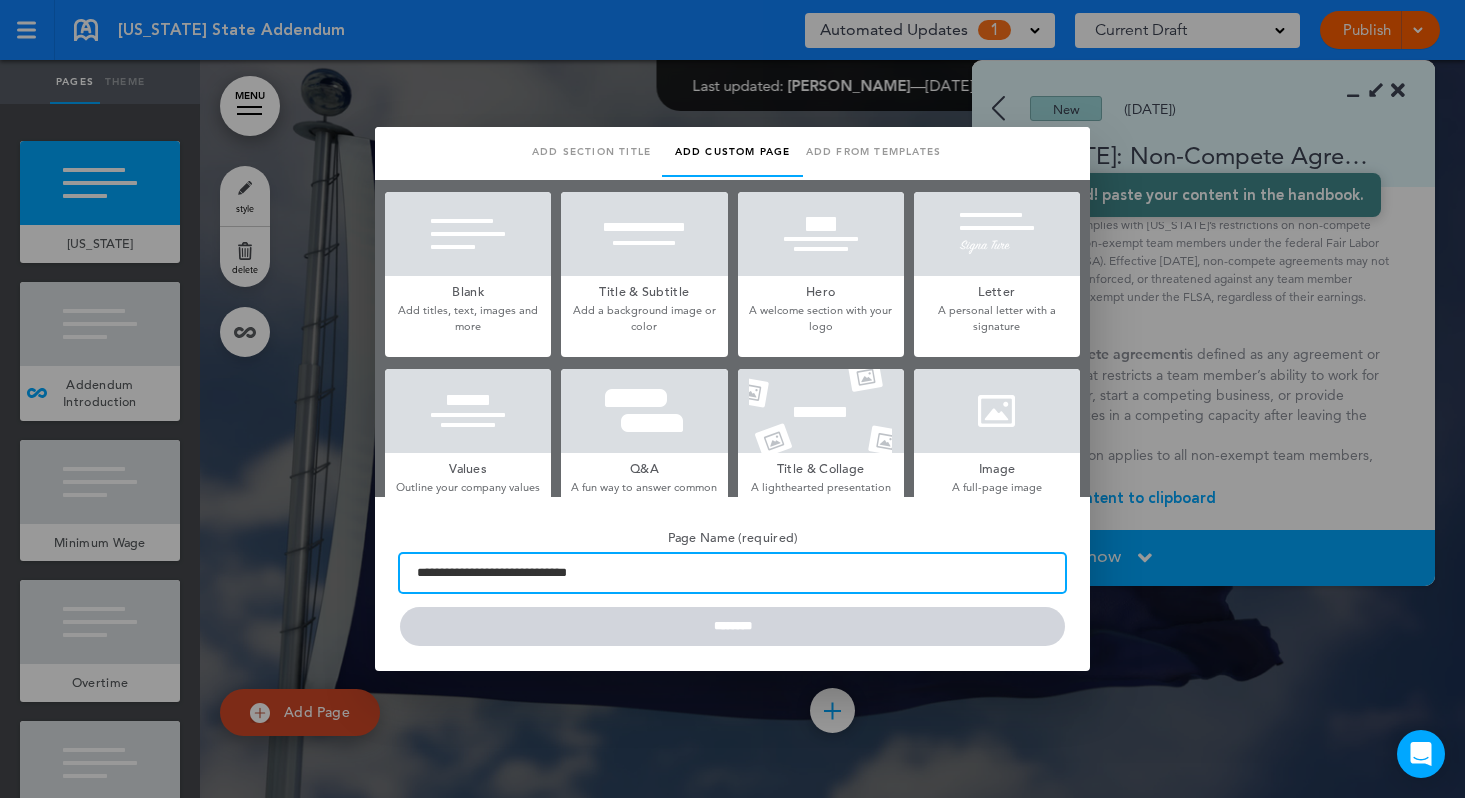 type on "**********" 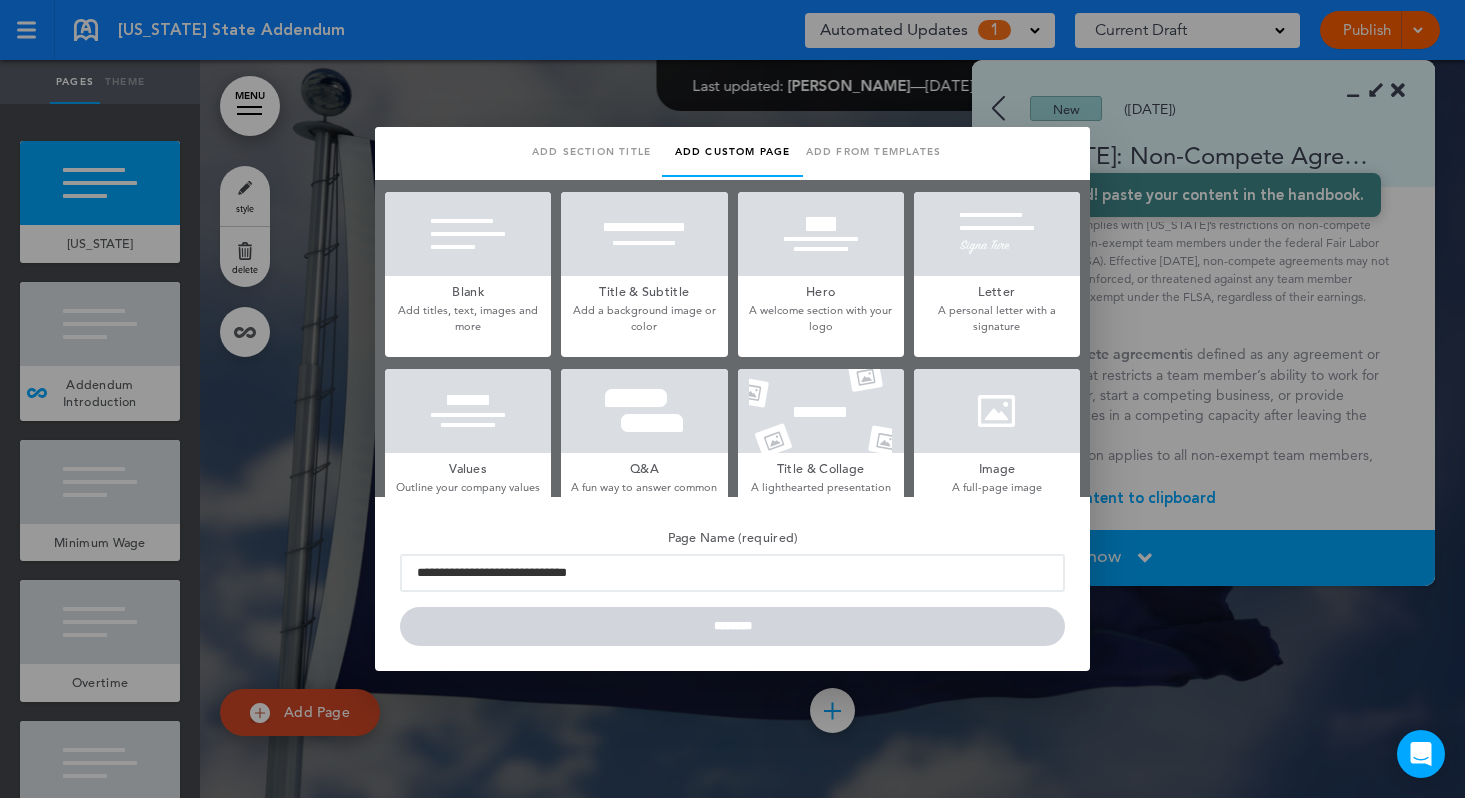 click at bounding box center [468, 234] 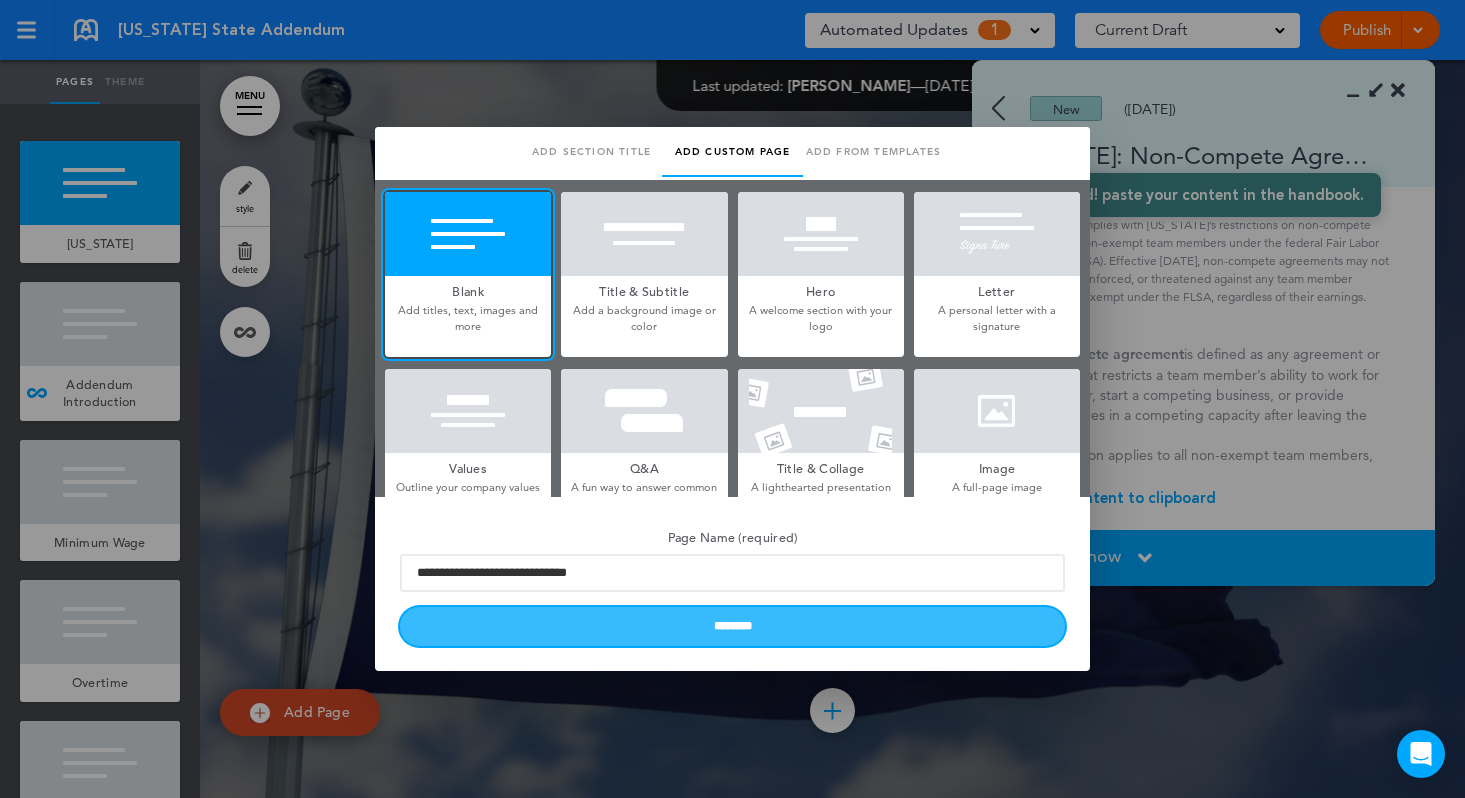 click on "********" at bounding box center (732, 626) 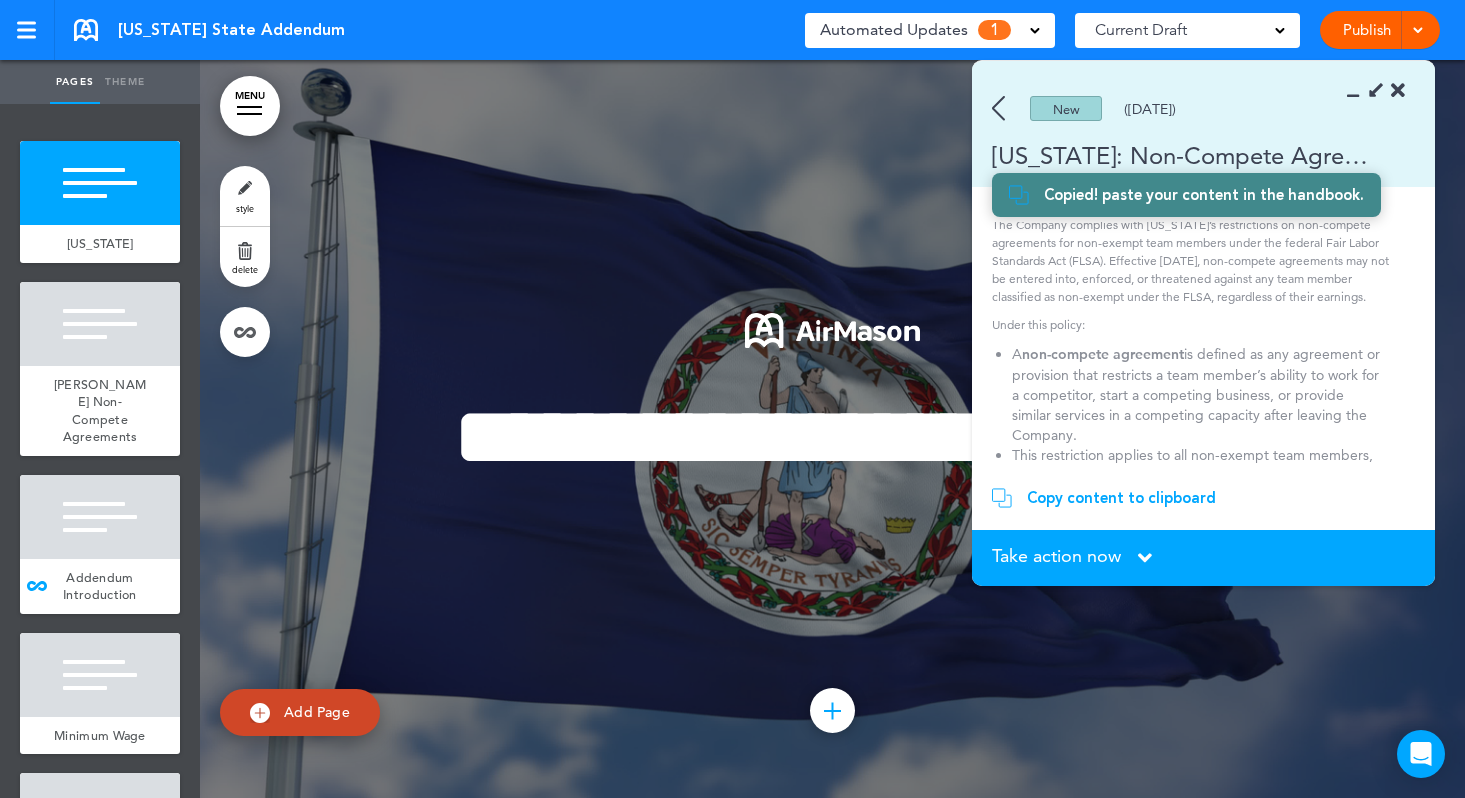click on "The Company complies with [US_STATE]’s restrictions on non-compete agreements for non-exempt team members under the federal Fair Labor Standards Act (FLSA). Effective [DATE], non-compete agreements may not be entered into, enforced, or threatened against any team member classified as non-exempt under the FLSA, regardless of their earnings." at bounding box center [1196, 261] 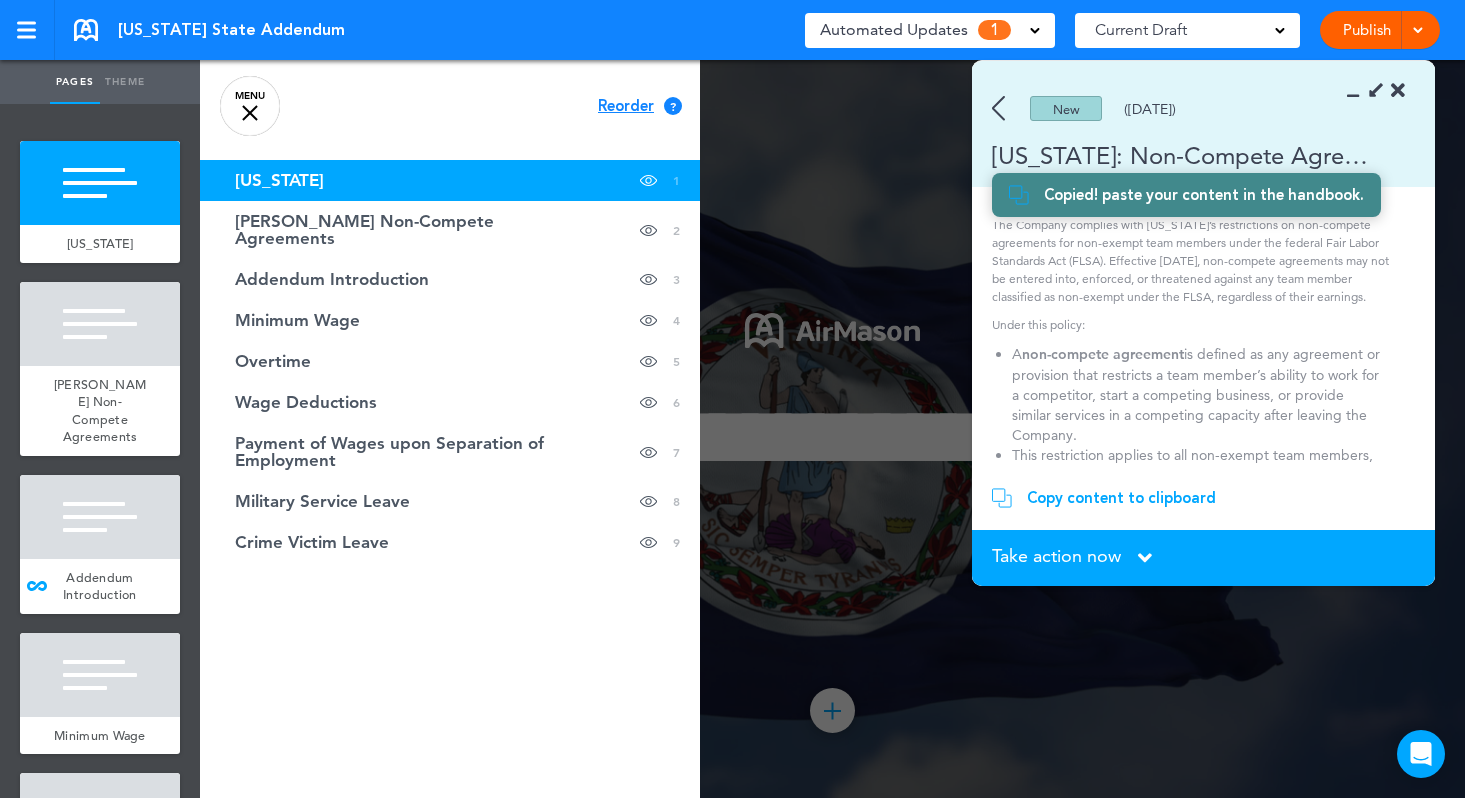 click on "Reorder" at bounding box center [626, 106] 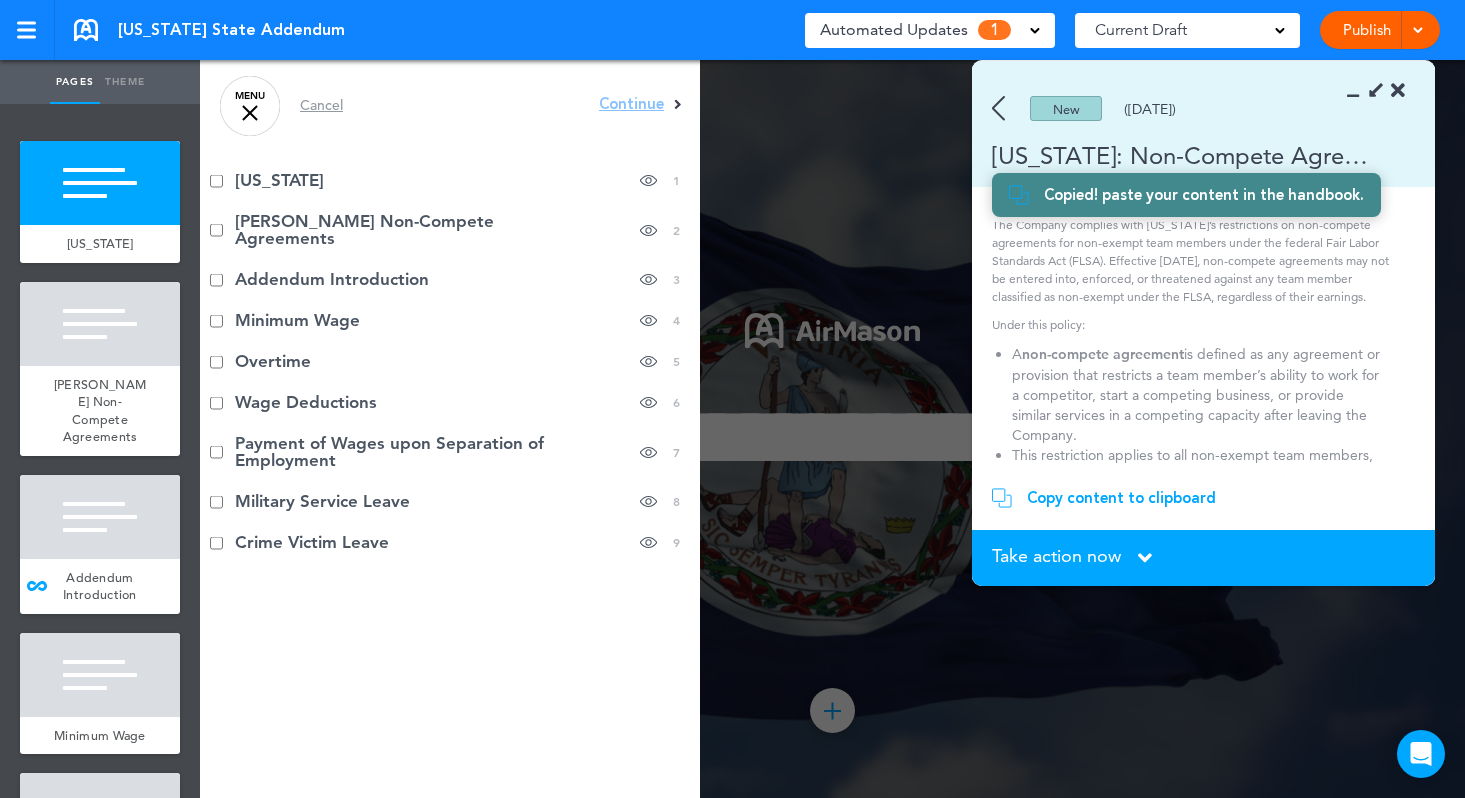 click on "[PERSON_NAME] Non-Compete Agreements
hide page in   table of contents
2" at bounding box center (450, 230) 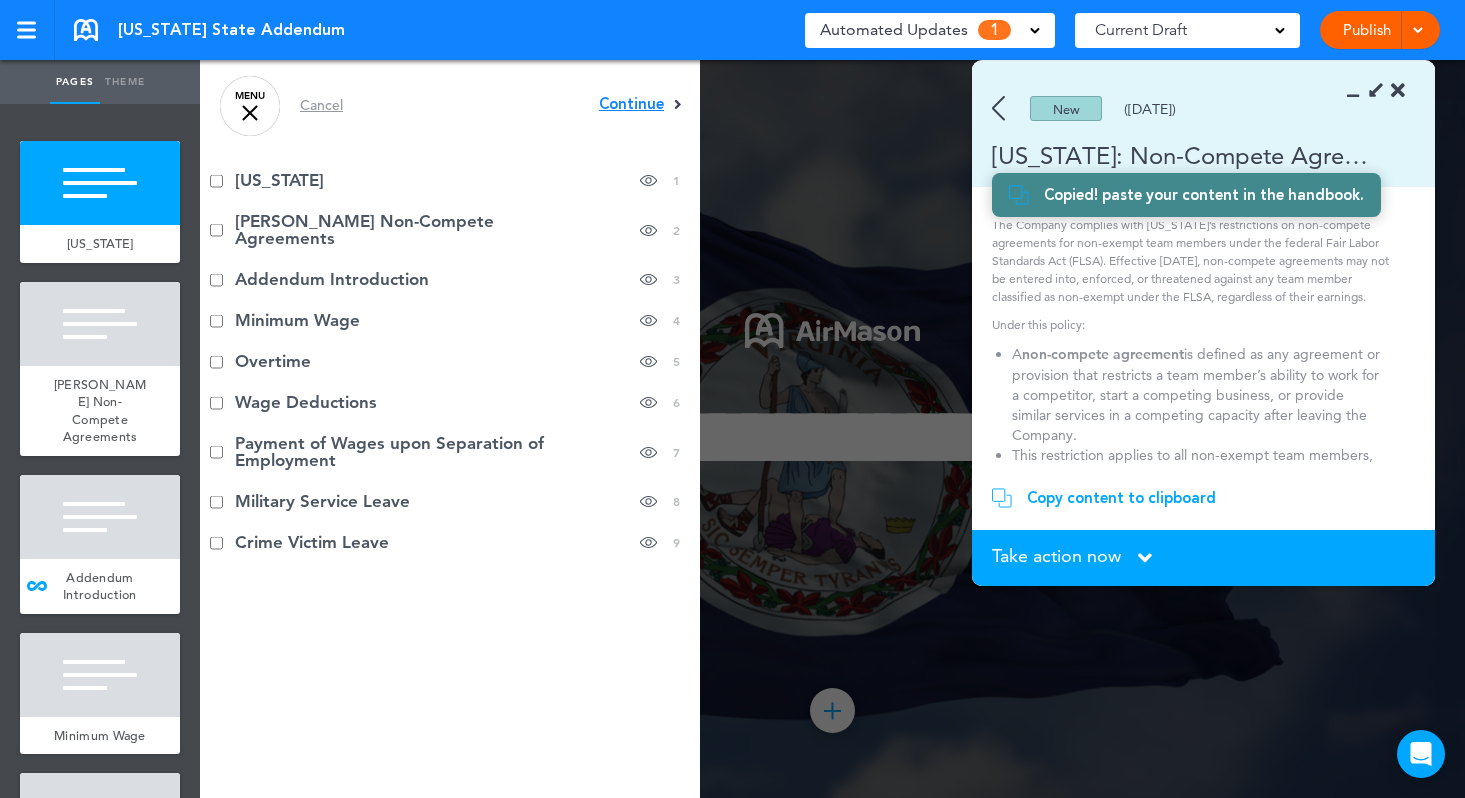 click on "Continue" at bounding box center [631, 104] 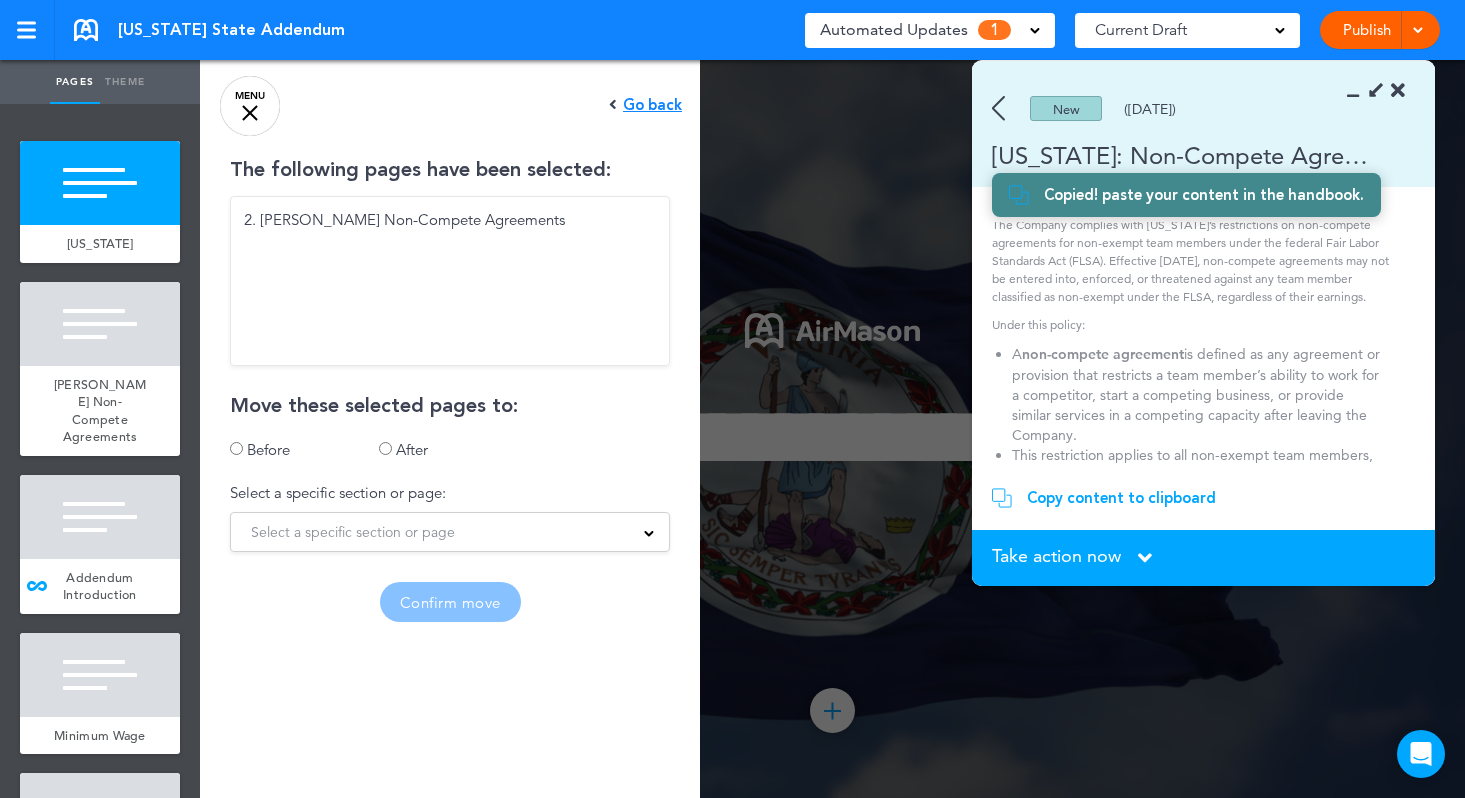 click on "Select a specific section or page" at bounding box center (353, 532) 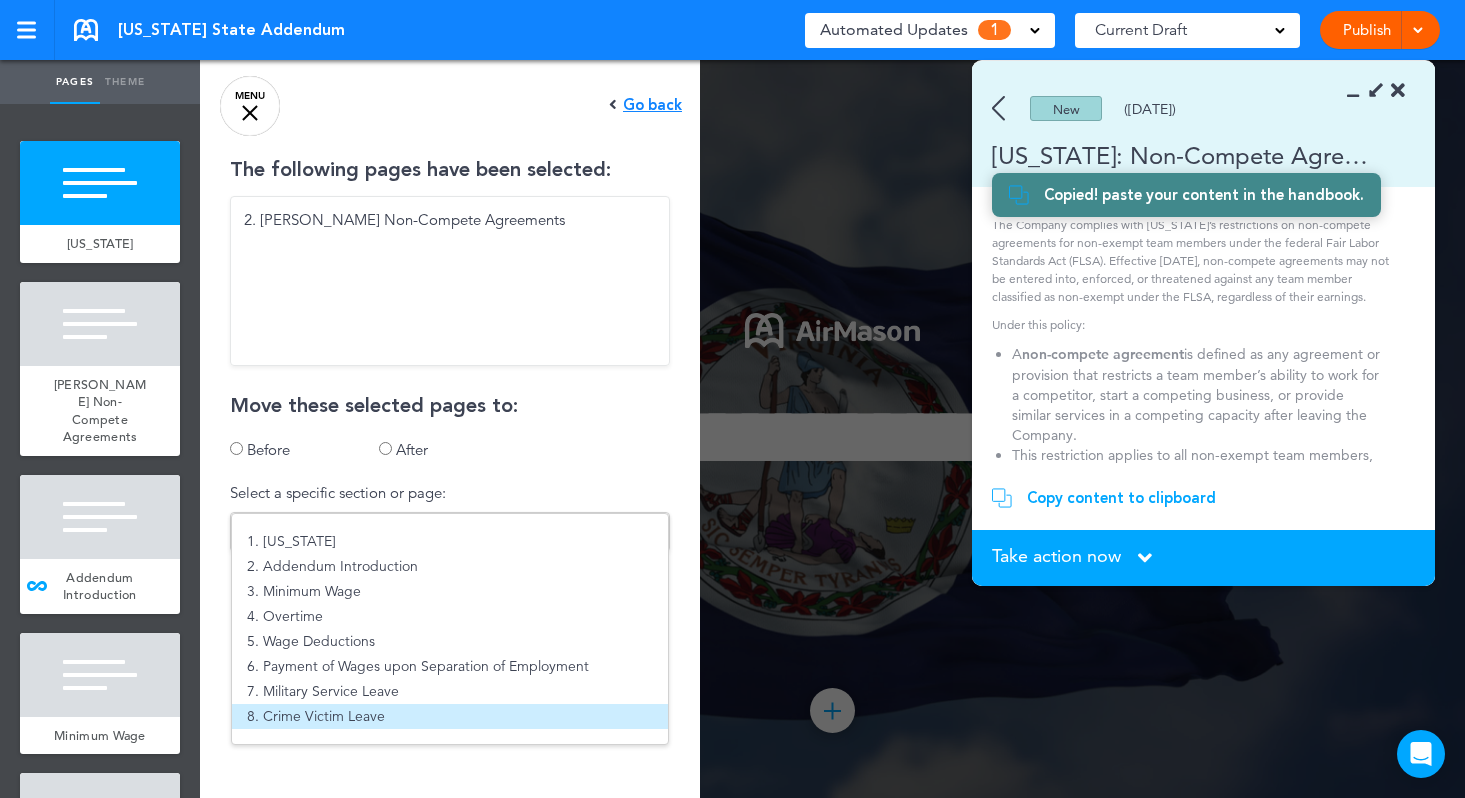 click on "8.
Crime Victim Leave" at bounding box center [450, 716] 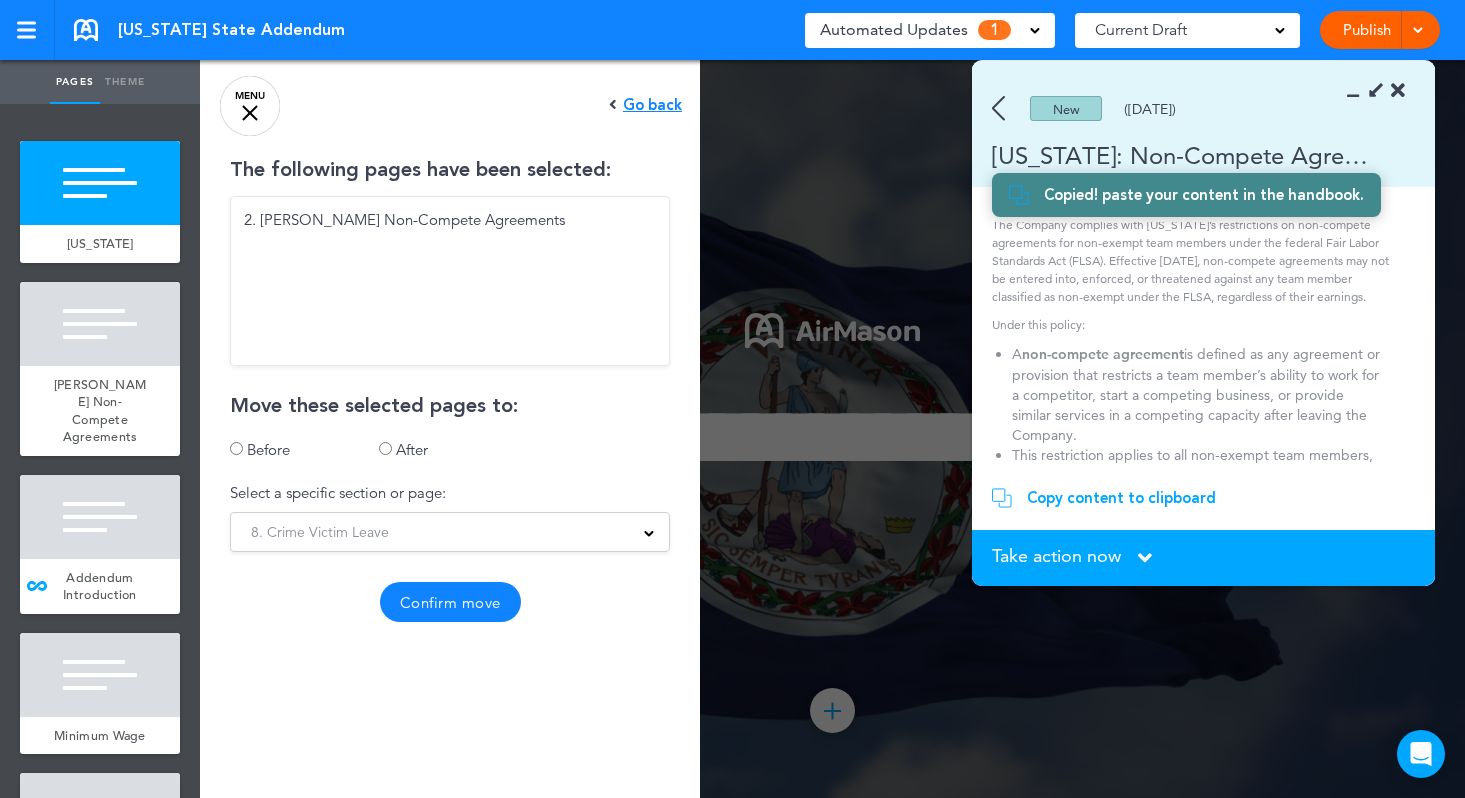click on "Confirm move" at bounding box center (450, 602) 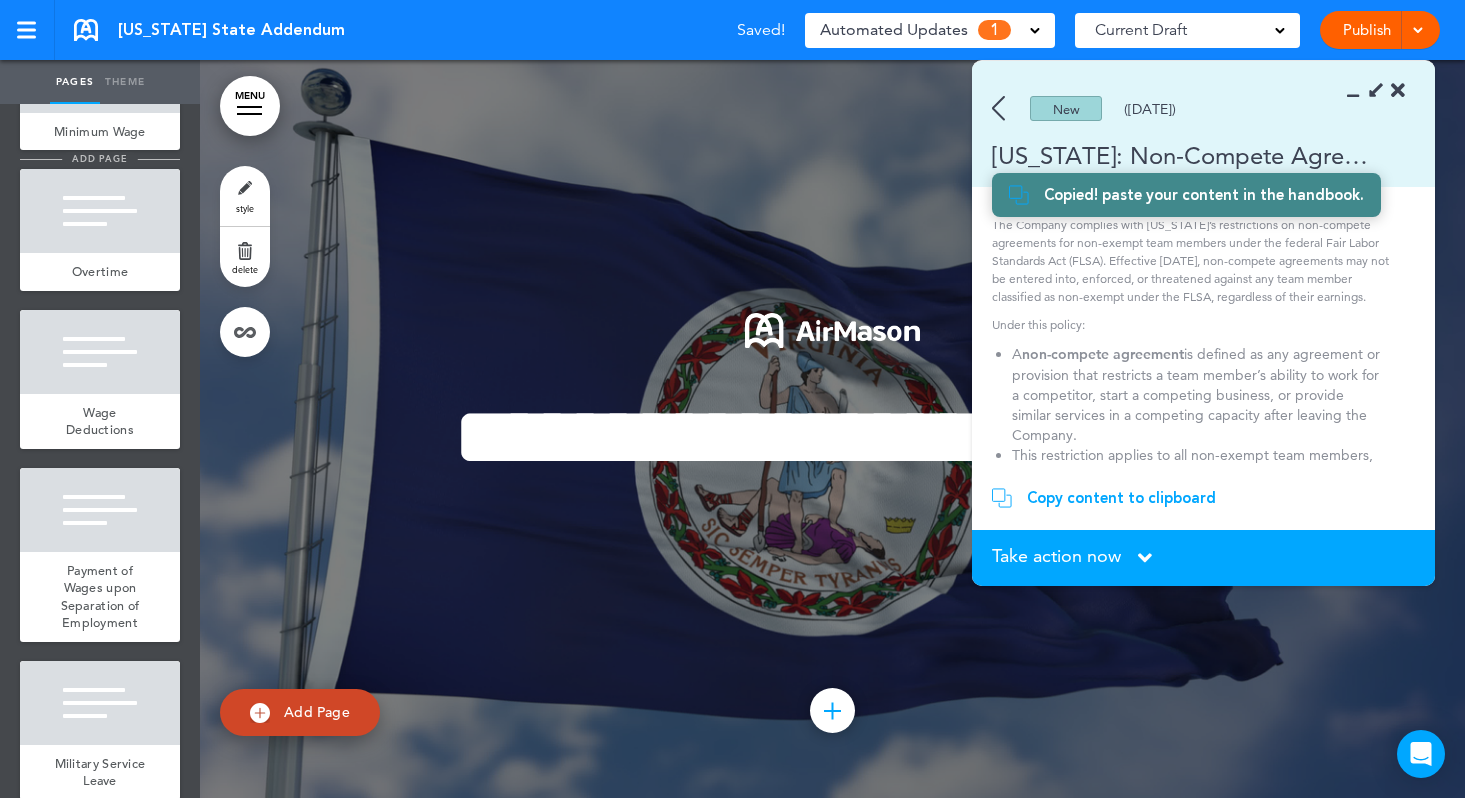 scroll, scrollTop: 768, scrollLeft: 0, axis: vertical 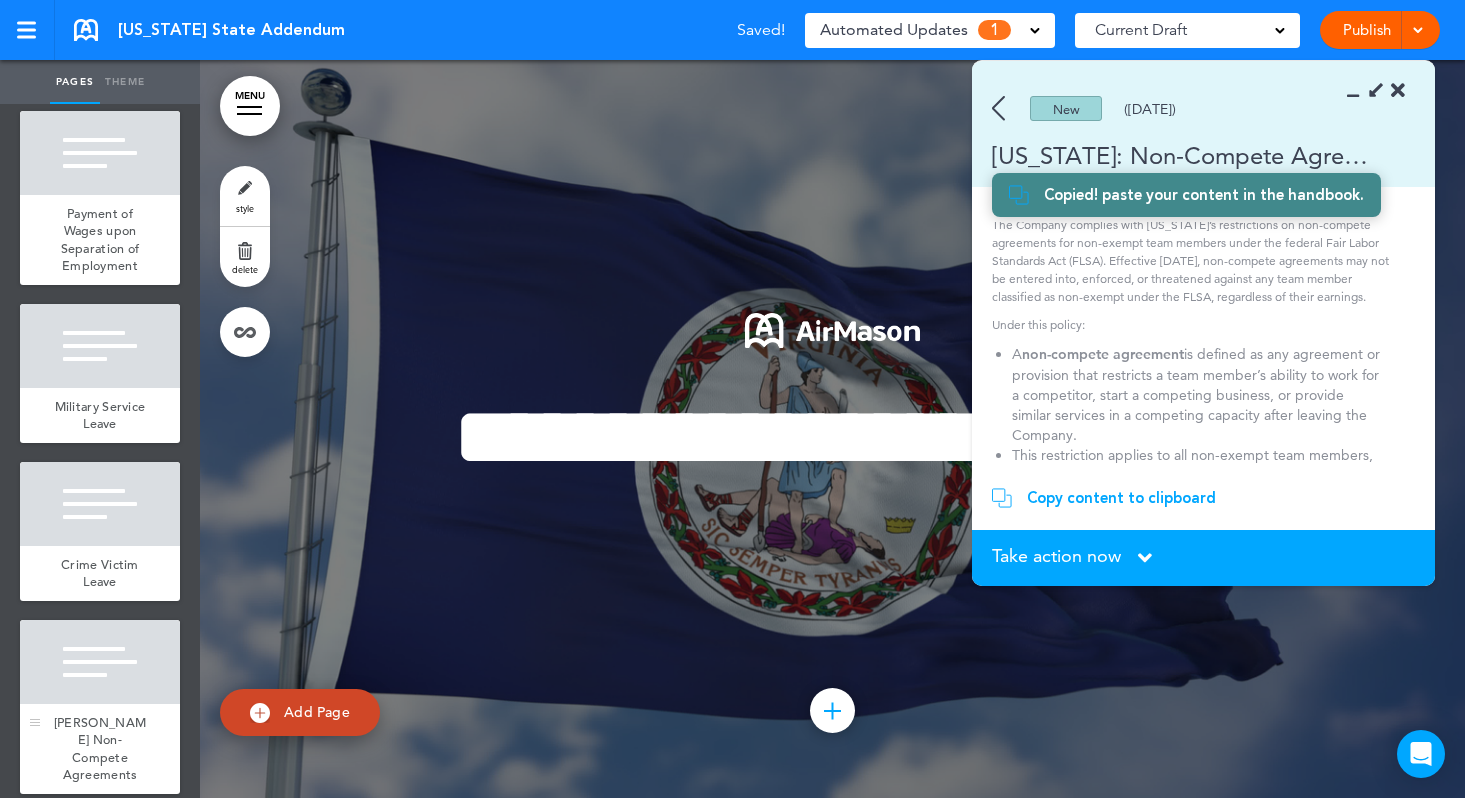 click at bounding box center (100, 662) 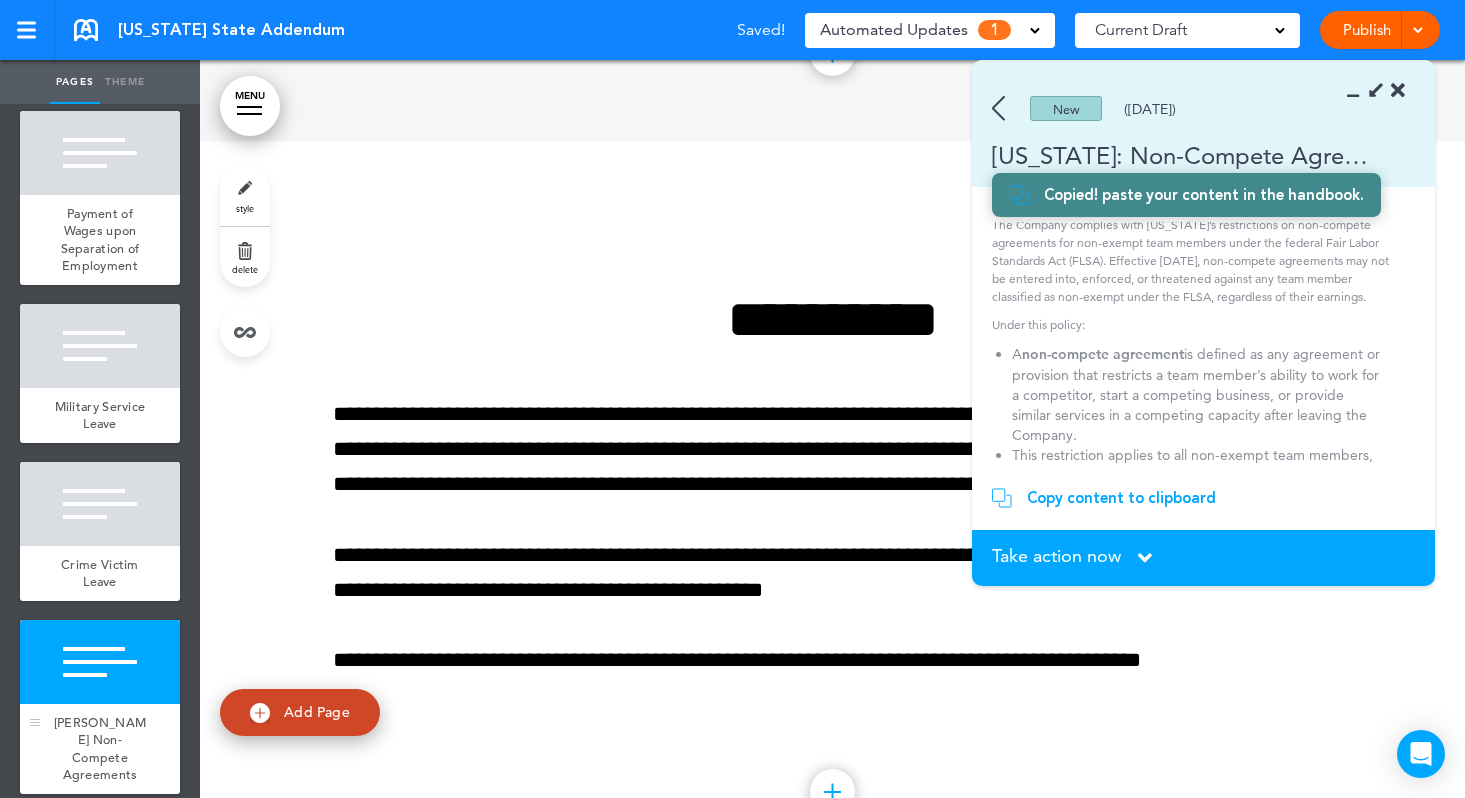 scroll, scrollTop: 5904, scrollLeft: 0, axis: vertical 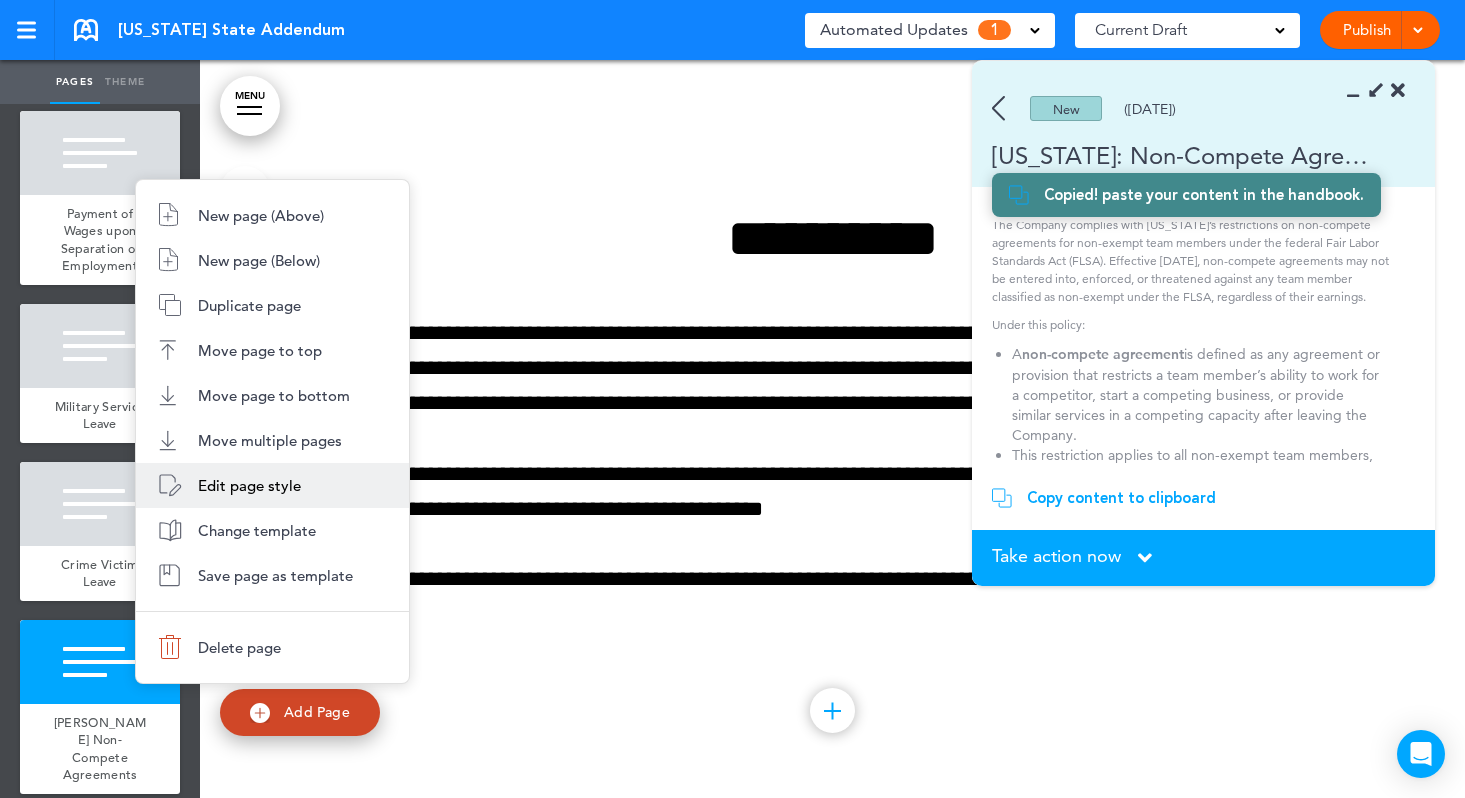 click on "Edit page style" at bounding box center (249, 485) 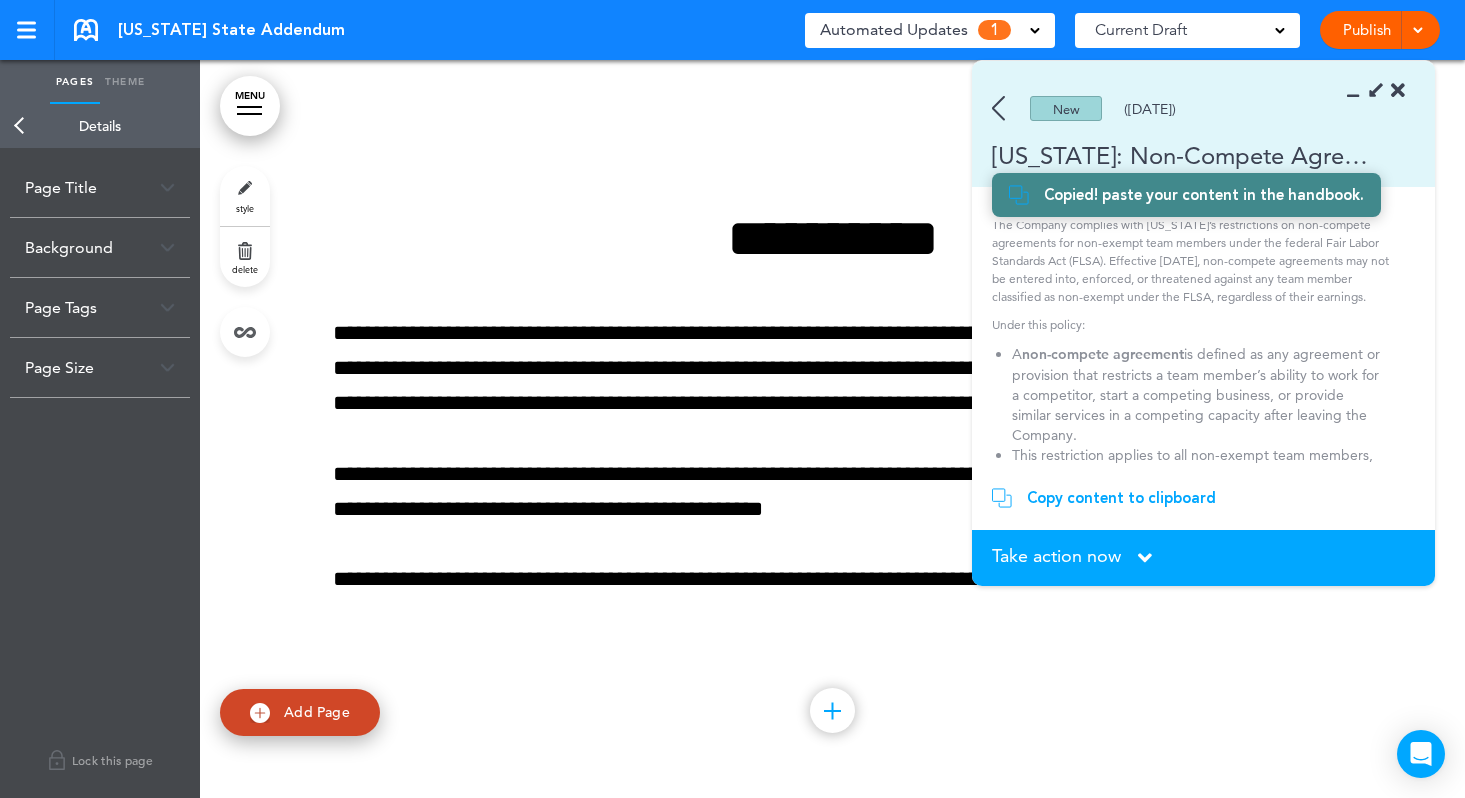 click on "Page Title" at bounding box center (100, 187) 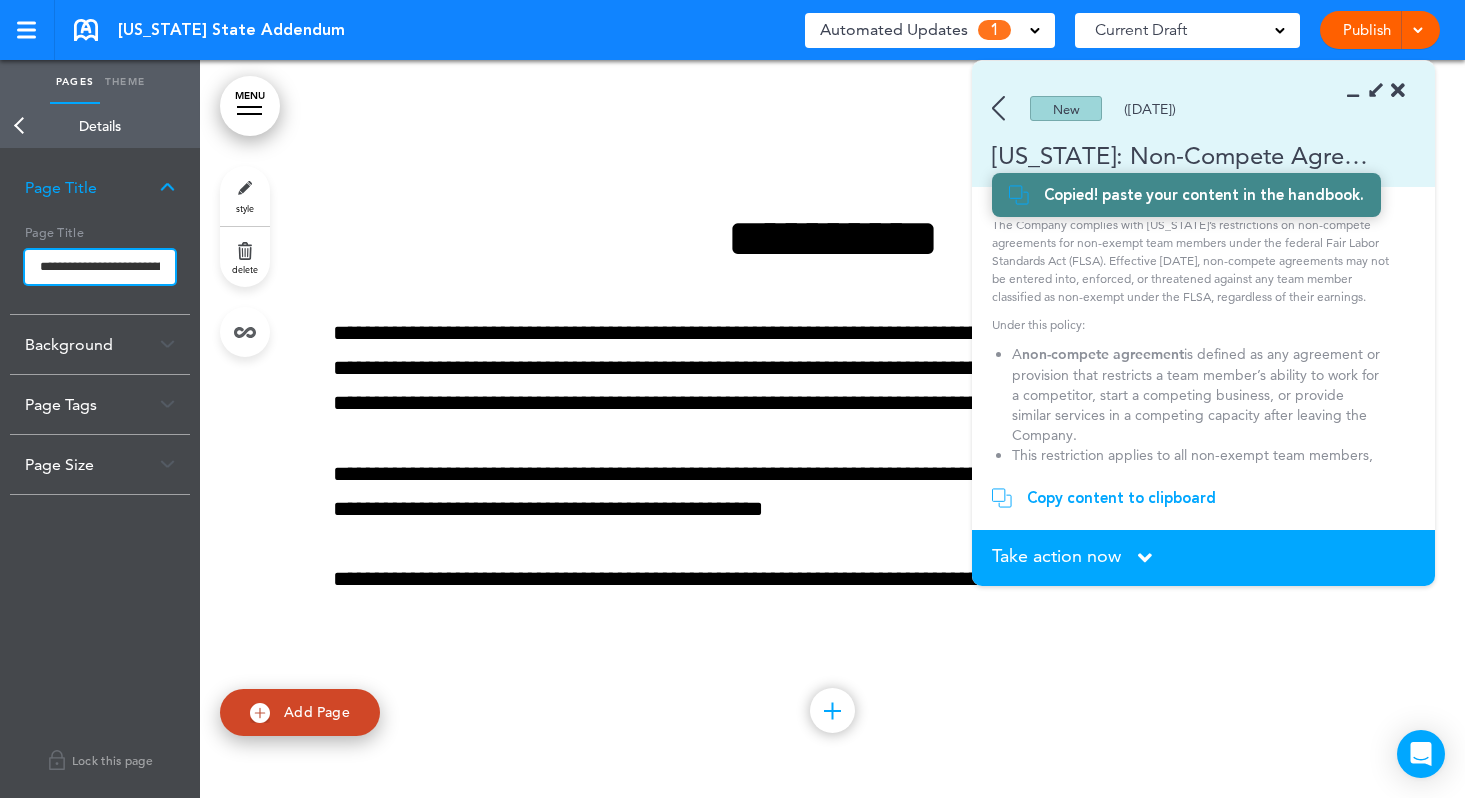 click on "**********" at bounding box center [100, 267] 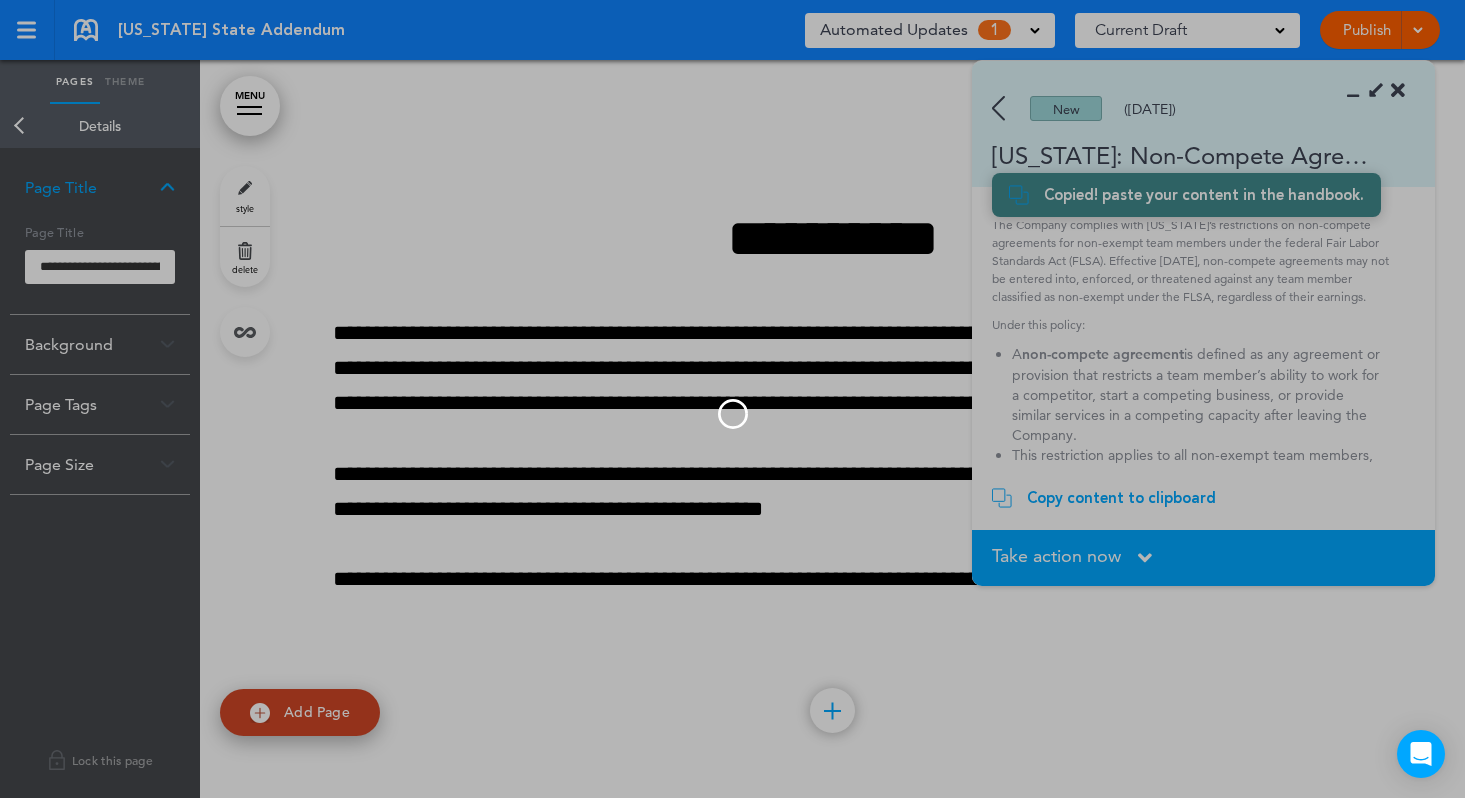 click on "Make this page common so it is available in other handbooks.
This handbook
[GEOGRAPHIC_DATA]
Settings
Signatures
Collaborators
Your Handbooks
Practice Handbook
[US_STATE] State Addendum
[US_STATE] State Addendum
[US_STATE] State Addendum
[US_STATE] State Addendum
[US_STATE] State Addendum
[US_STATE] State Addendum
[US_STATE] State Addendum
[US_STATE] State Addendum
[US_STATE] Addendum
United States Federal Addendum" at bounding box center [732, 399] 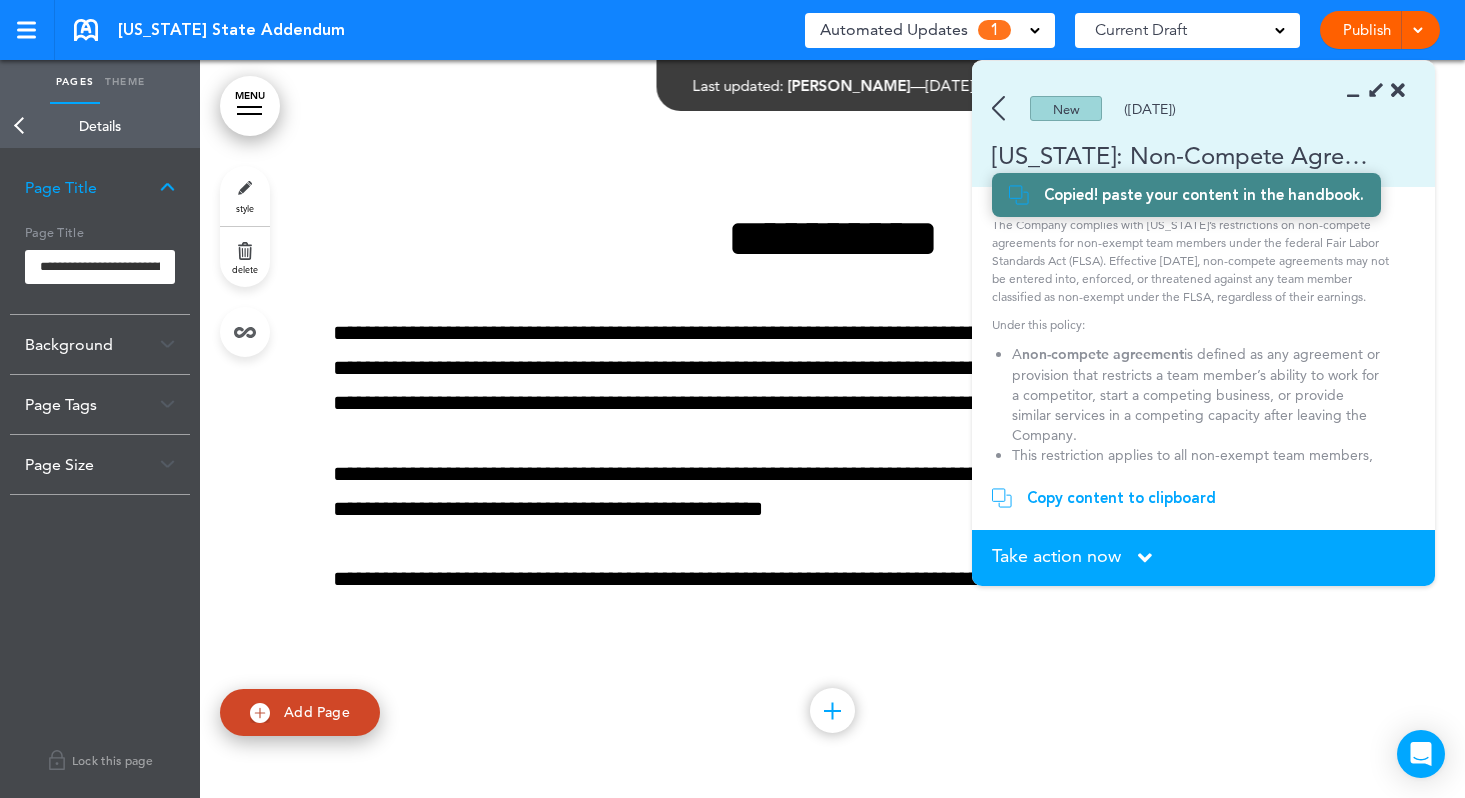 click at bounding box center [167, 187] 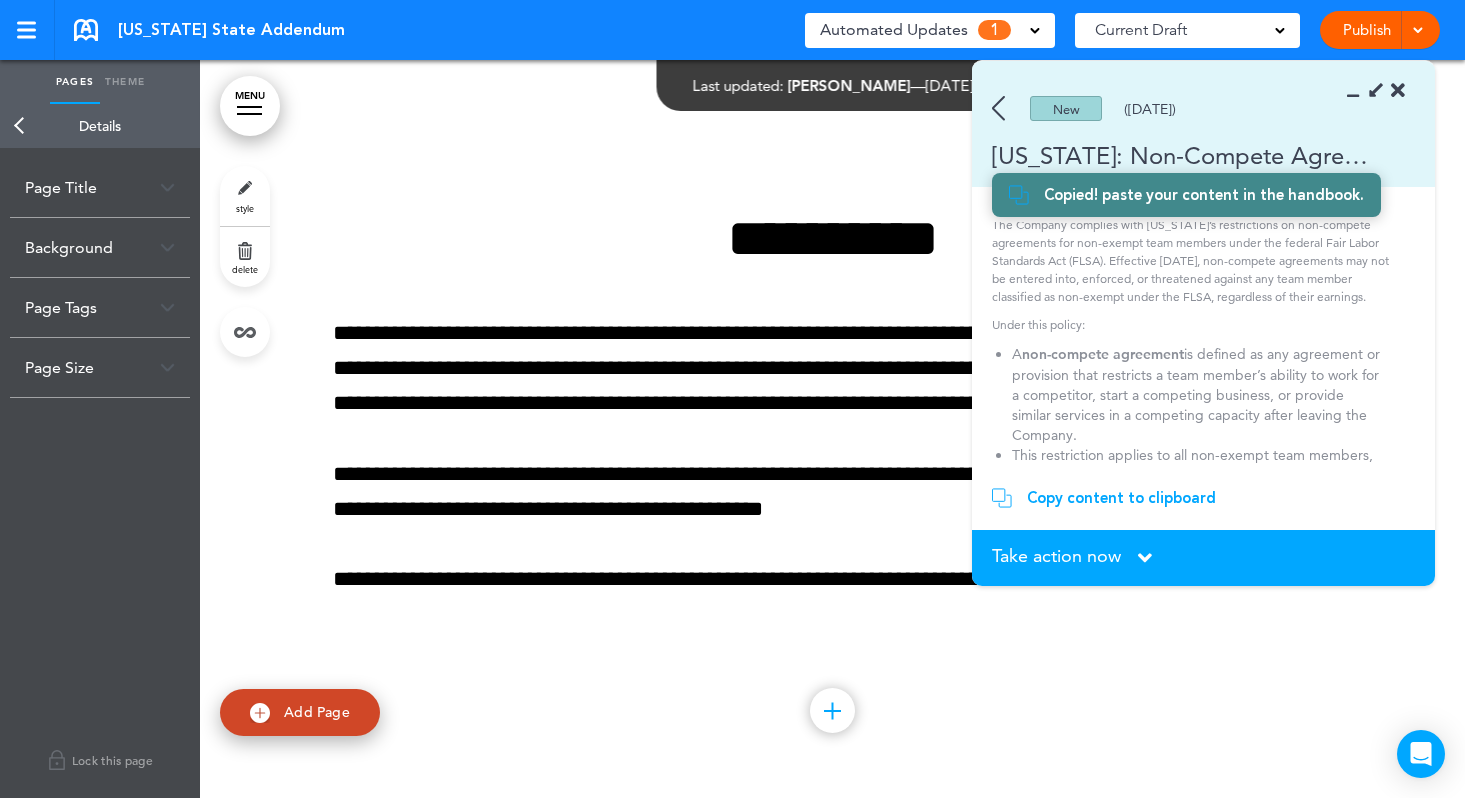 click on "Back" at bounding box center [20, 126] 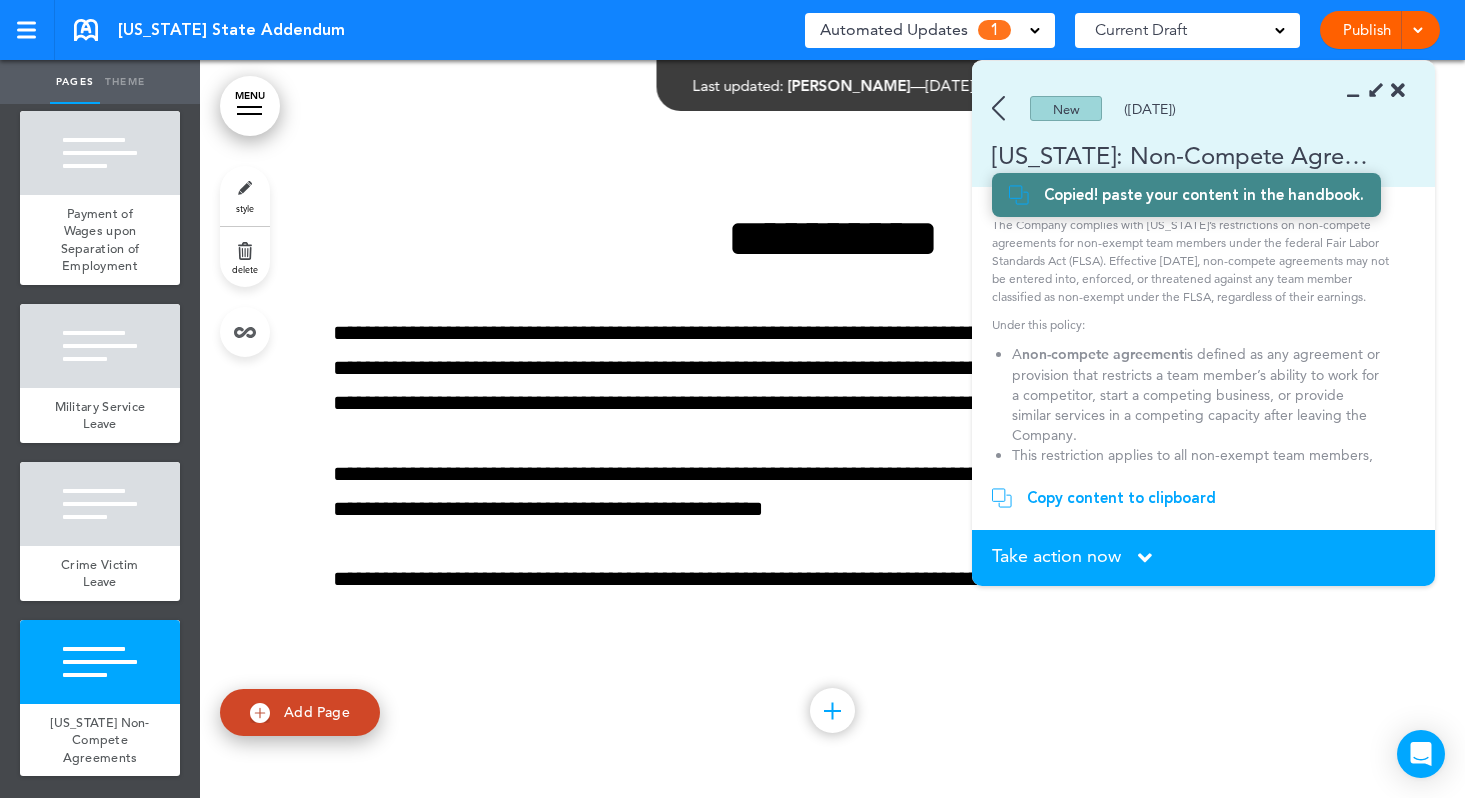 click on "Copy content to clipboard" at bounding box center [1121, 498] 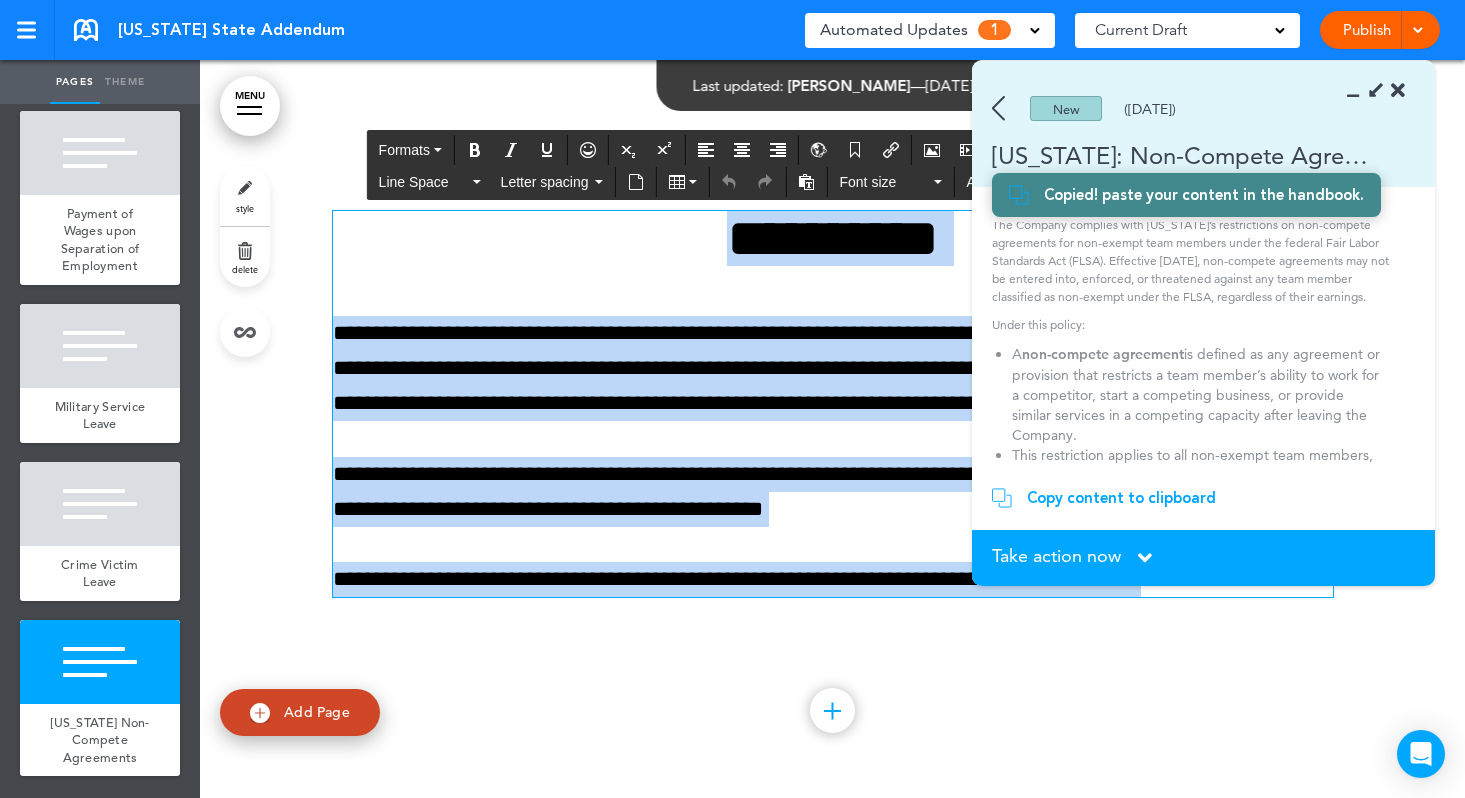 drag, startPoint x: 683, startPoint y: 244, endPoint x: 1065, endPoint y: 629, distance: 542.35504 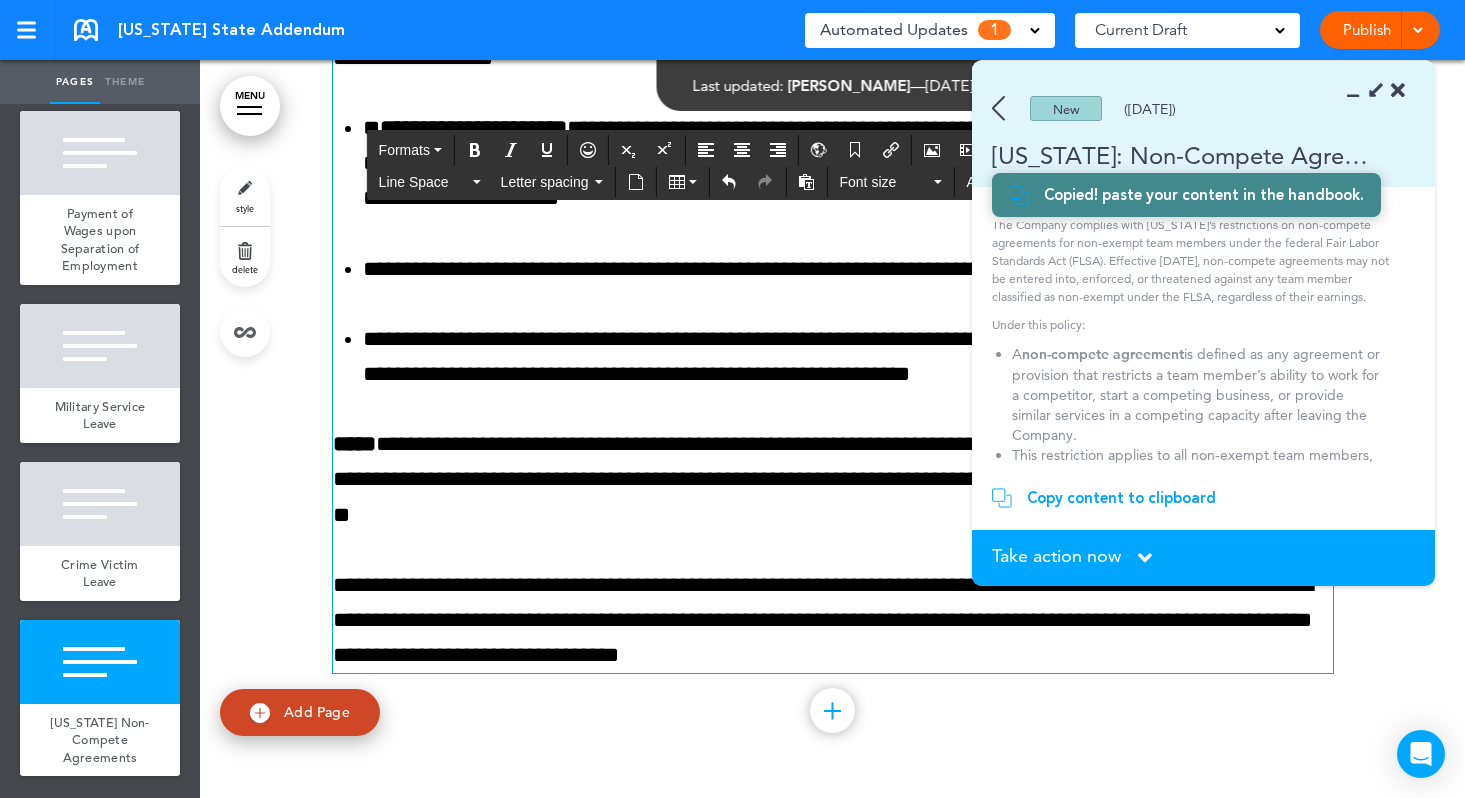 scroll, scrollTop: 6391, scrollLeft: 0, axis: vertical 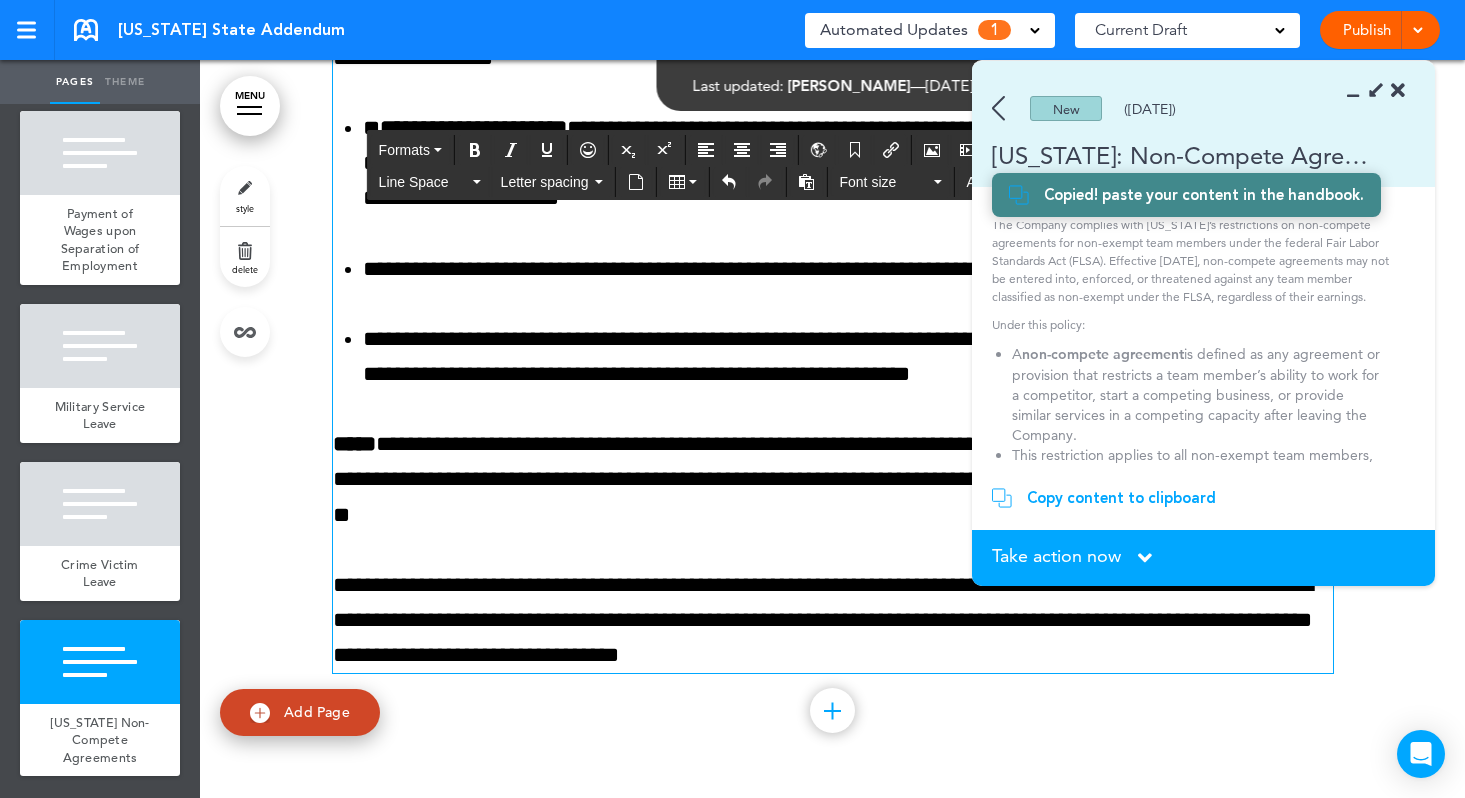 click on "**********" at bounding box center [833, 621] 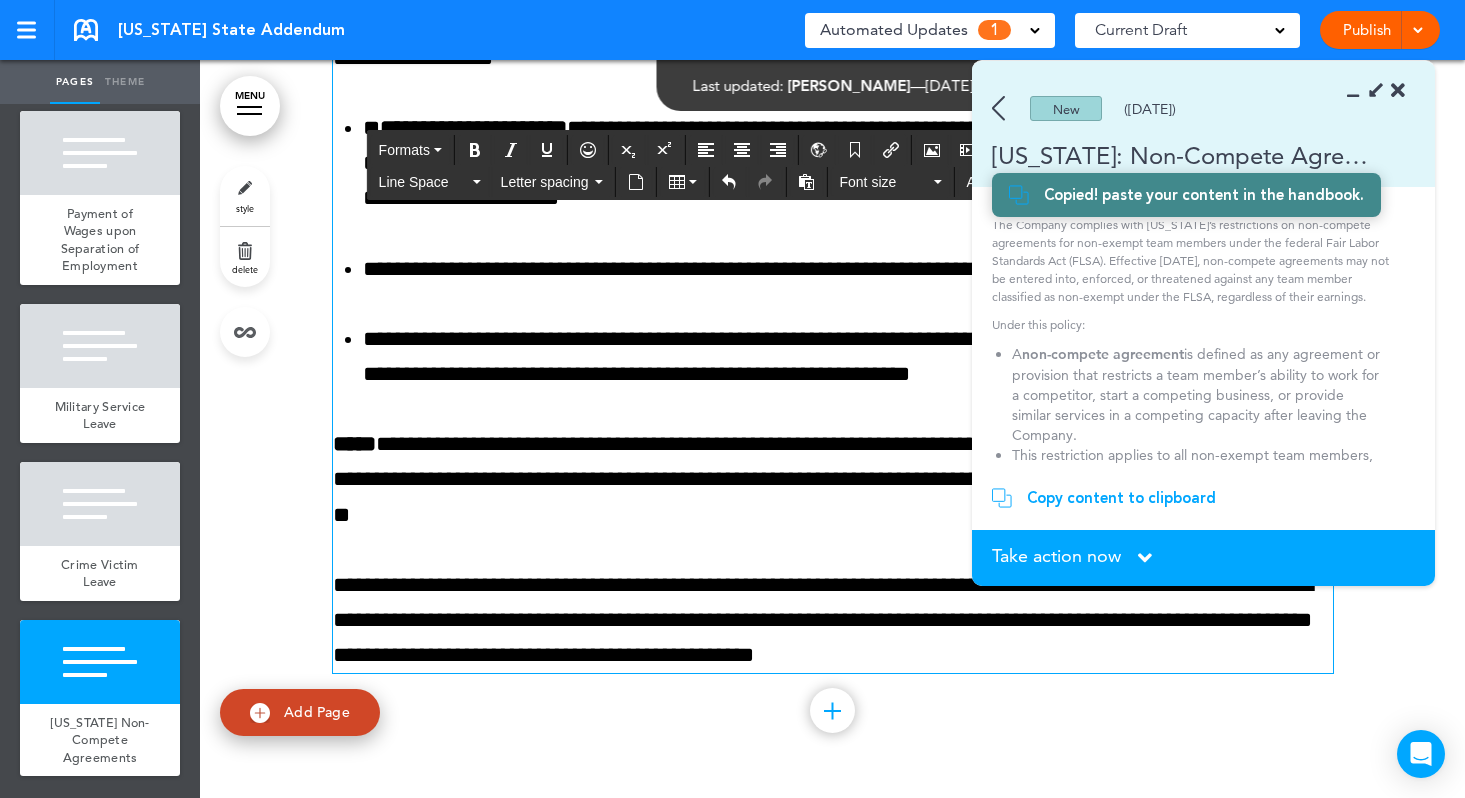 scroll, scrollTop: 6312, scrollLeft: 0, axis: vertical 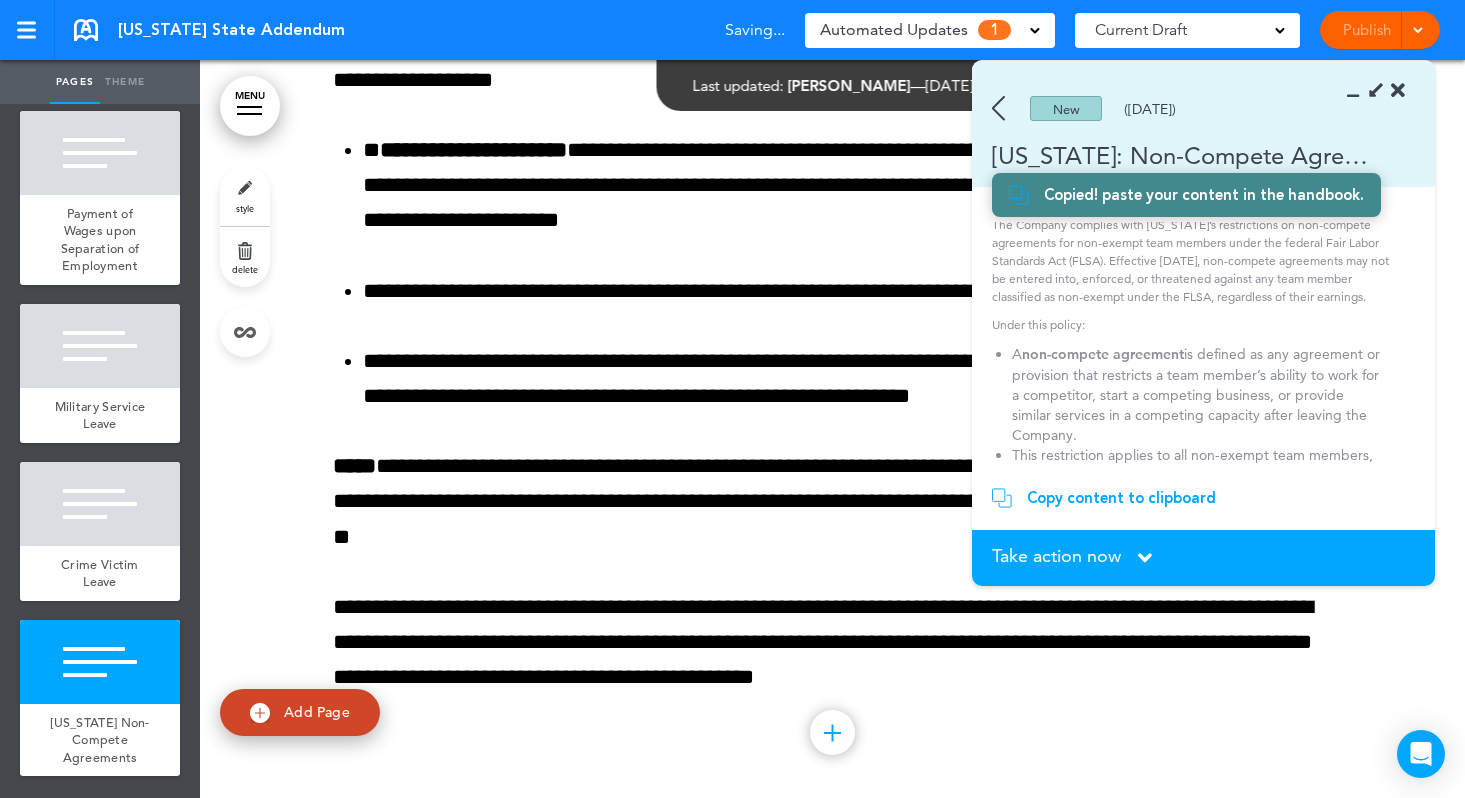 click on "Take action now" at bounding box center [1056, 556] 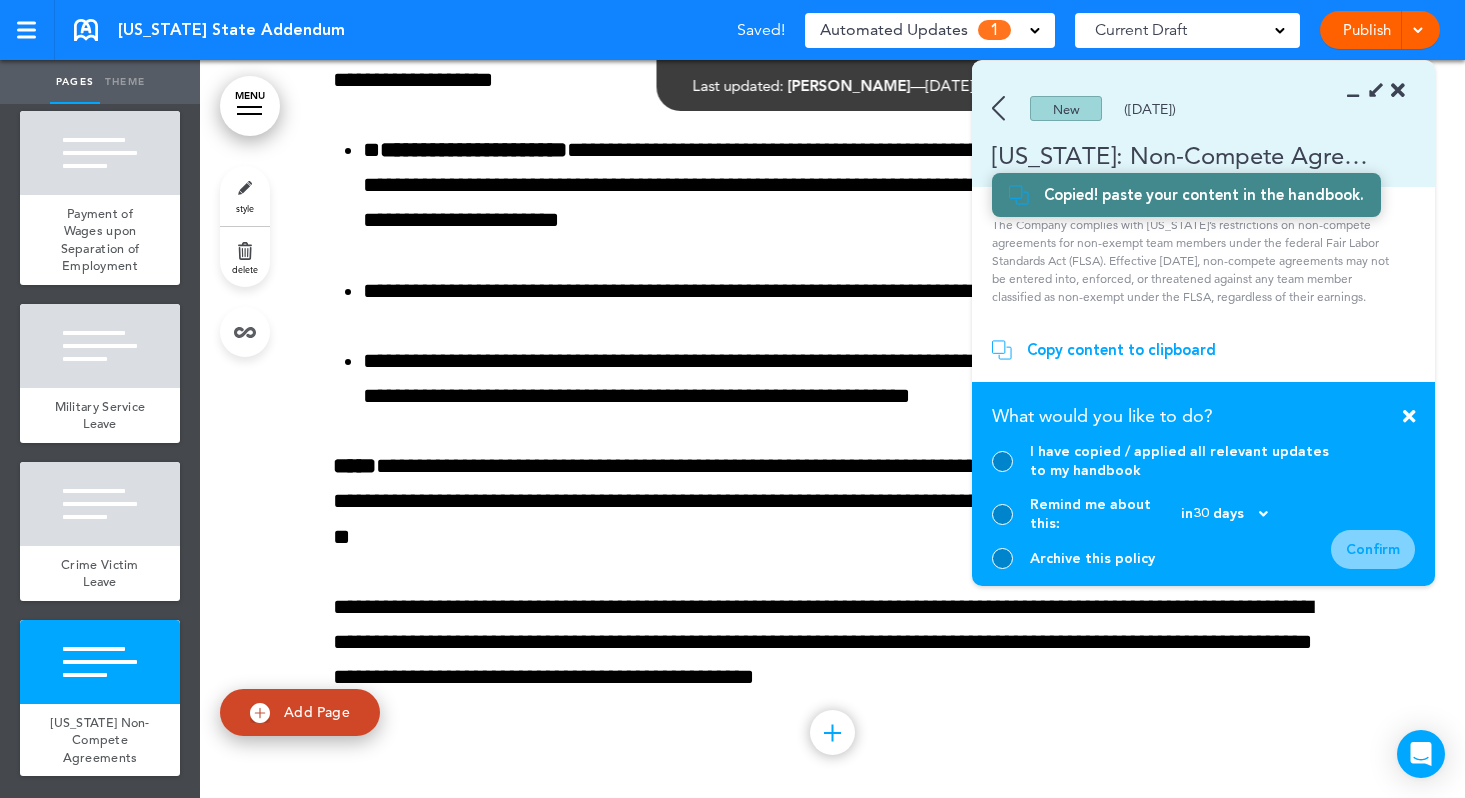 click on "I have copied / applied all relevant updates to my
handbook" at bounding box center (1161, 461) 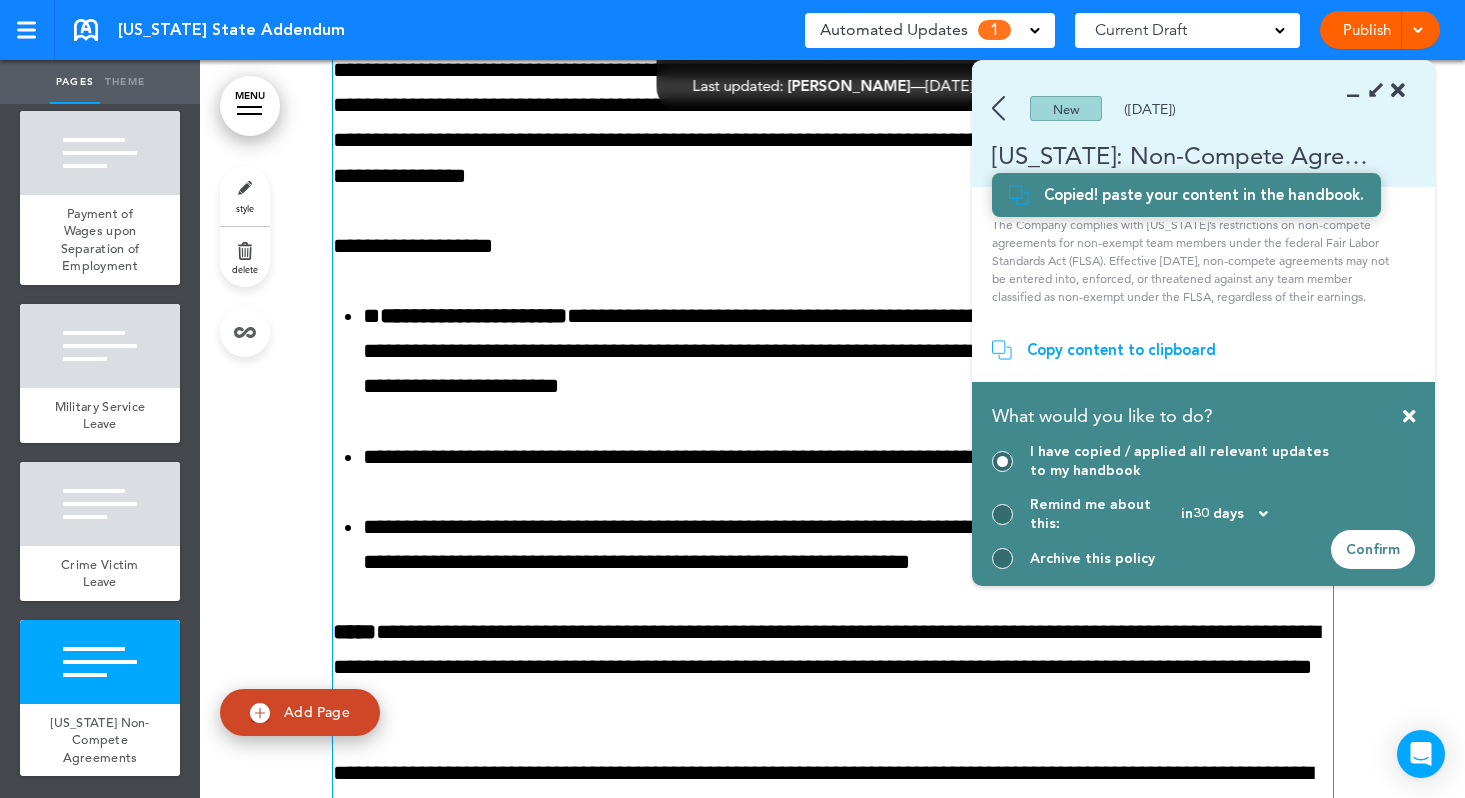 scroll, scrollTop: 6150, scrollLeft: 0, axis: vertical 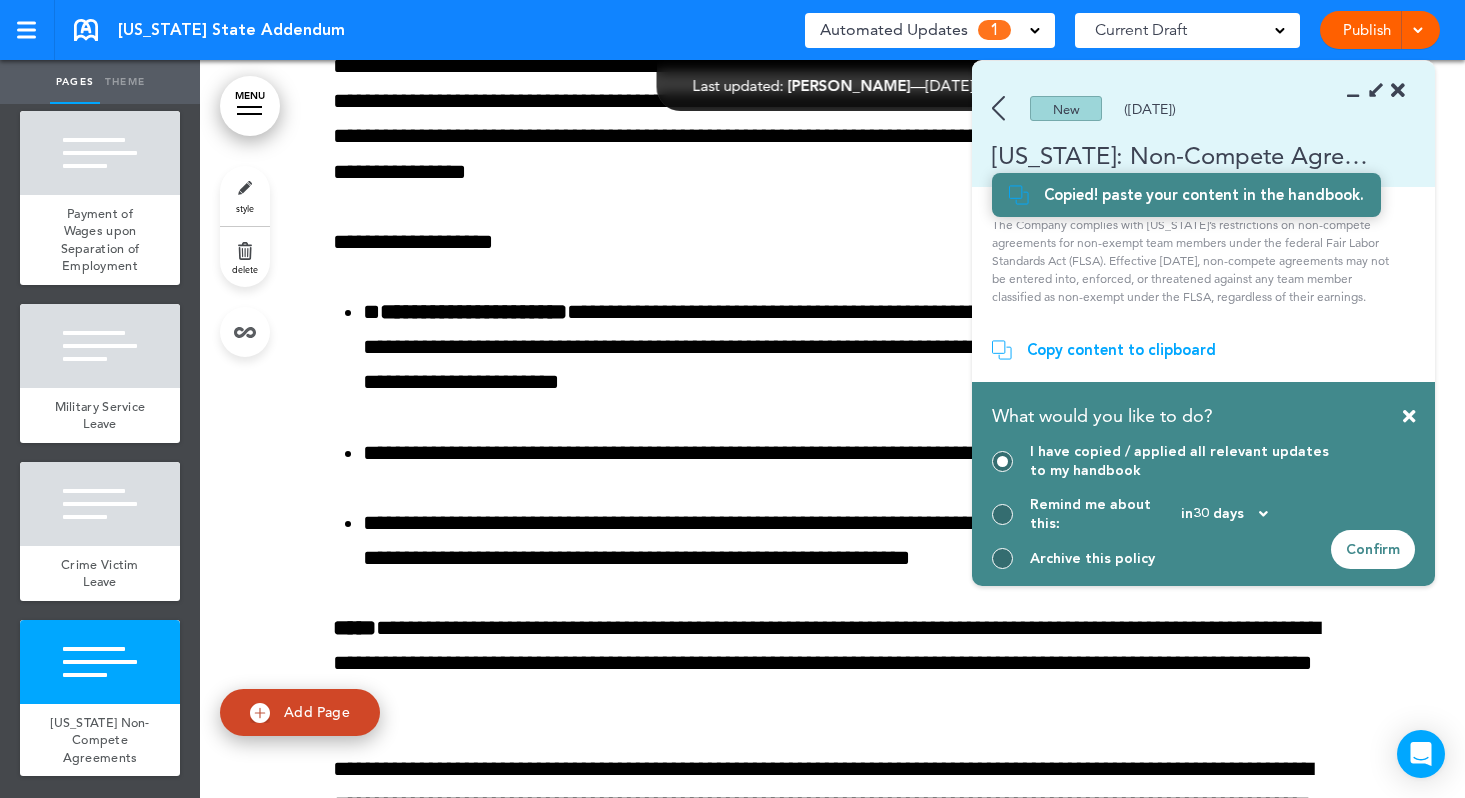 click on "Confirm" at bounding box center (1373, 549) 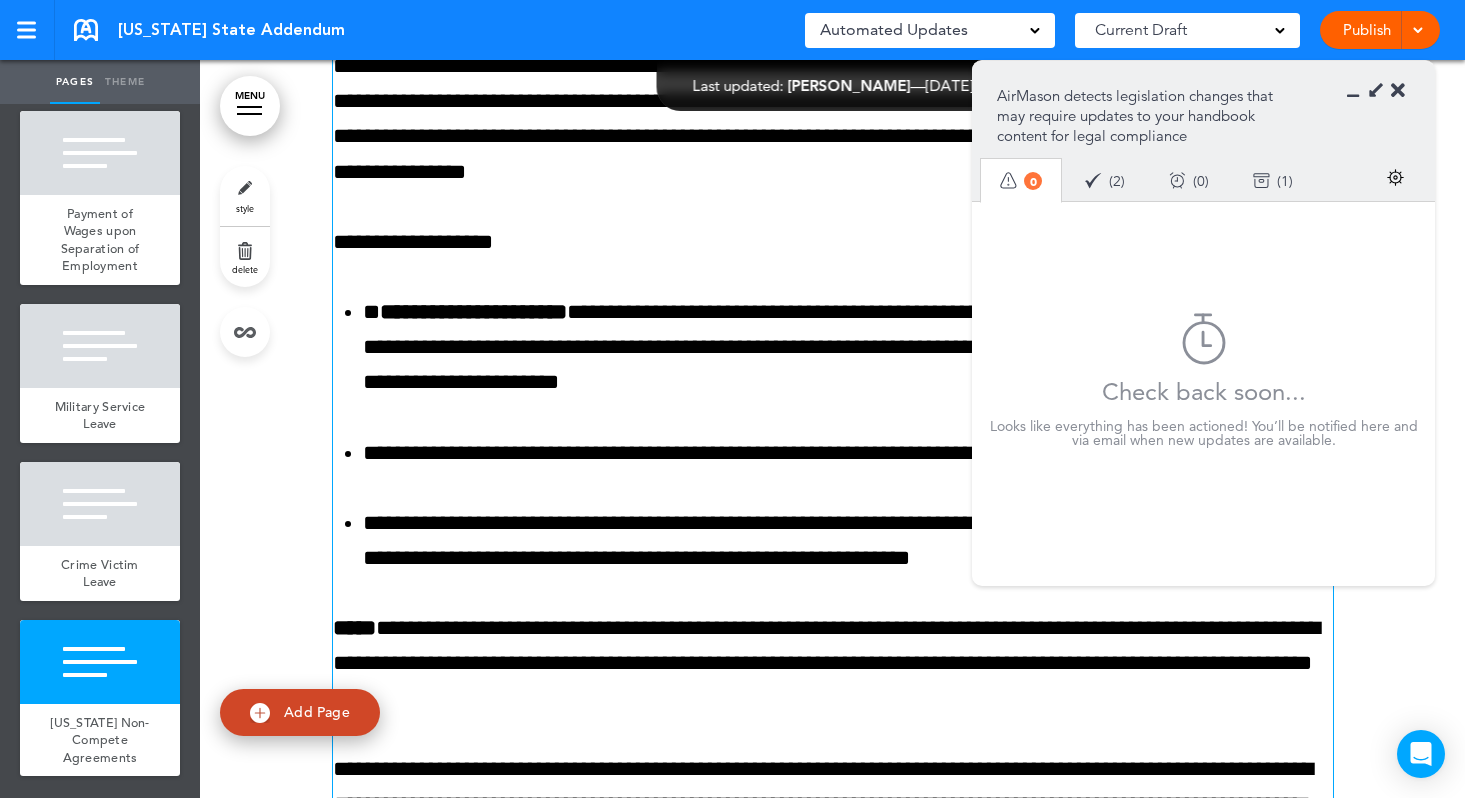 click on "**********" at bounding box center (833, 373) 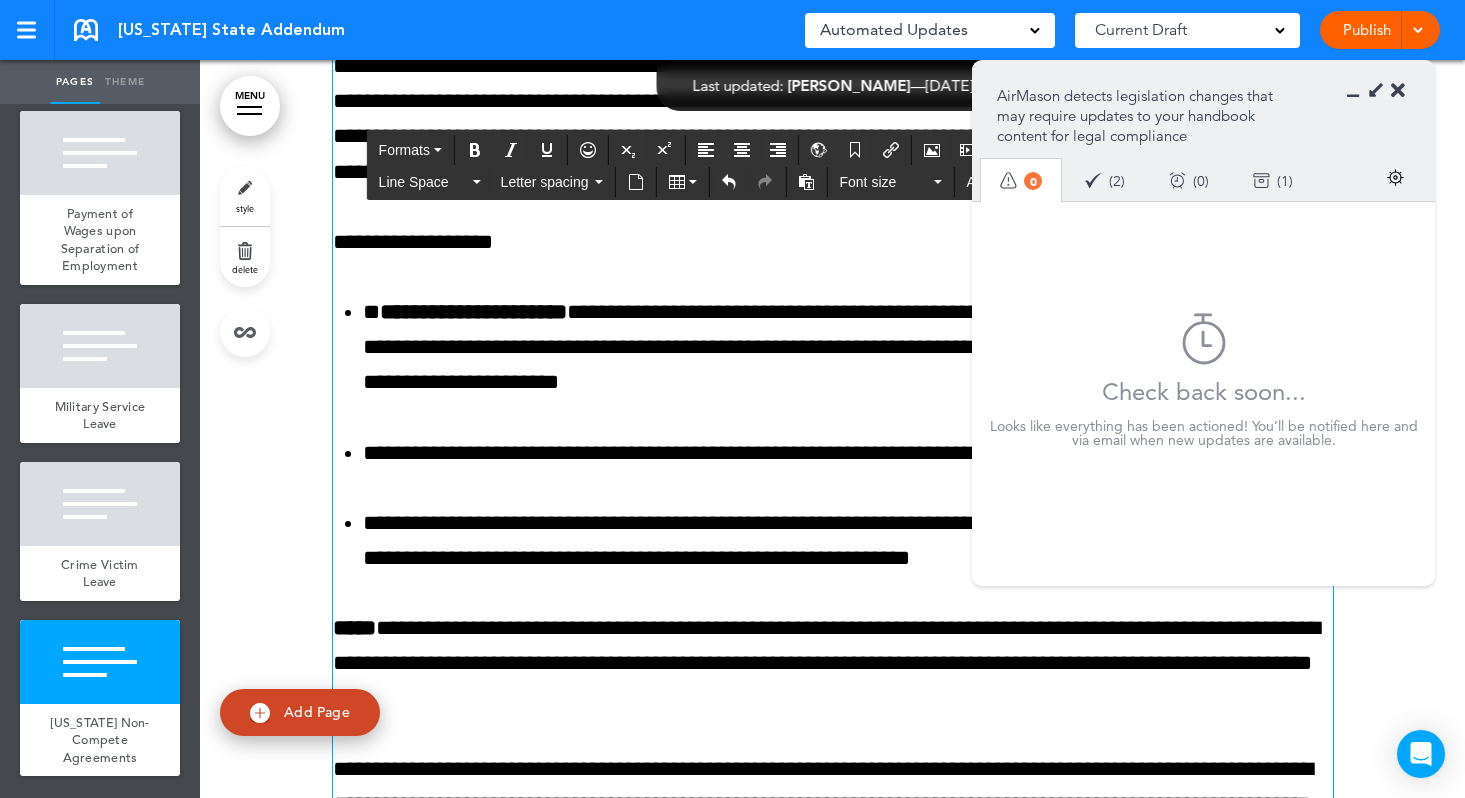 click at bounding box center (1398, 91) 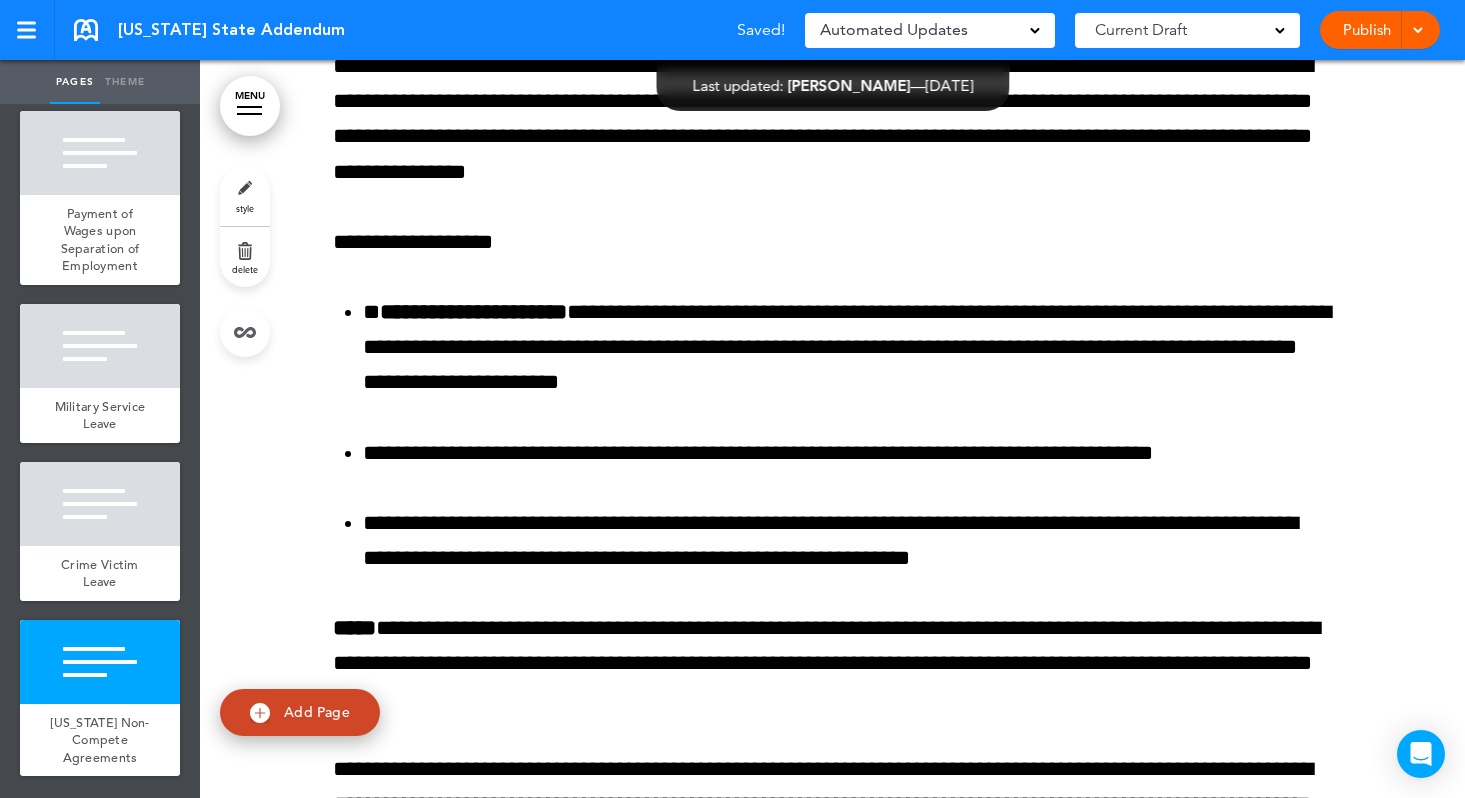 click on "Publish" at bounding box center [1366, 30] 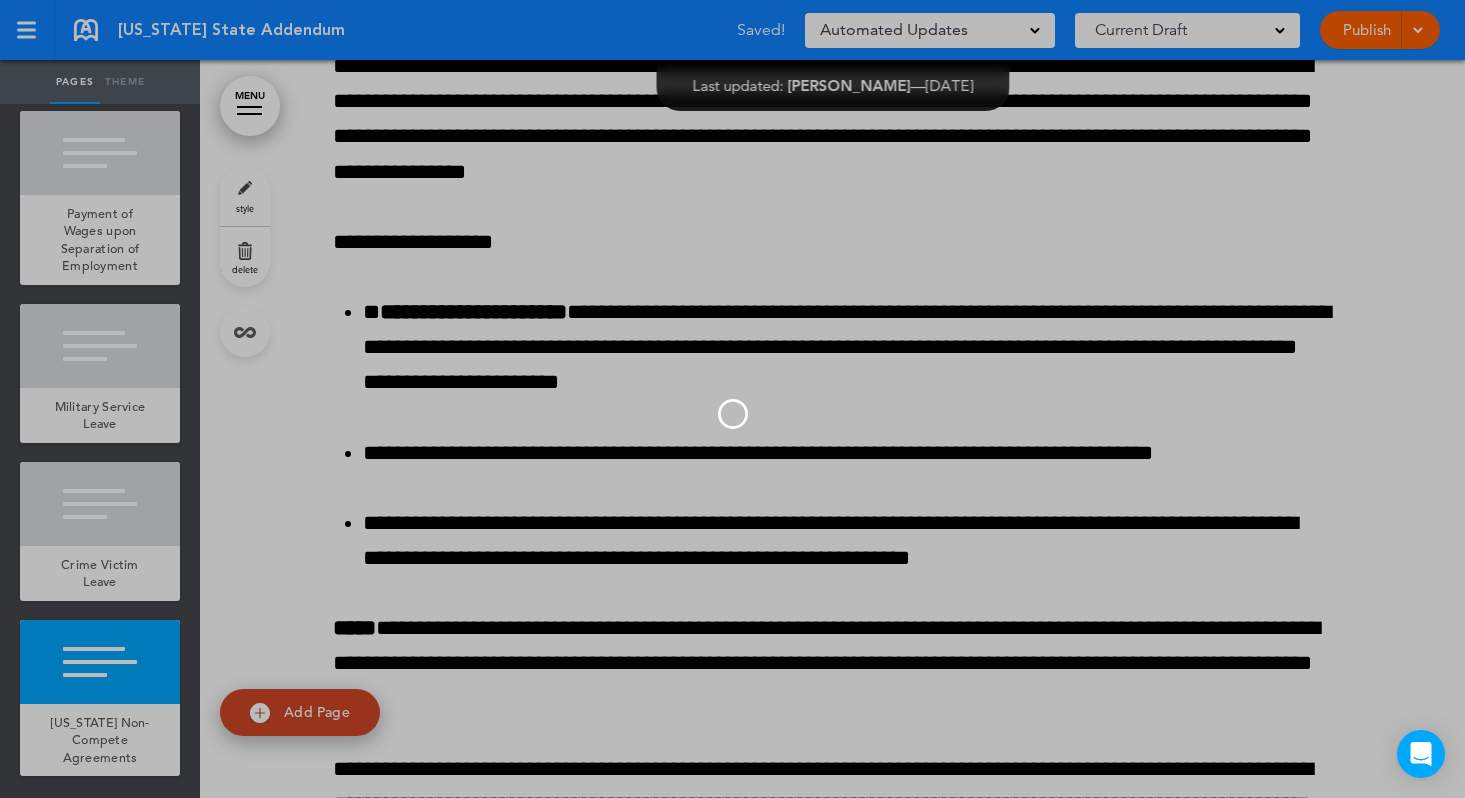scroll, scrollTop: 0, scrollLeft: 0, axis: both 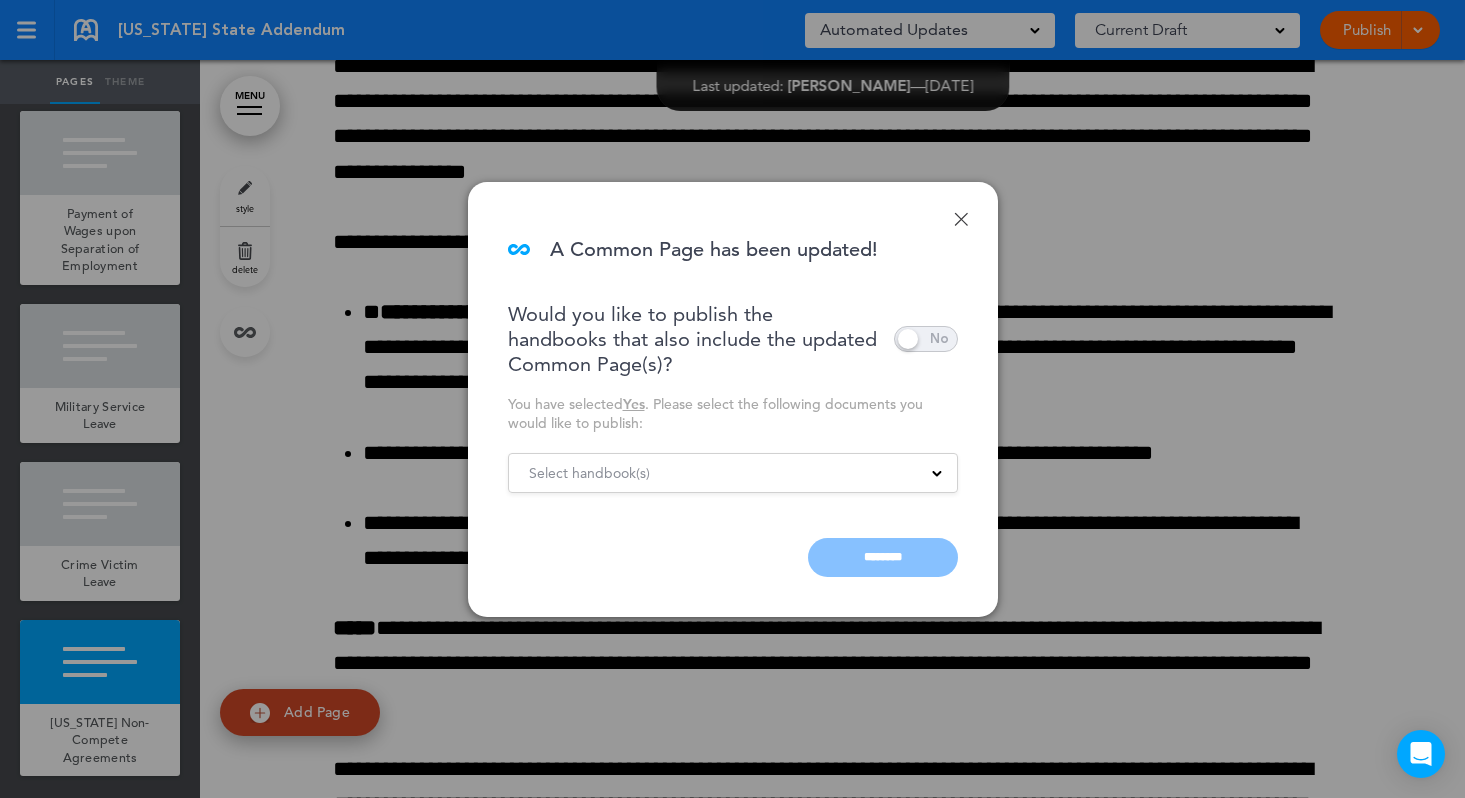 click at bounding box center (926, 339) 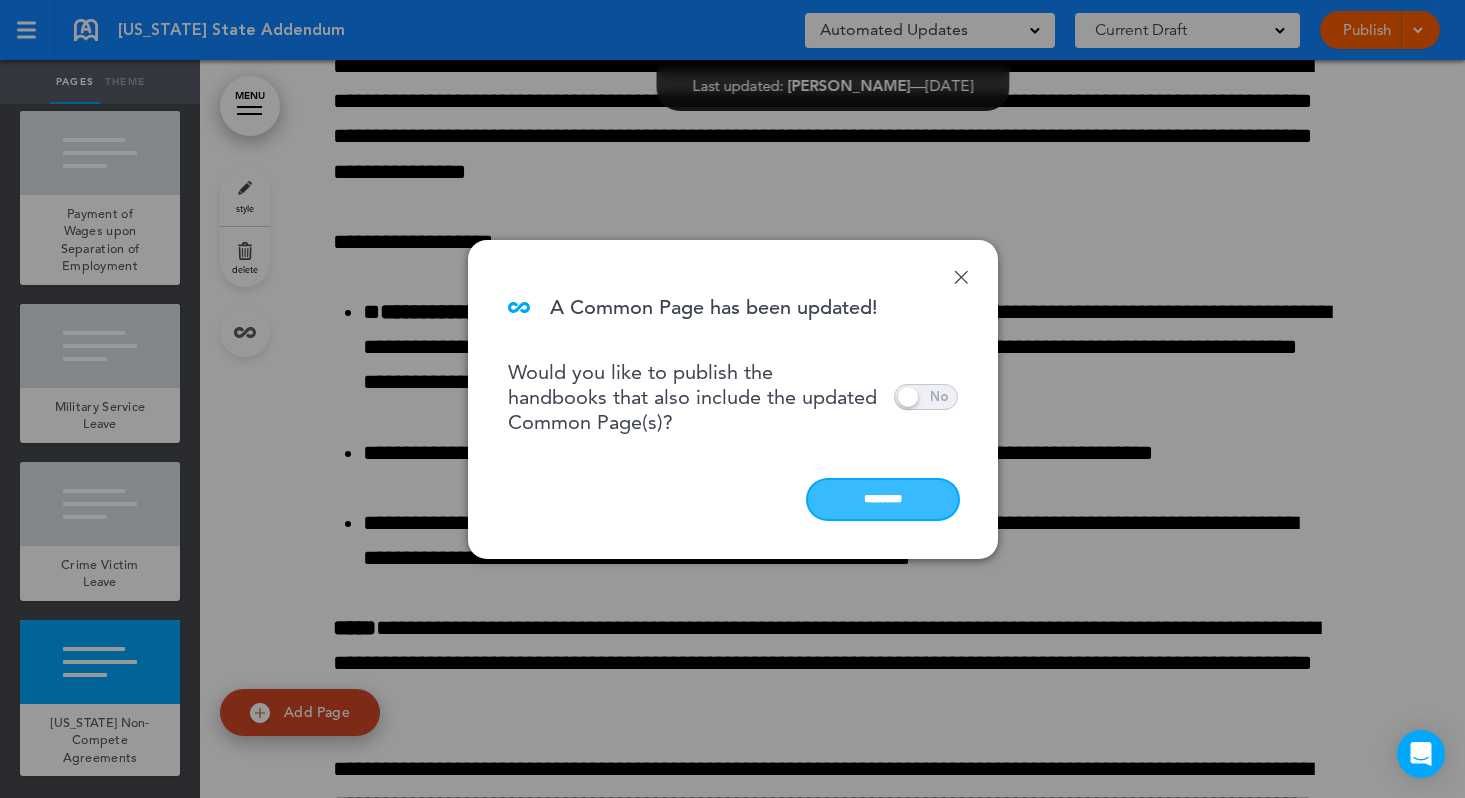 click on "********" at bounding box center [883, 499] 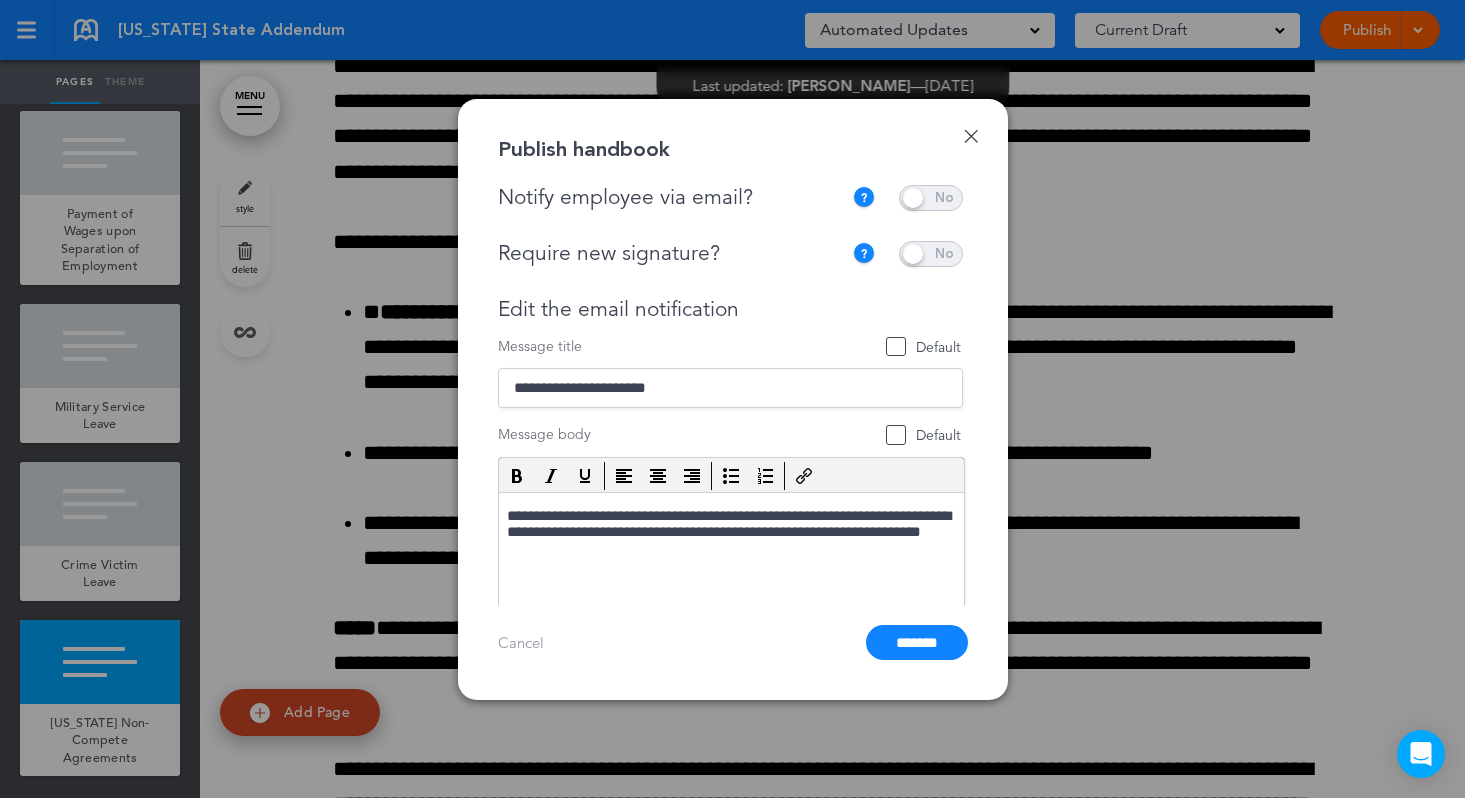 click at bounding box center [931, 254] 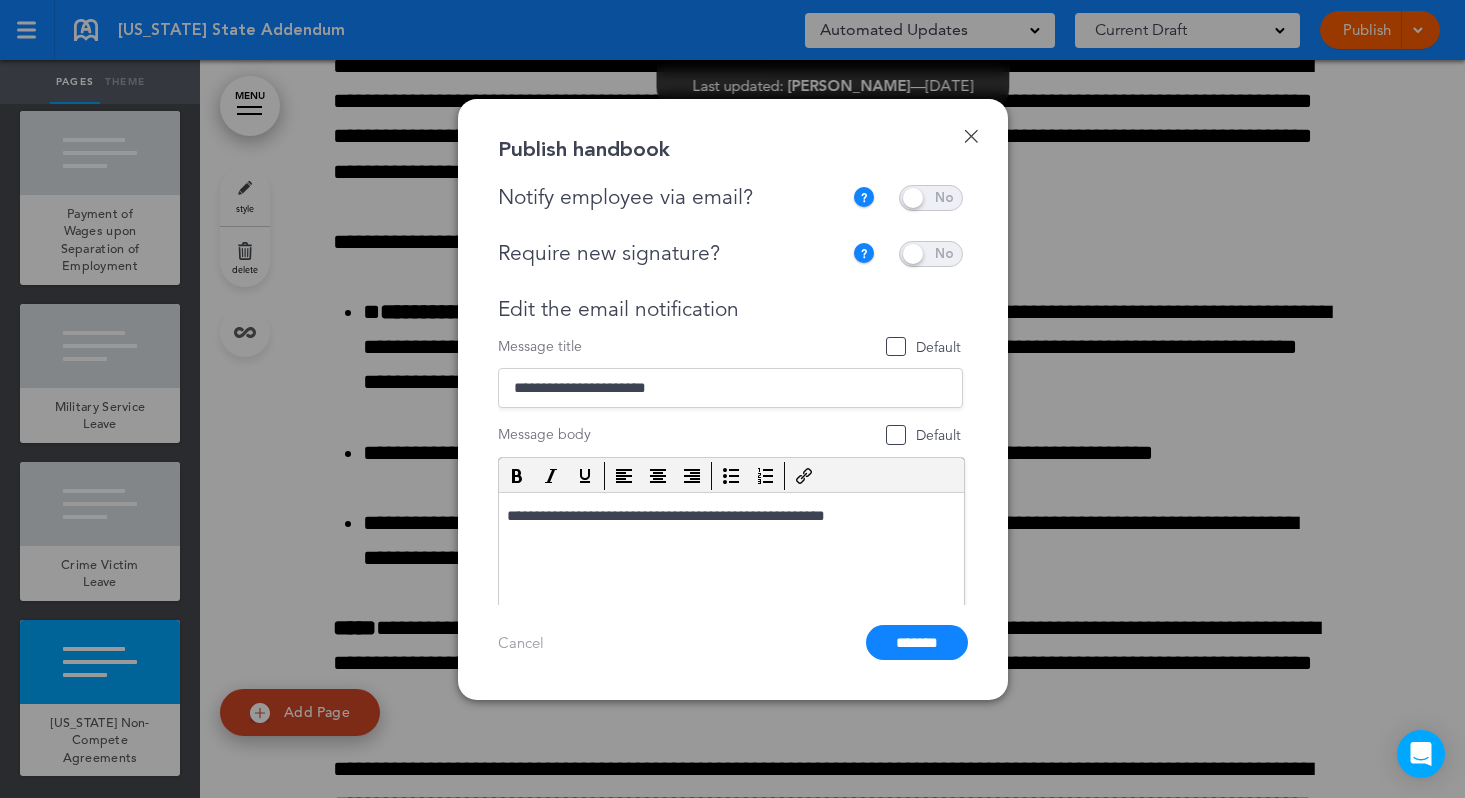 click on "Default" at bounding box center (924, 347) 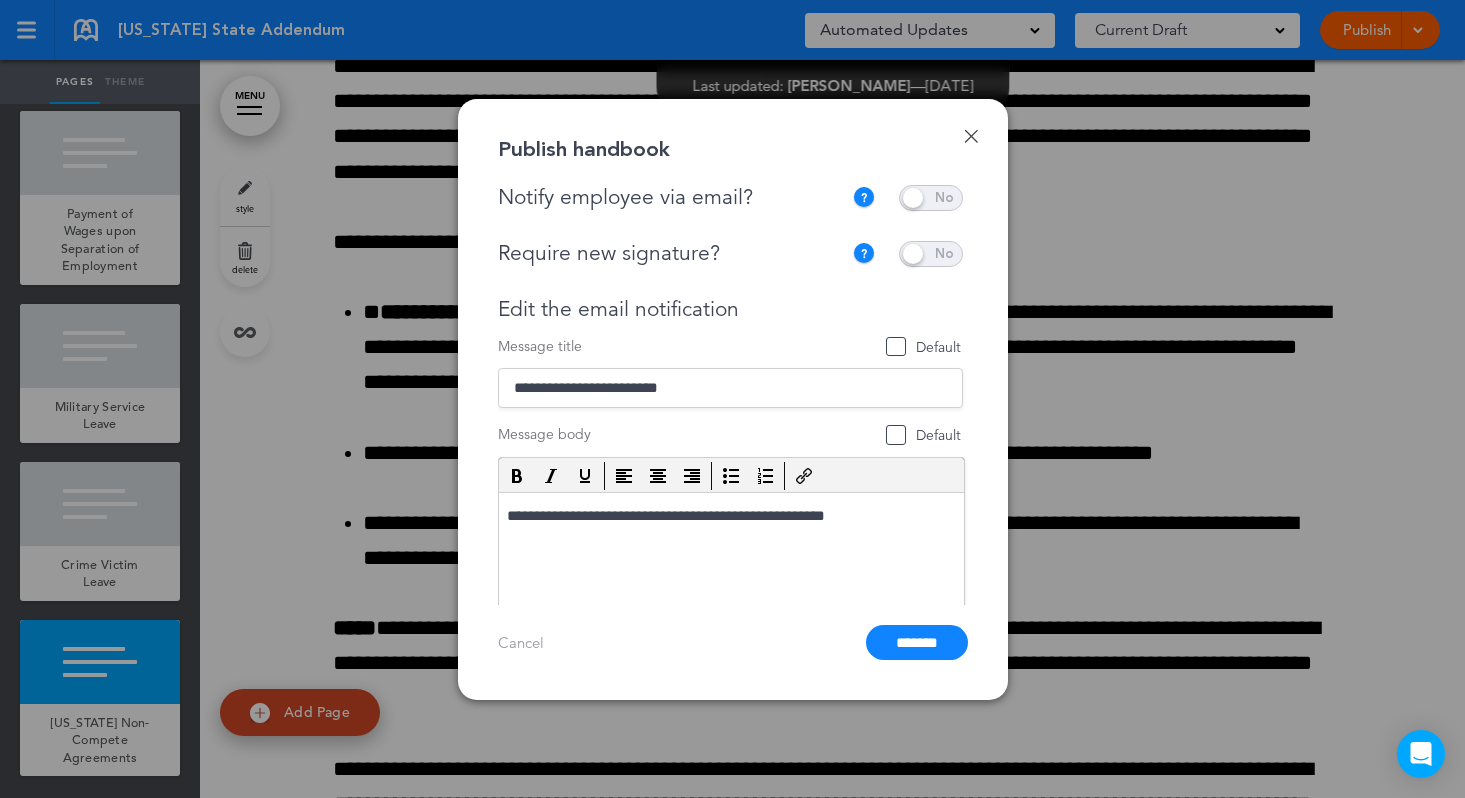 click on "**********" at bounding box center (730, 388) 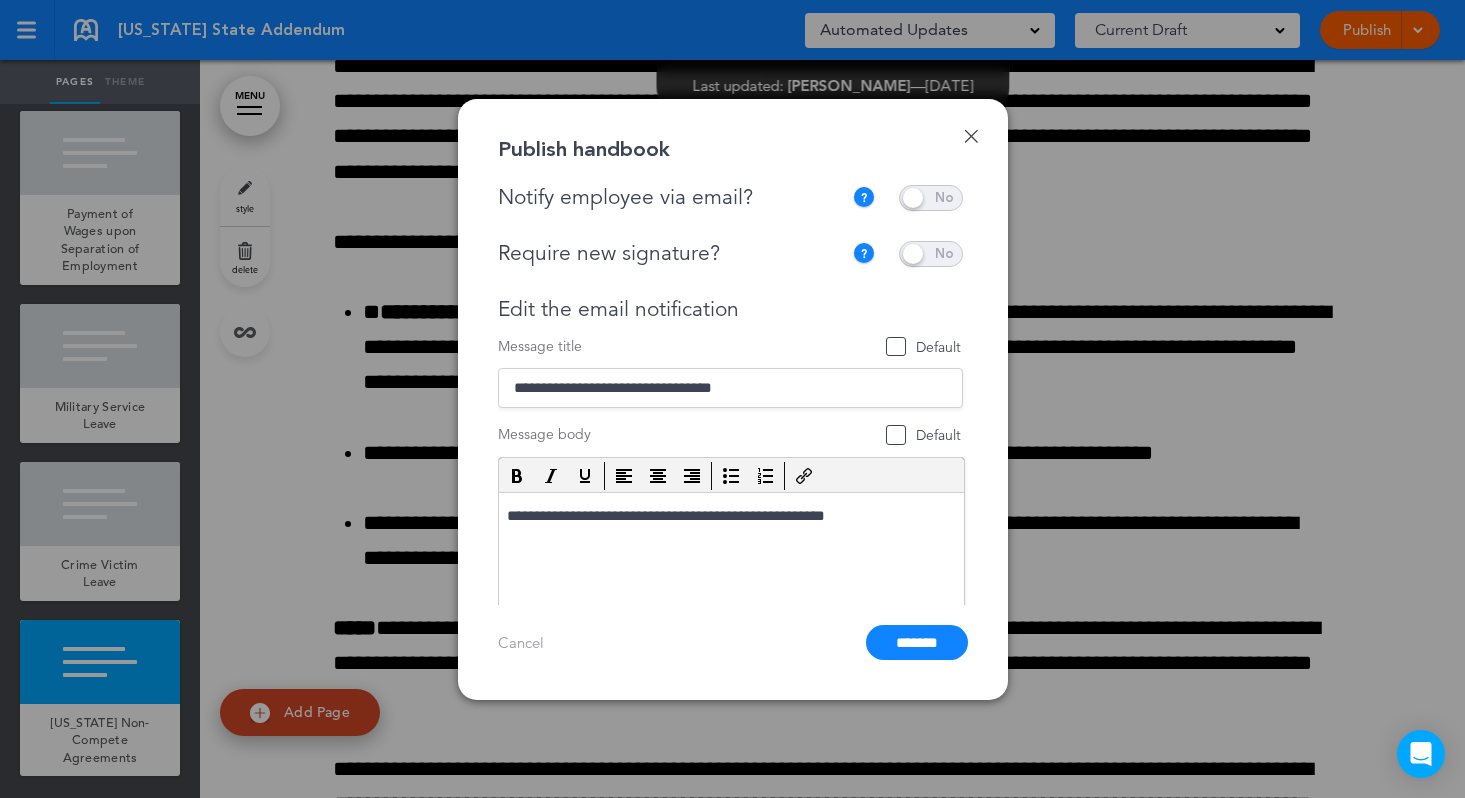 type on "**********" 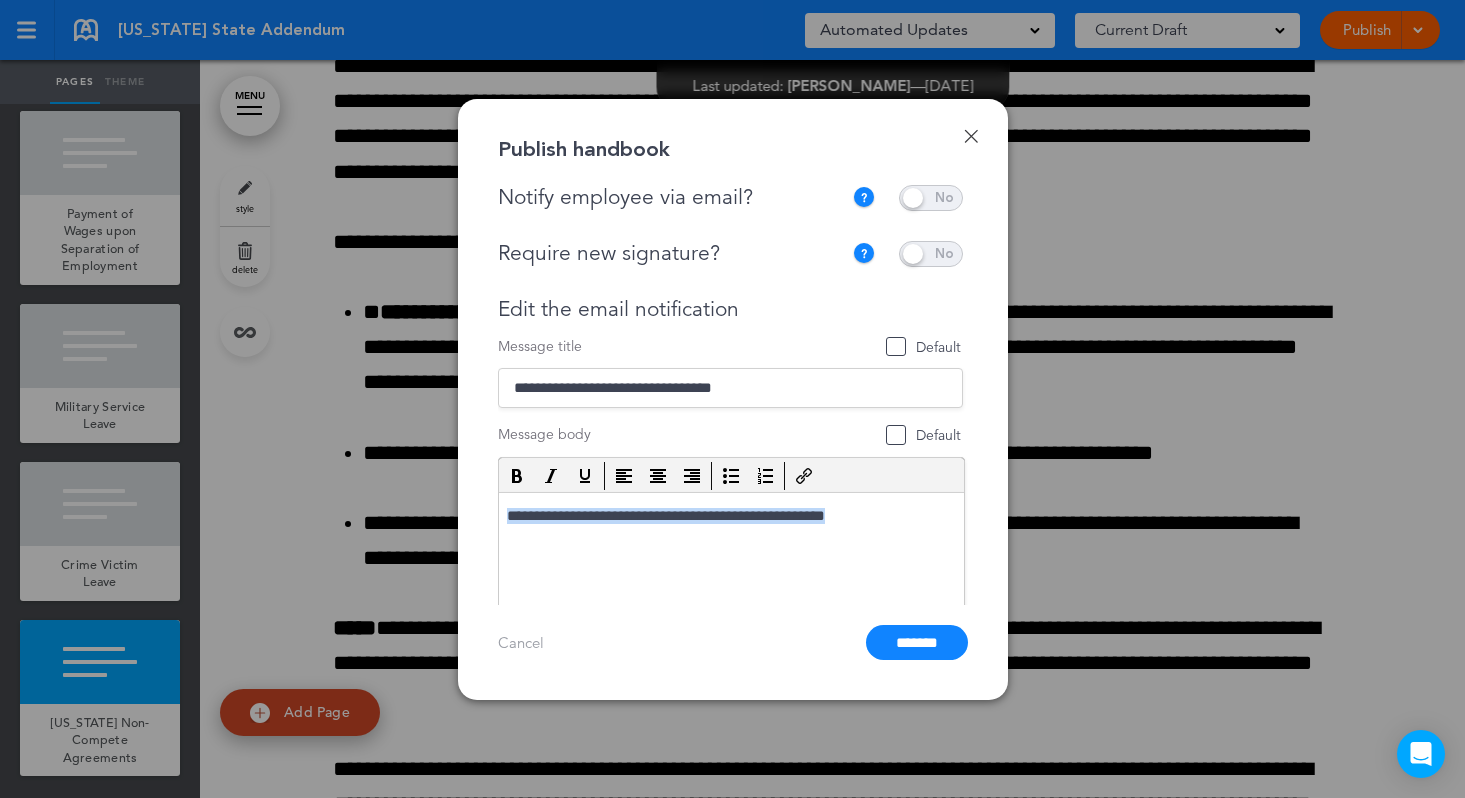 drag, startPoint x: 886, startPoint y: 518, endPoint x: 378, endPoint y: 495, distance: 508.52042 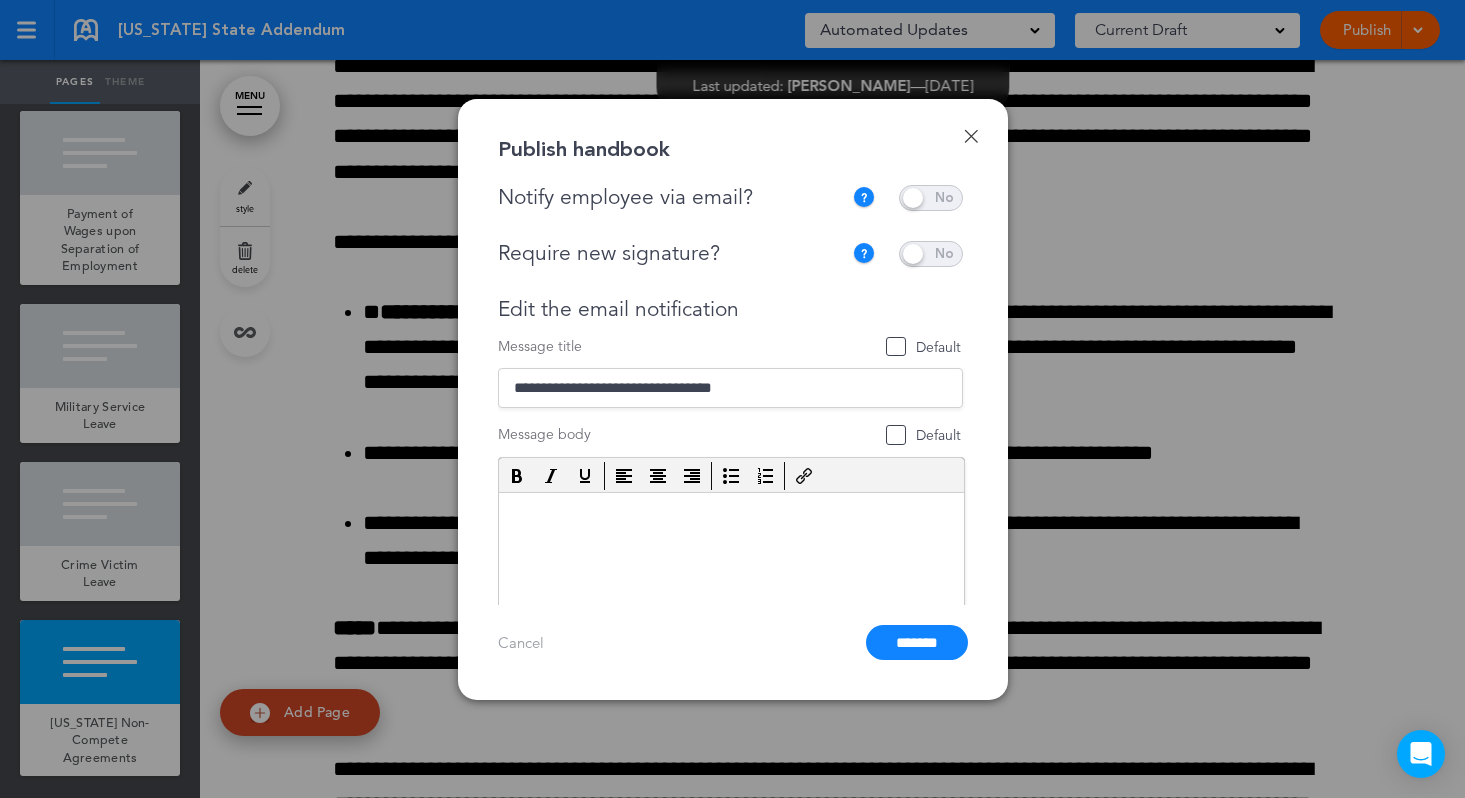 type 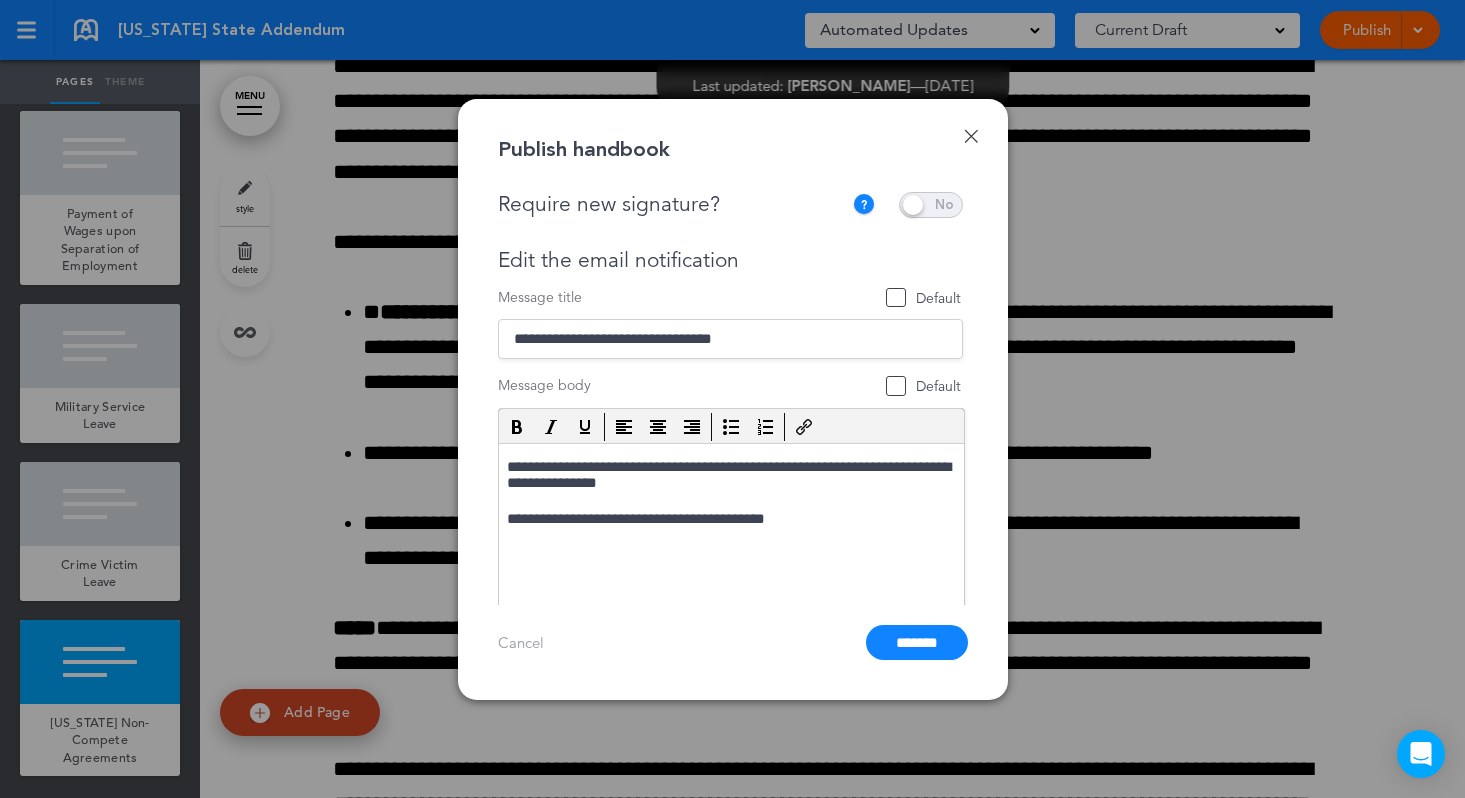 scroll, scrollTop: 34, scrollLeft: 0, axis: vertical 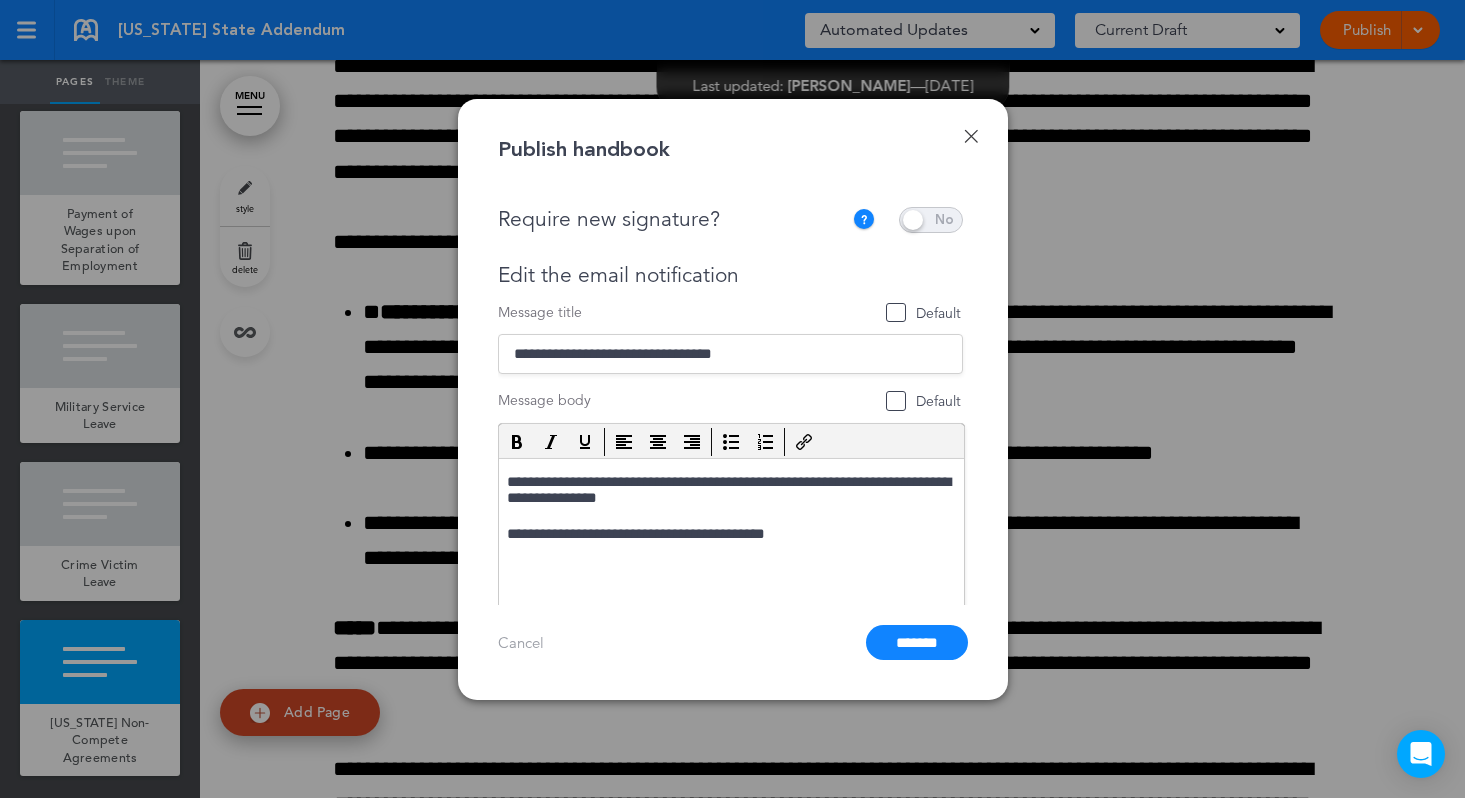 click on "**********" at bounding box center (728, 534) 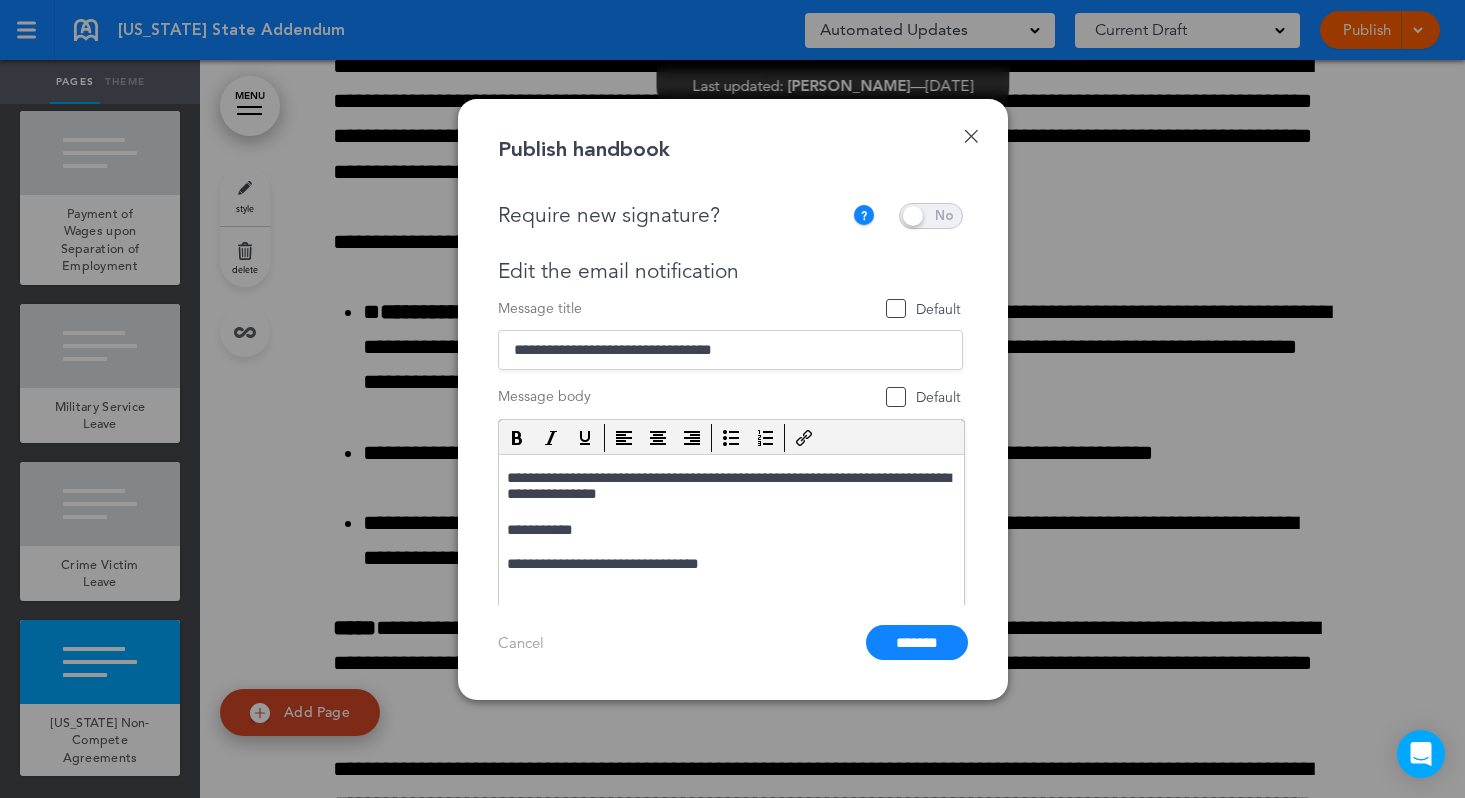 scroll, scrollTop: 69, scrollLeft: 0, axis: vertical 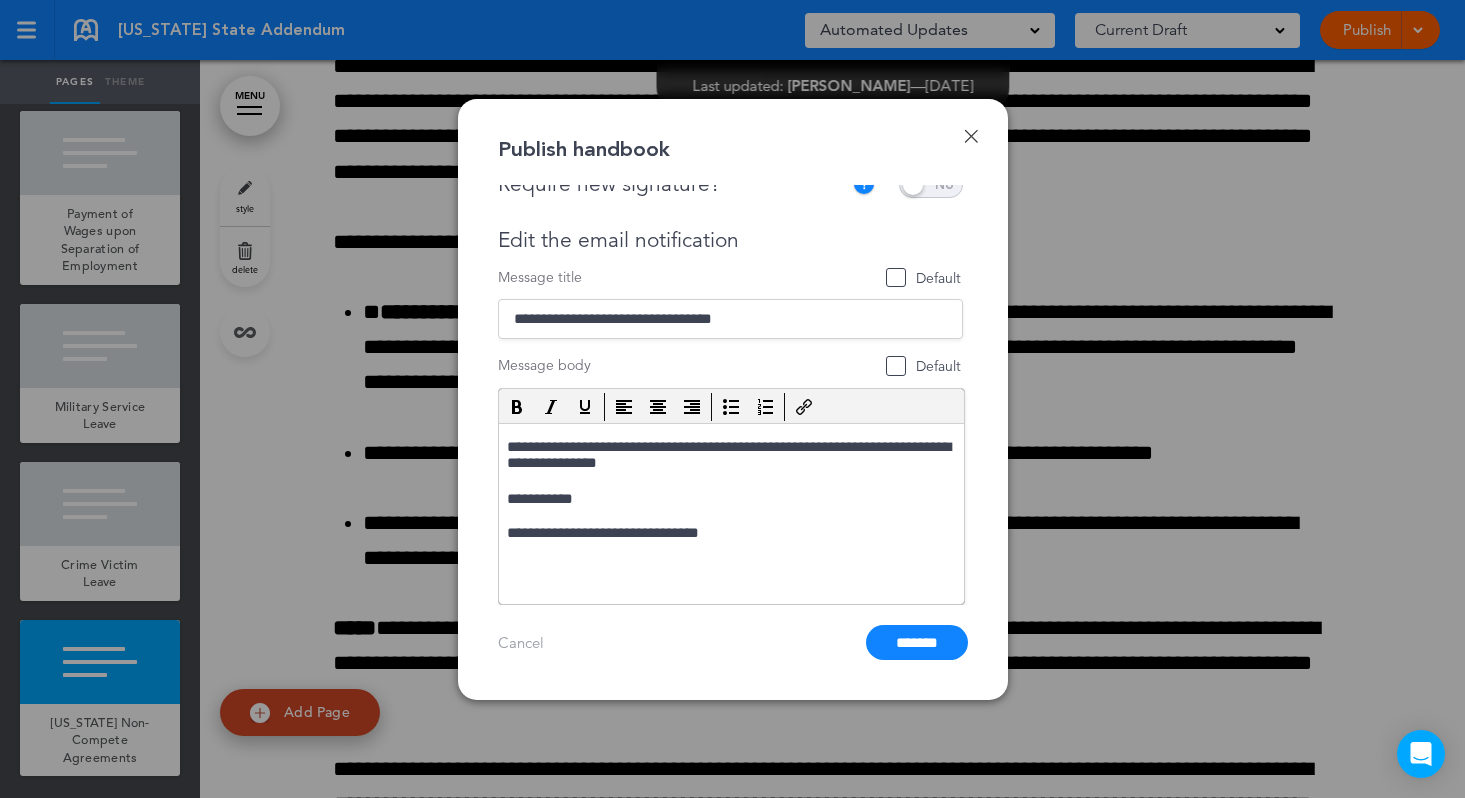 click on "*******" at bounding box center [917, 642] 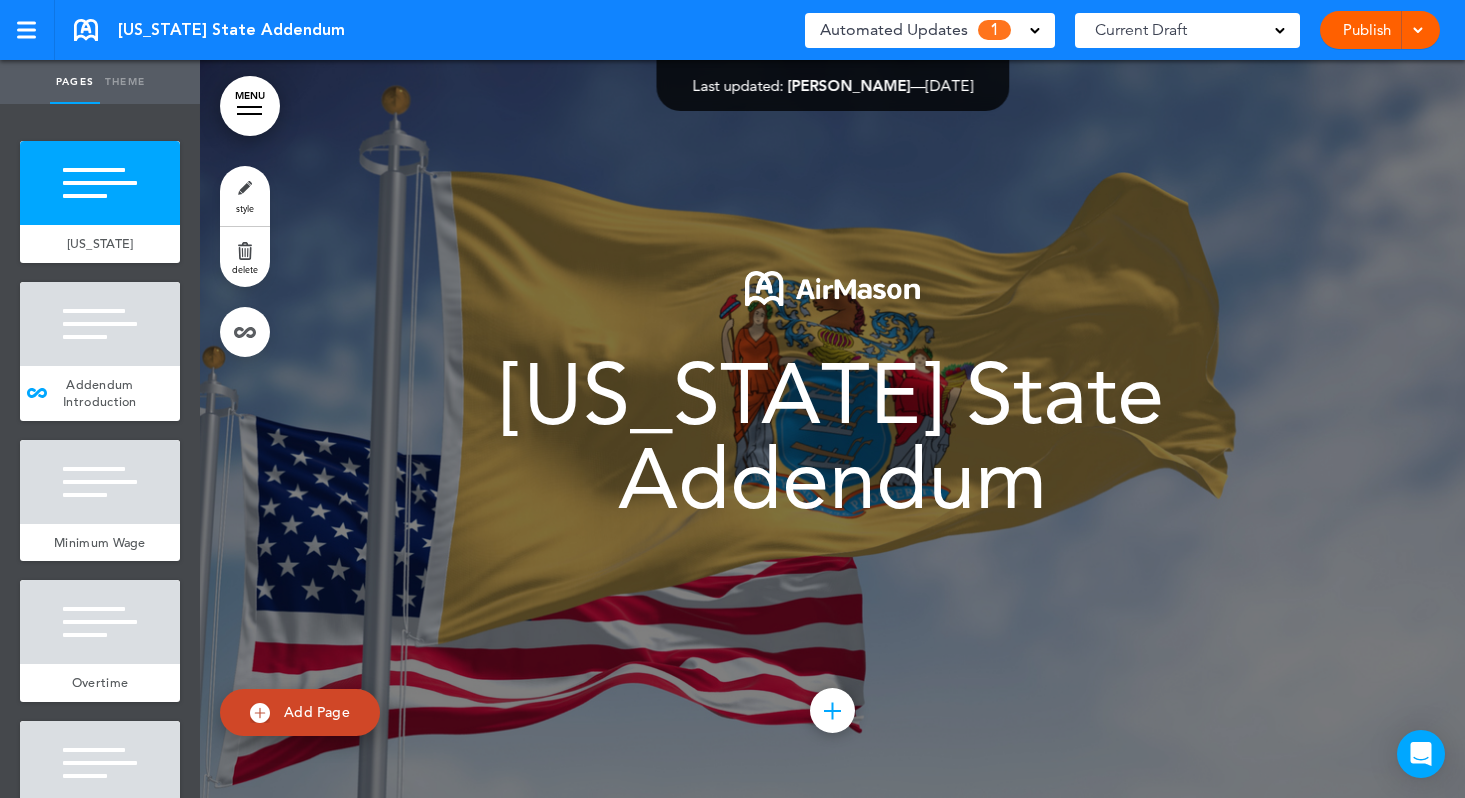 scroll, scrollTop: 0, scrollLeft: 0, axis: both 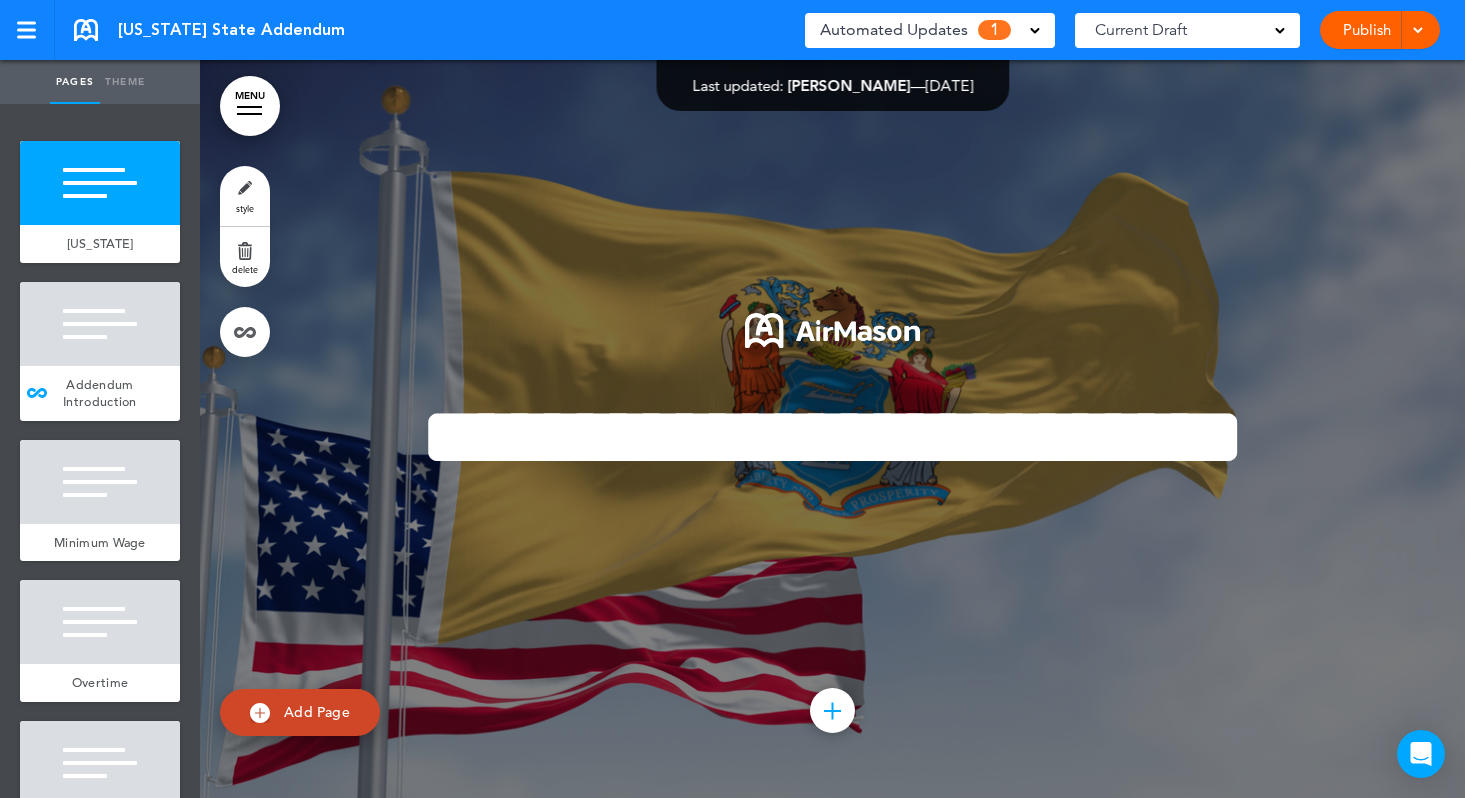 click on "Automated Updates" at bounding box center (894, 30) 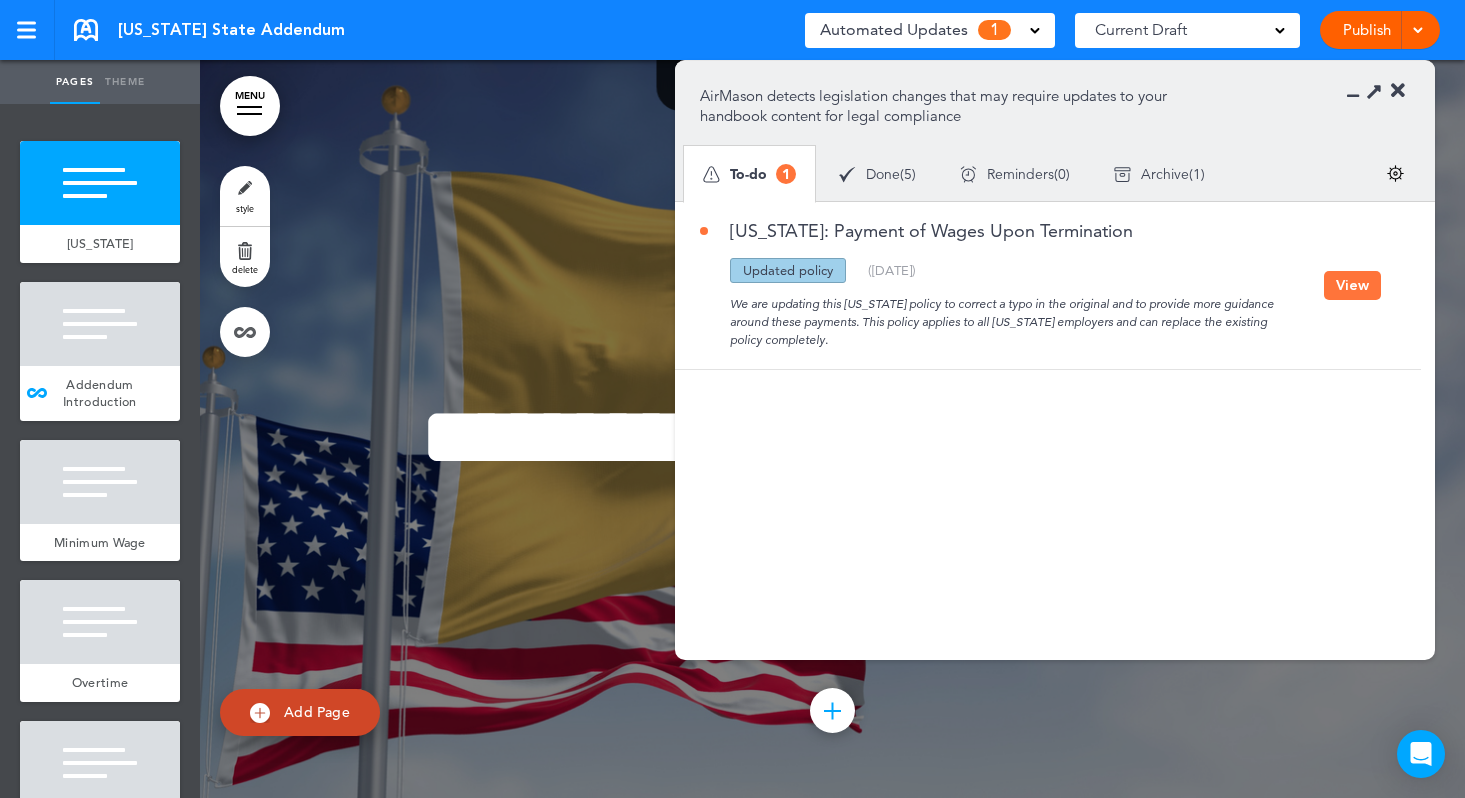 click on "View" at bounding box center [1352, 285] 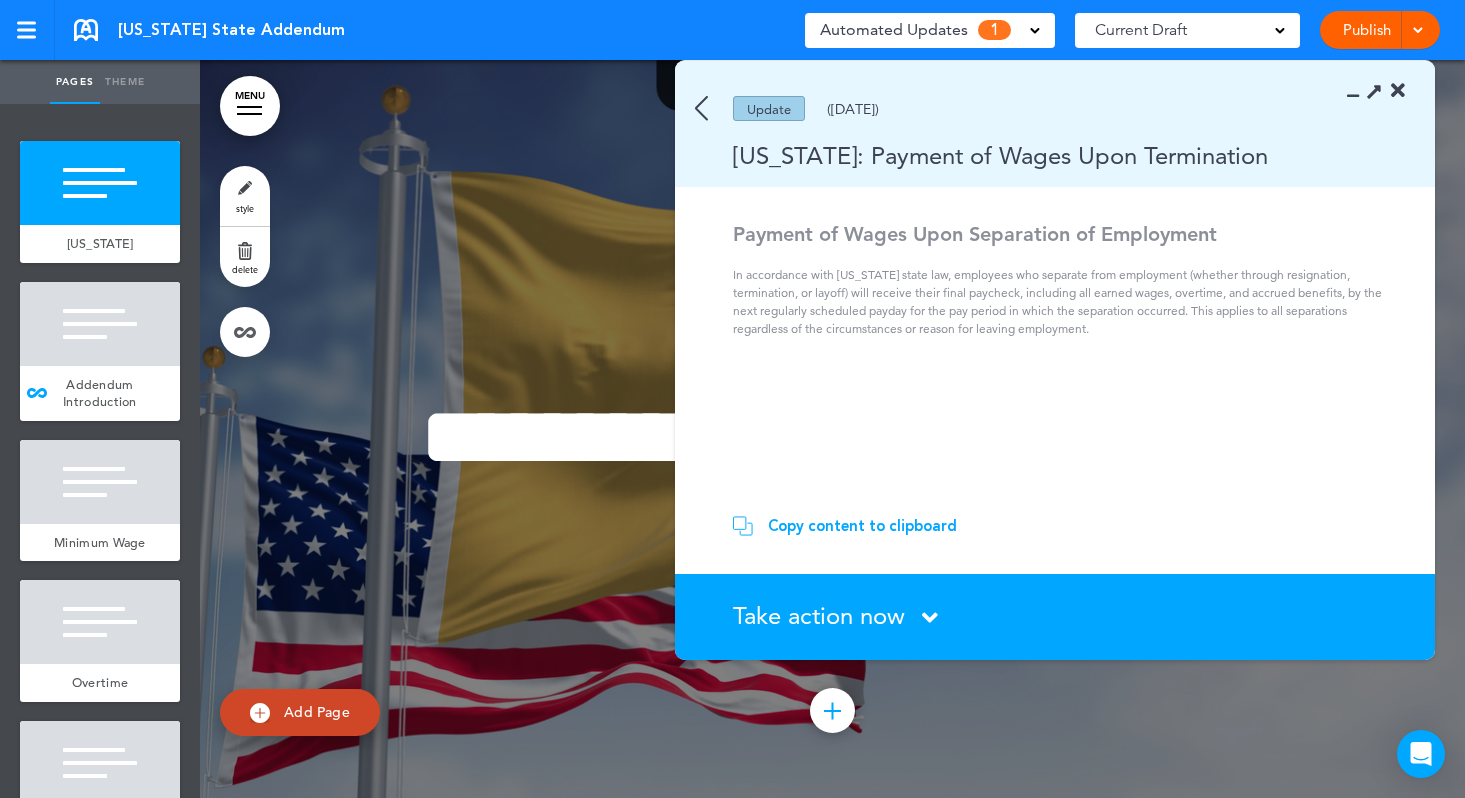 click on "Copy content to clipboard" at bounding box center [862, 526] 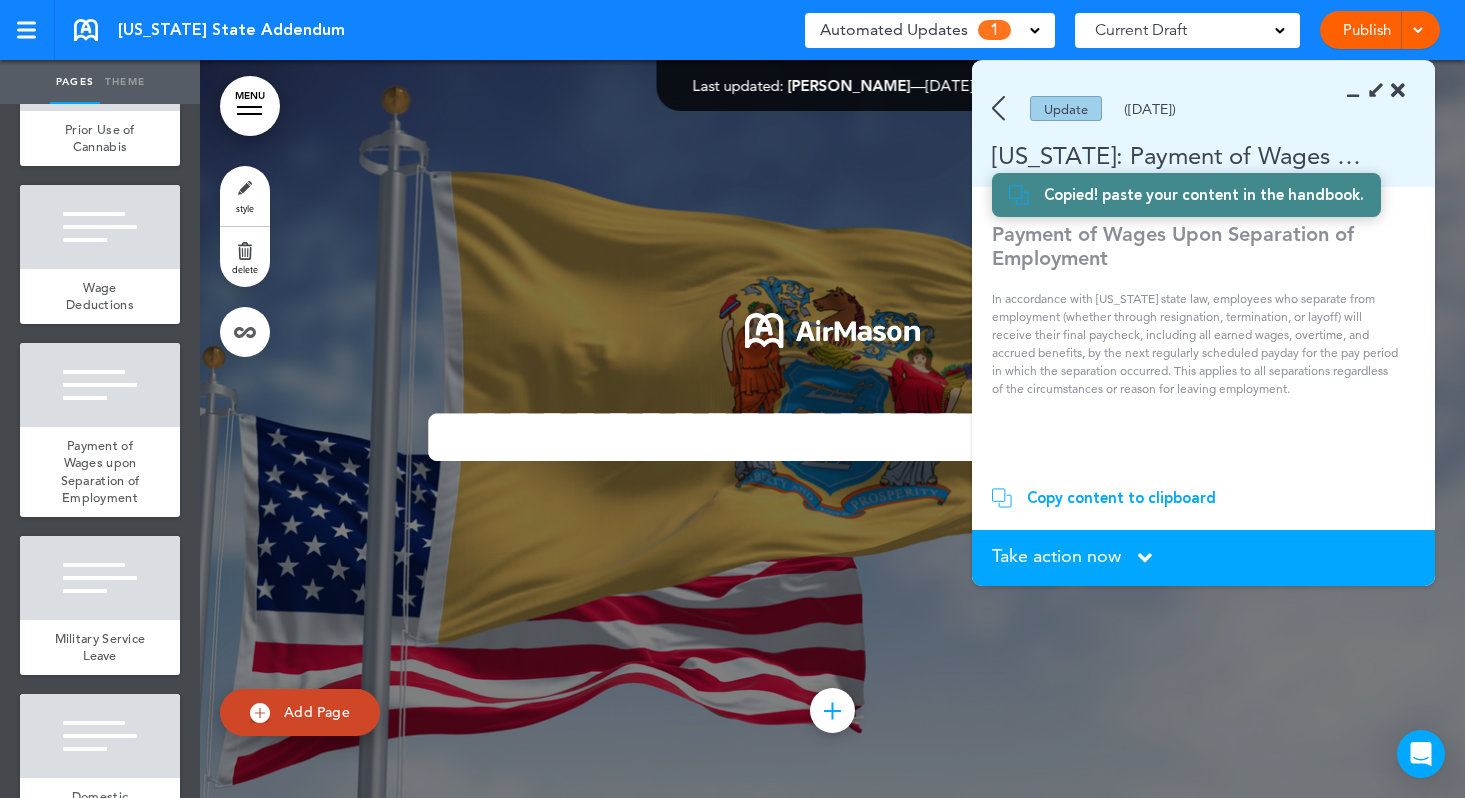 scroll, scrollTop: 859, scrollLeft: 0, axis: vertical 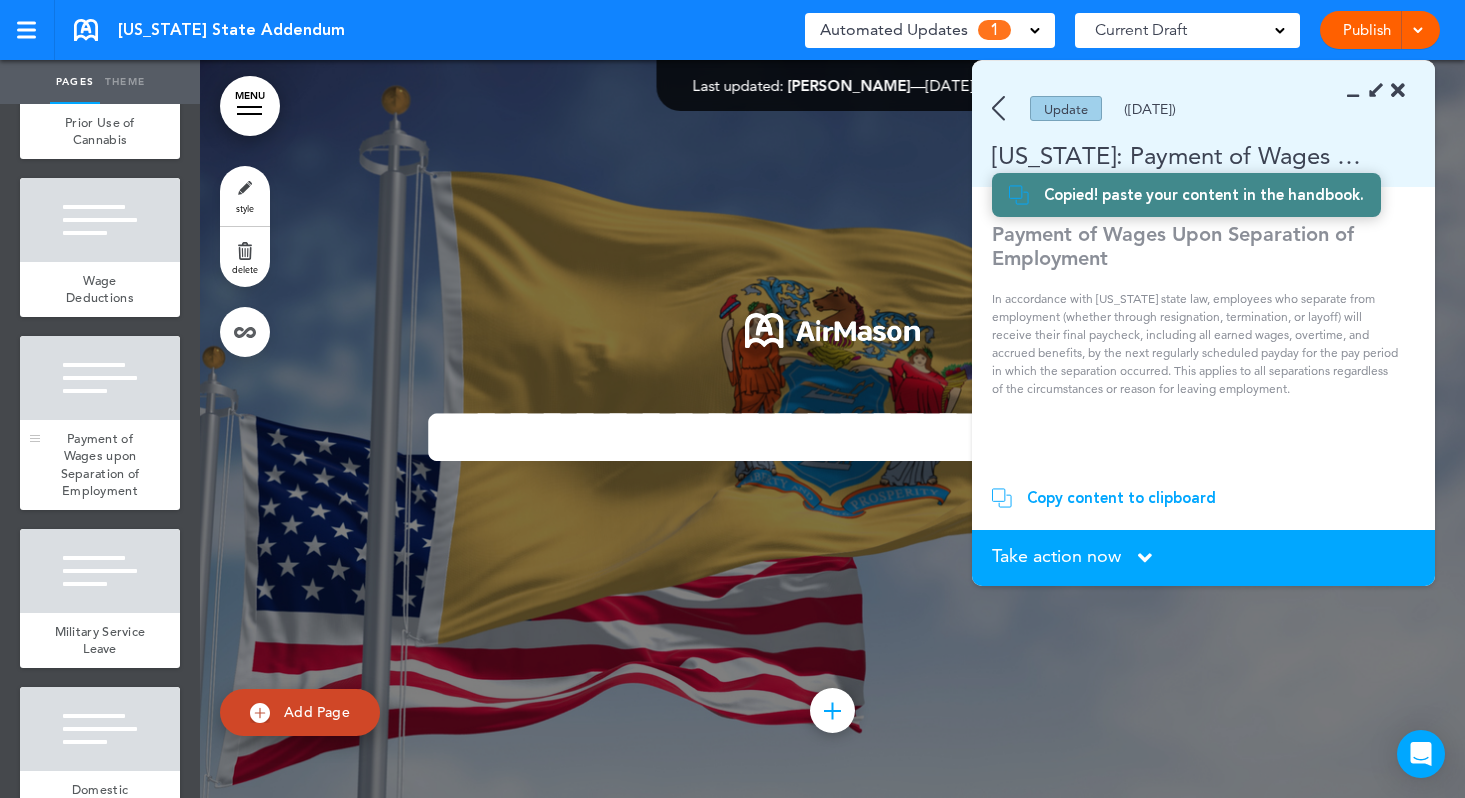 click at bounding box center (100, 378) 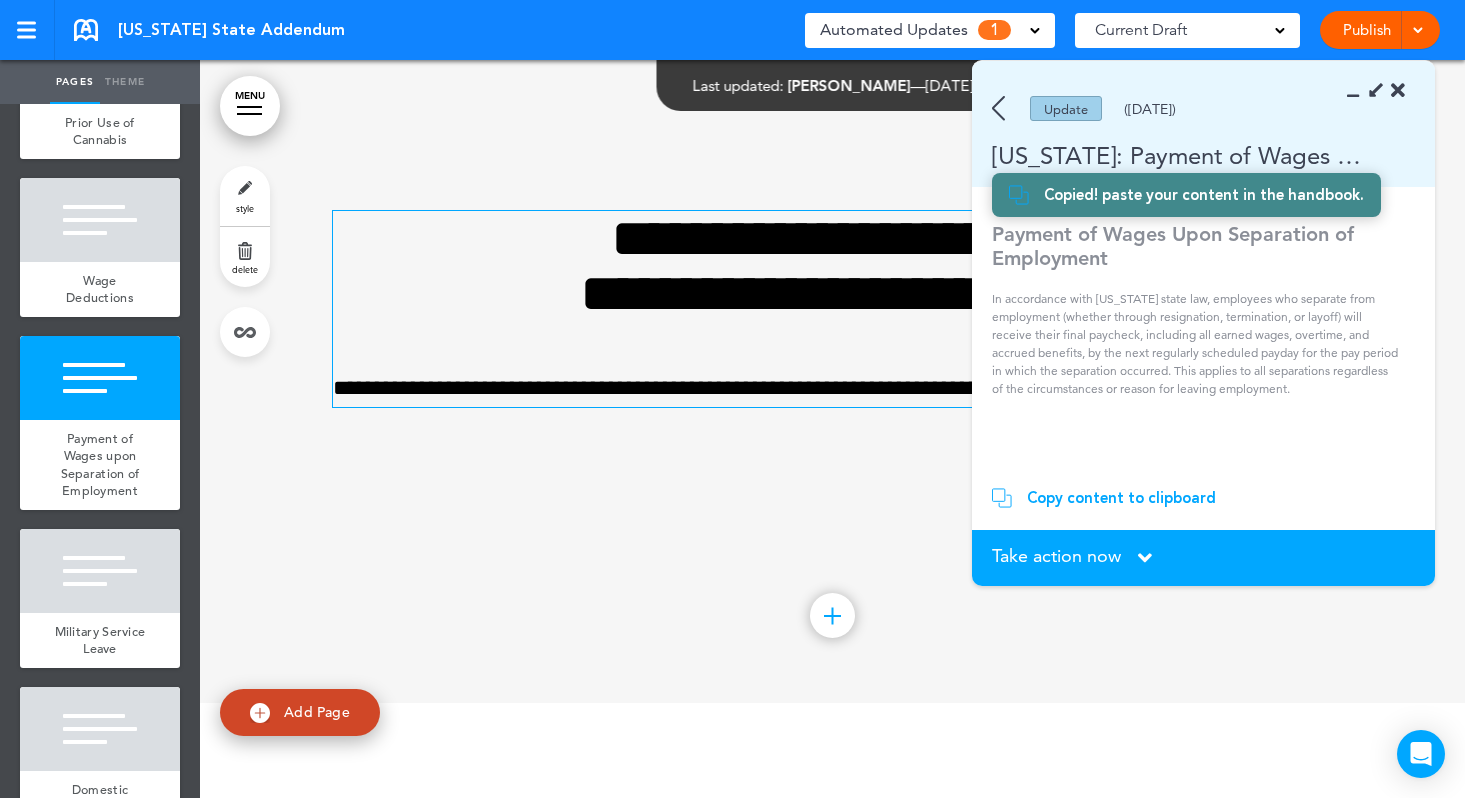 scroll, scrollTop: 5263, scrollLeft: 0, axis: vertical 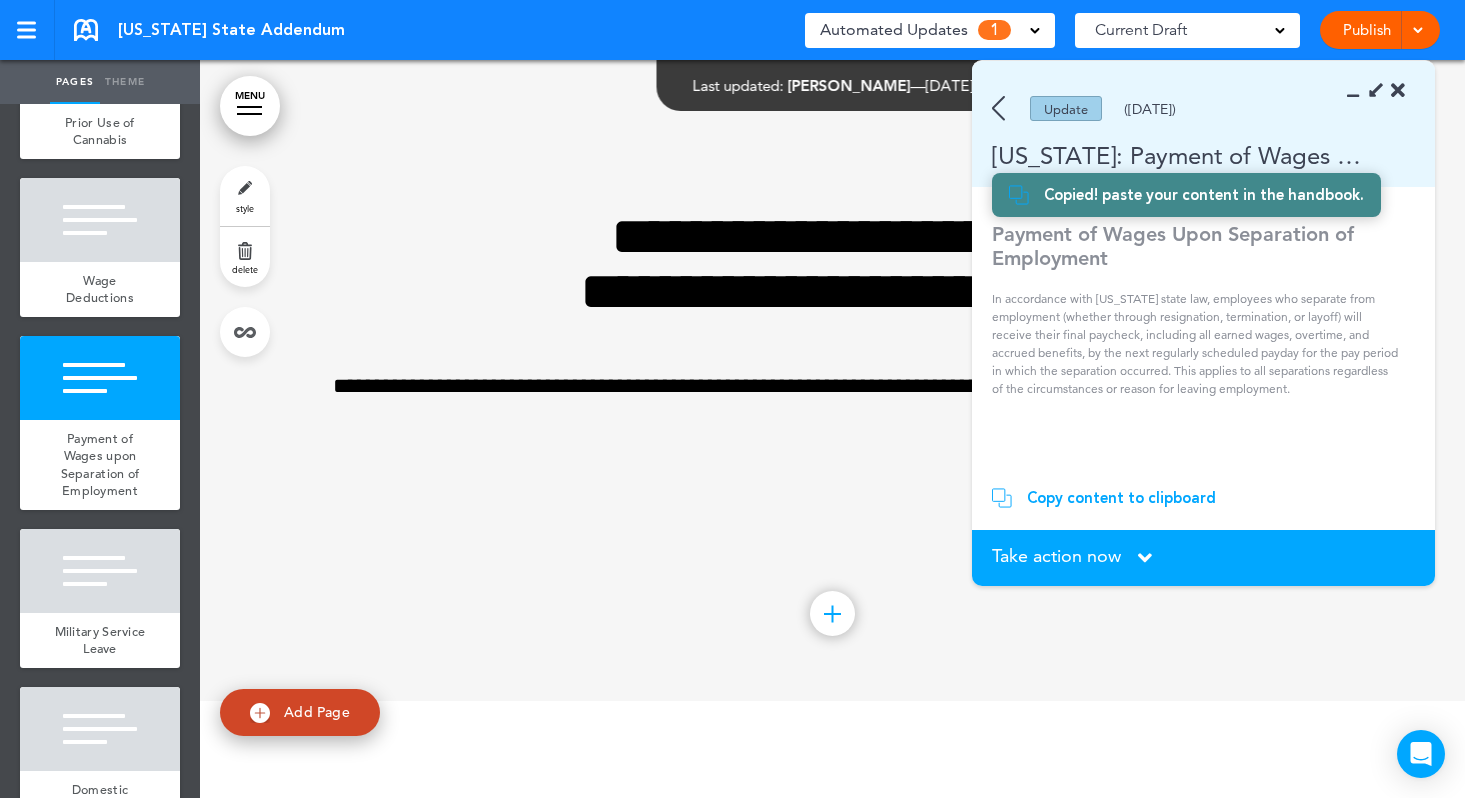 click on "Copy content to clipboard" at bounding box center (1121, 498) 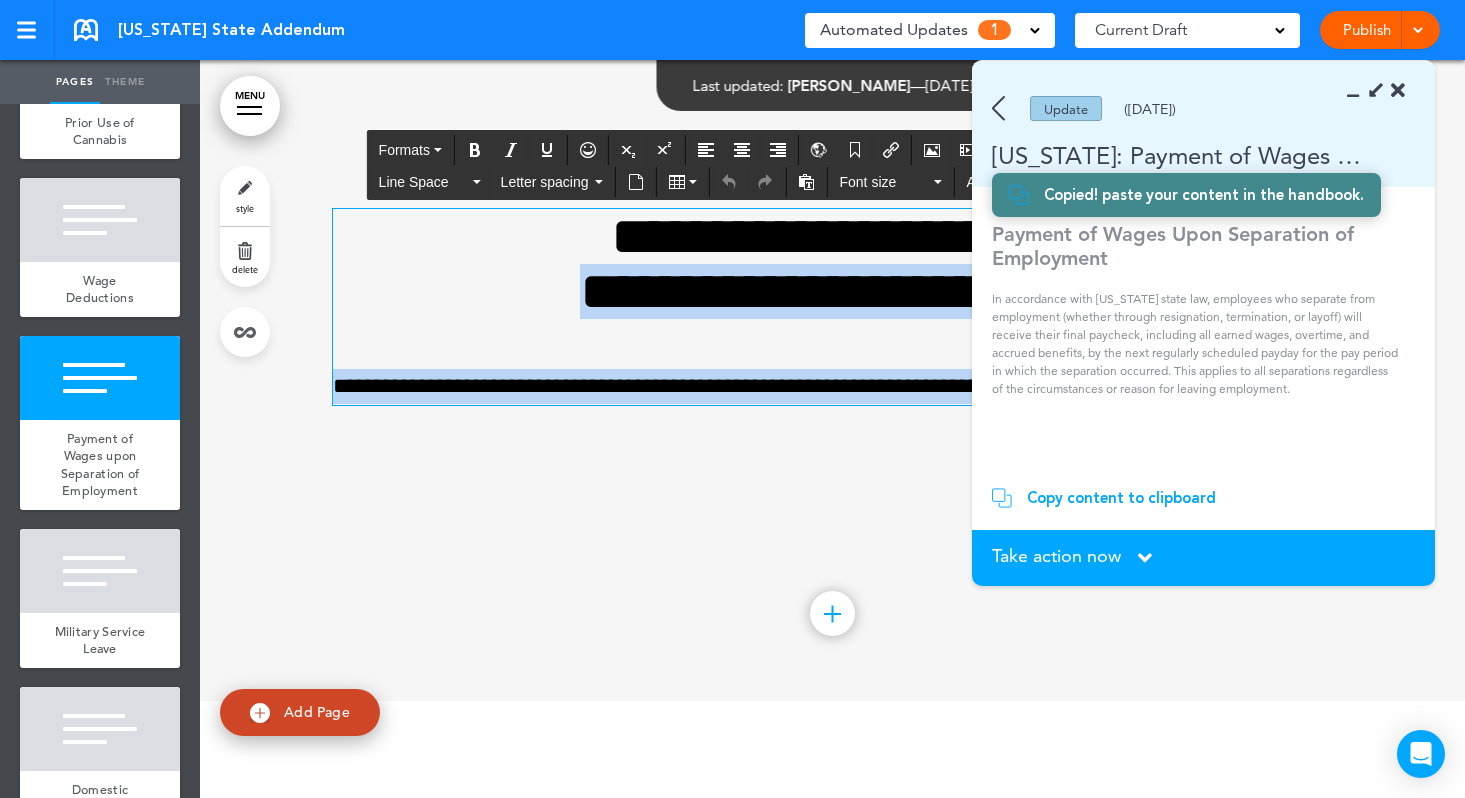drag, startPoint x: 502, startPoint y: 278, endPoint x: 1005, endPoint y: 407, distance: 519.2783 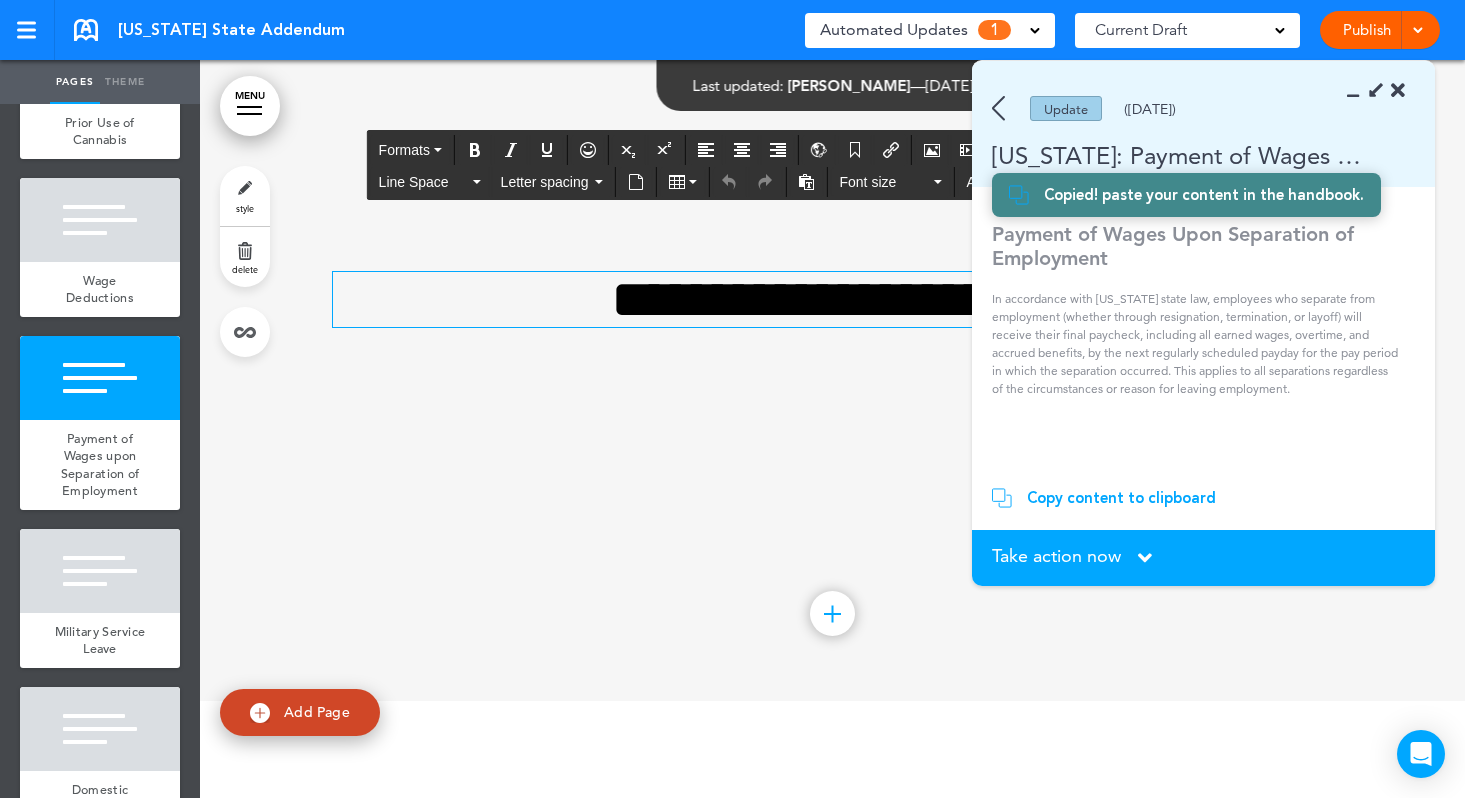 scroll, scrollTop: 5325, scrollLeft: 0, axis: vertical 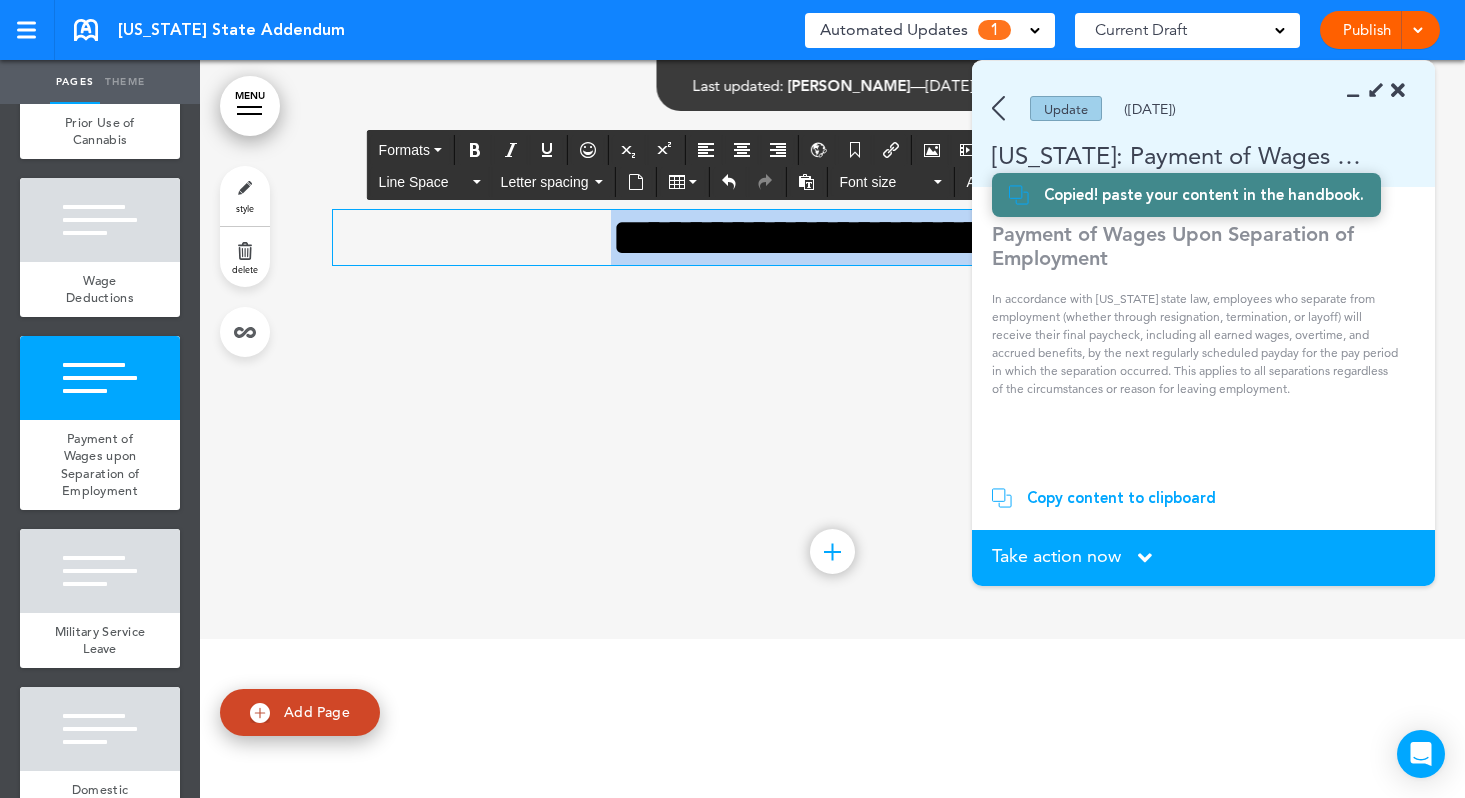 drag, startPoint x: 527, startPoint y: 245, endPoint x: 1047, endPoint y: 265, distance: 520.38446 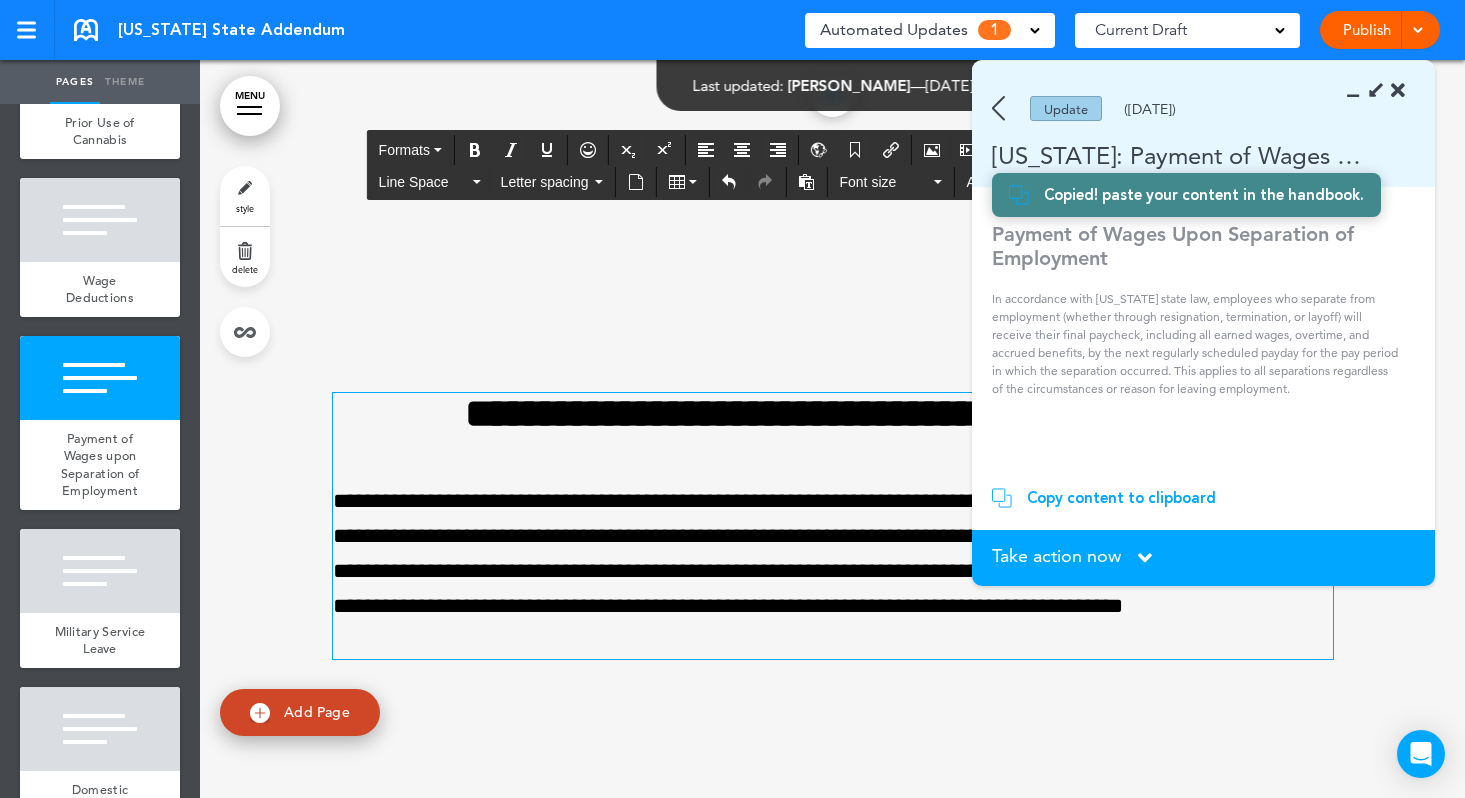scroll, scrollTop: 5052, scrollLeft: 0, axis: vertical 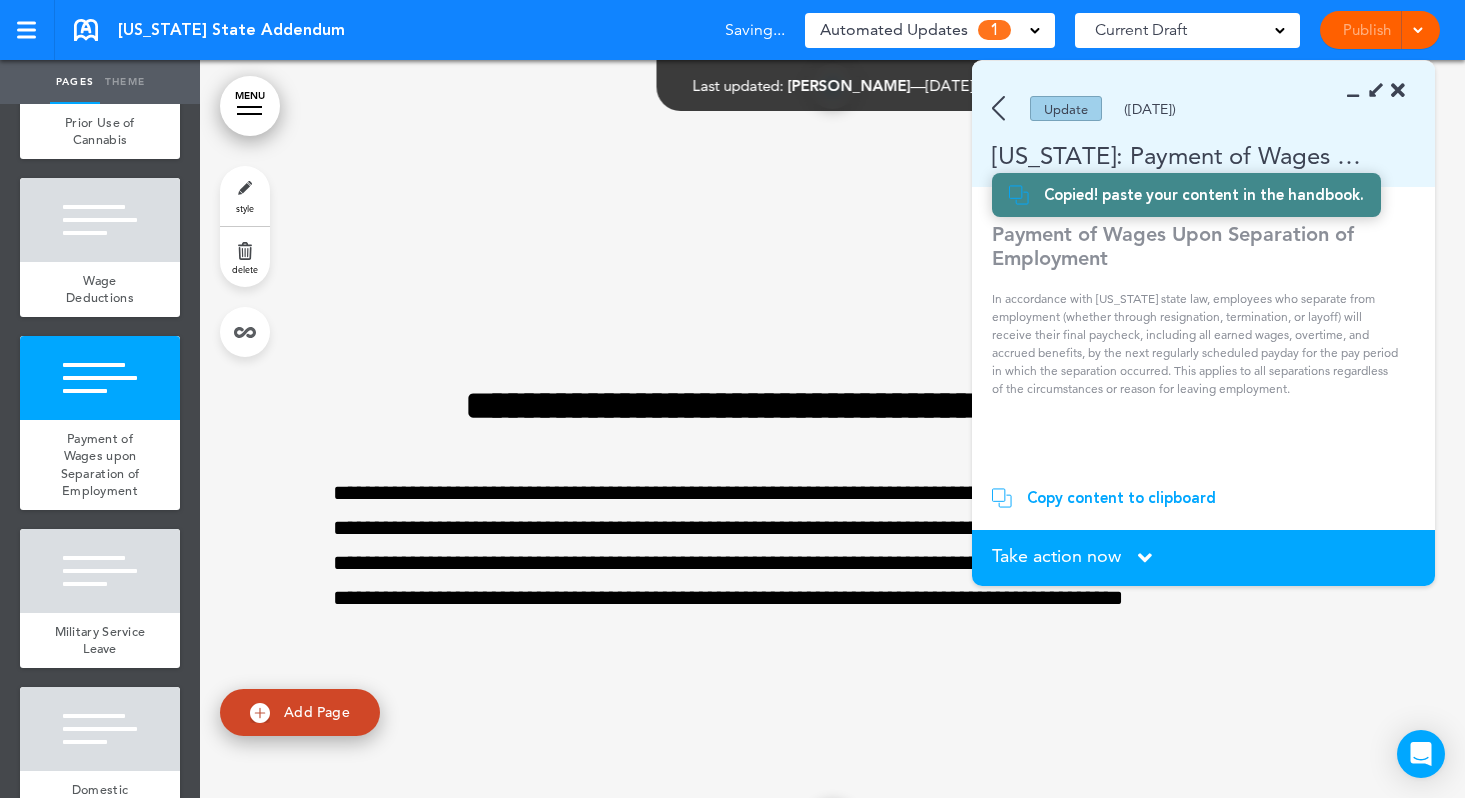 click on "Take action now" at bounding box center (1056, 556) 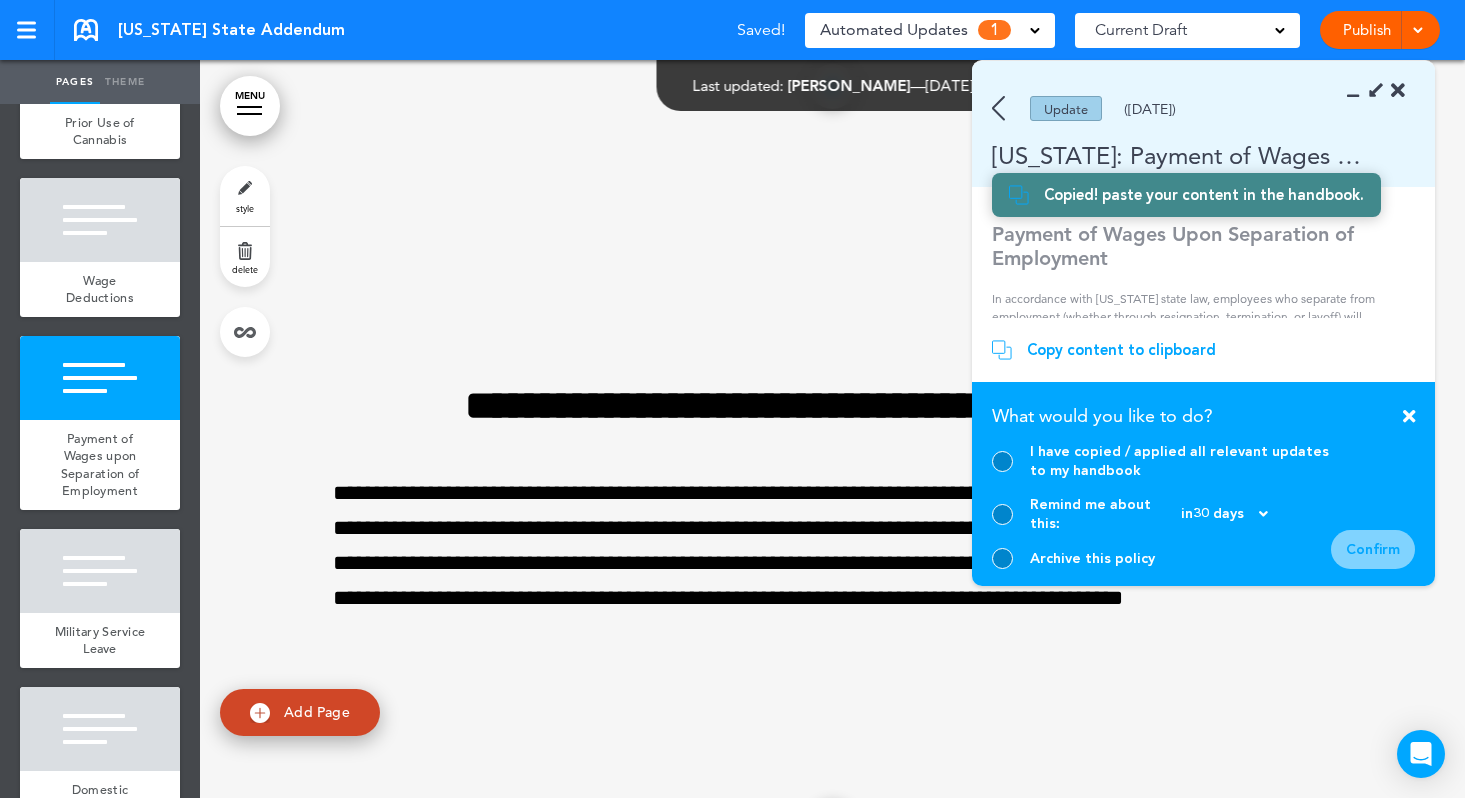 click at bounding box center [1002, 461] 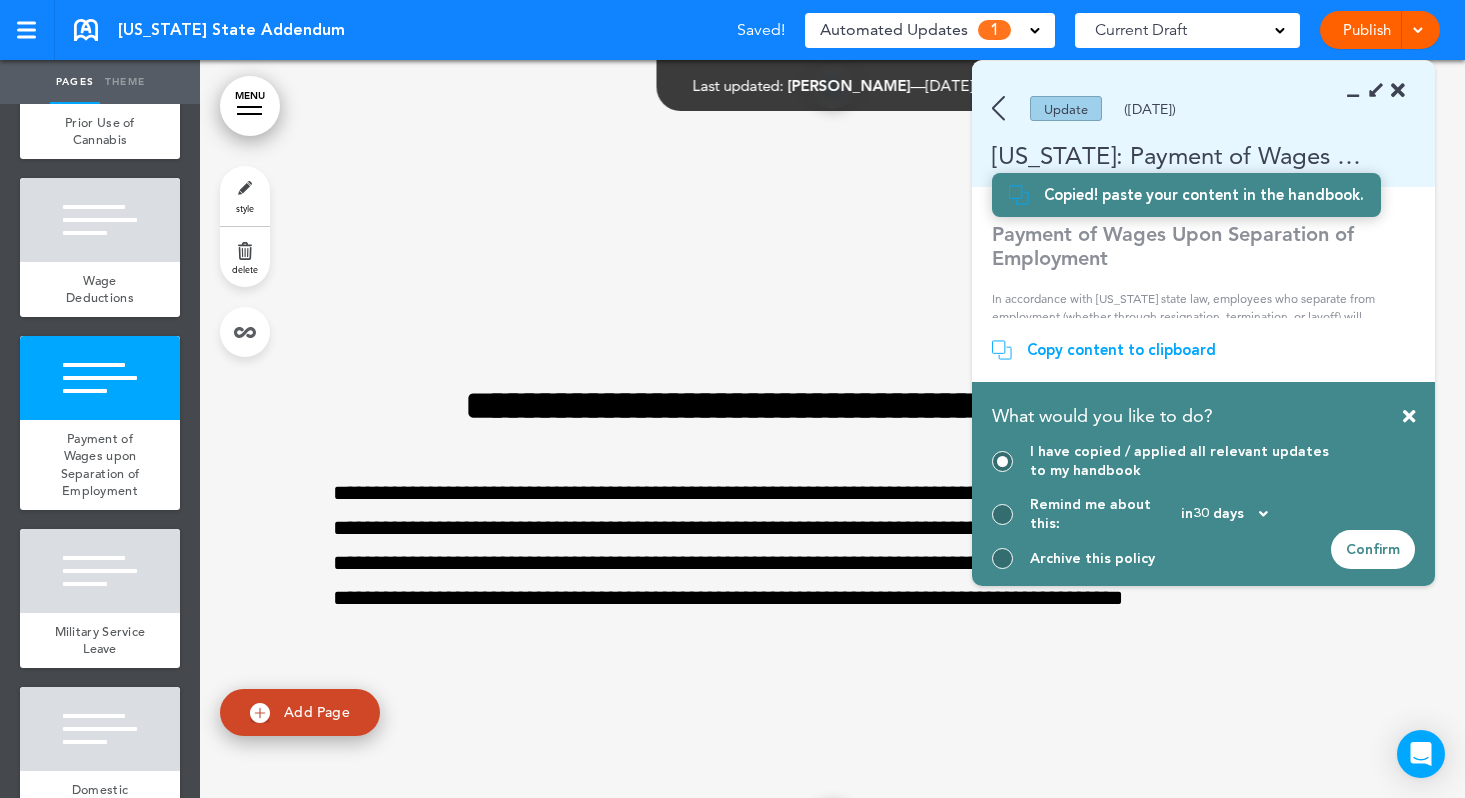 click on "Confirm" at bounding box center [1373, 549] 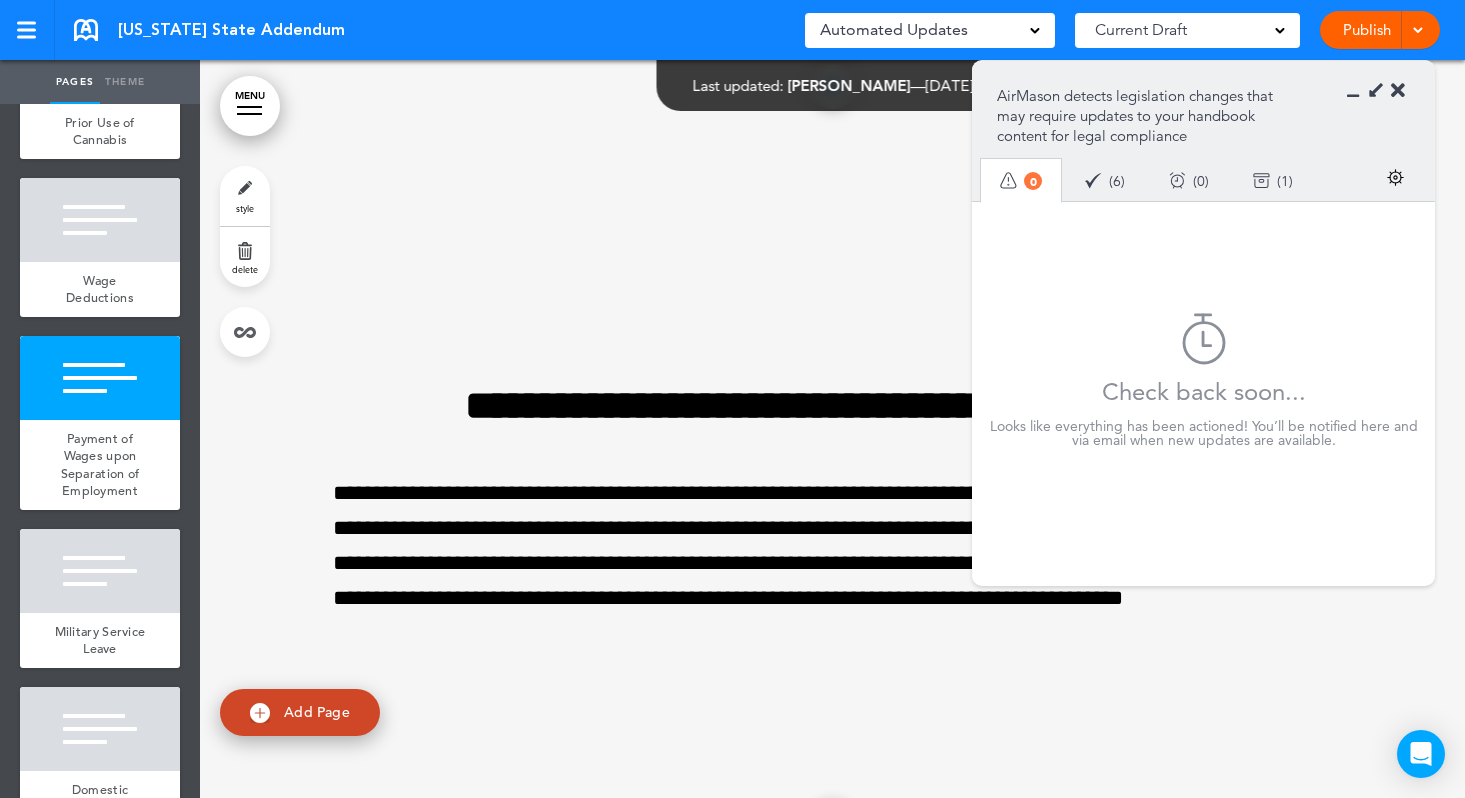 click on "Publish" at bounding box center [1366, 30] 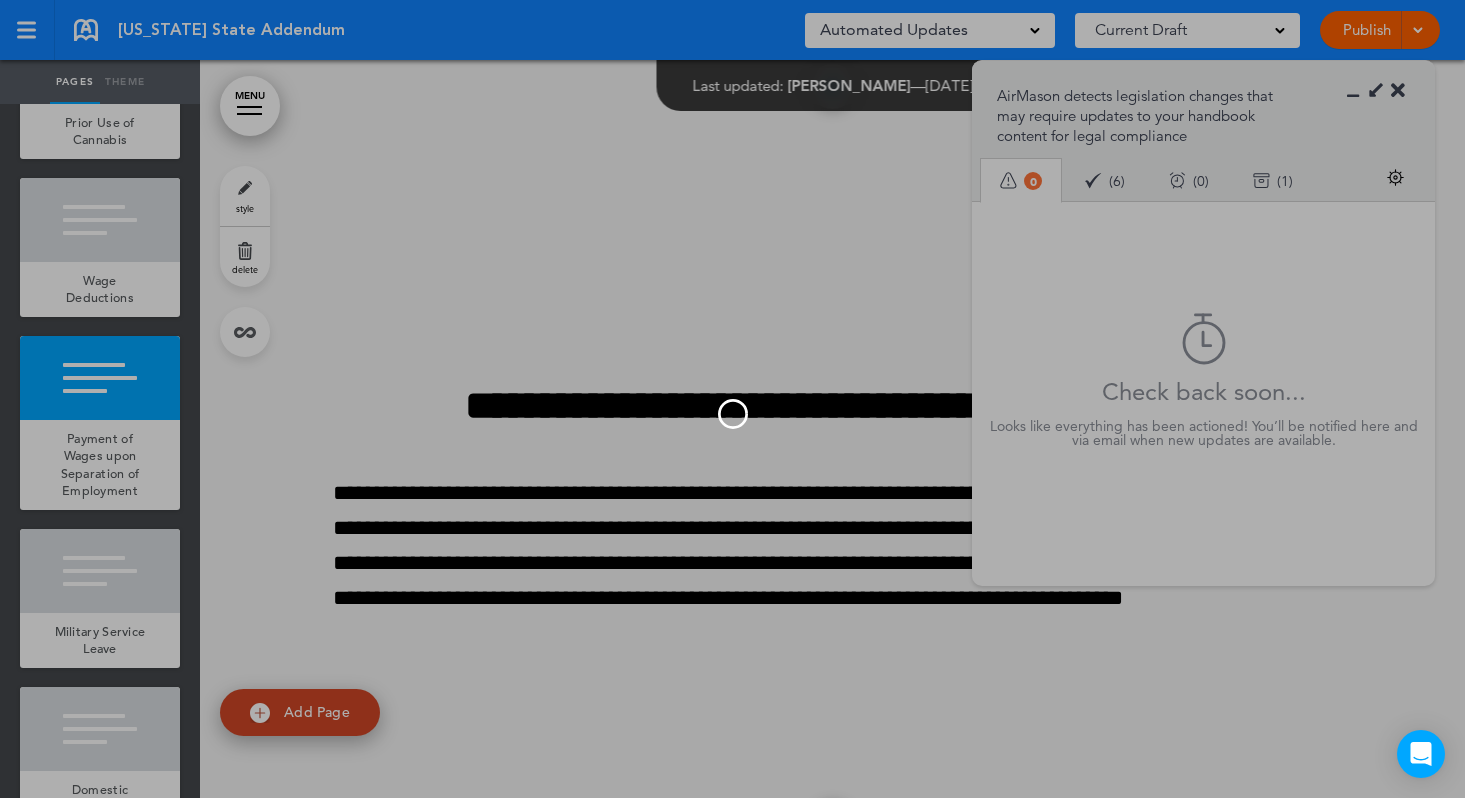 scroll, scrollTop: 0, scrollLeft: 0, axis: both 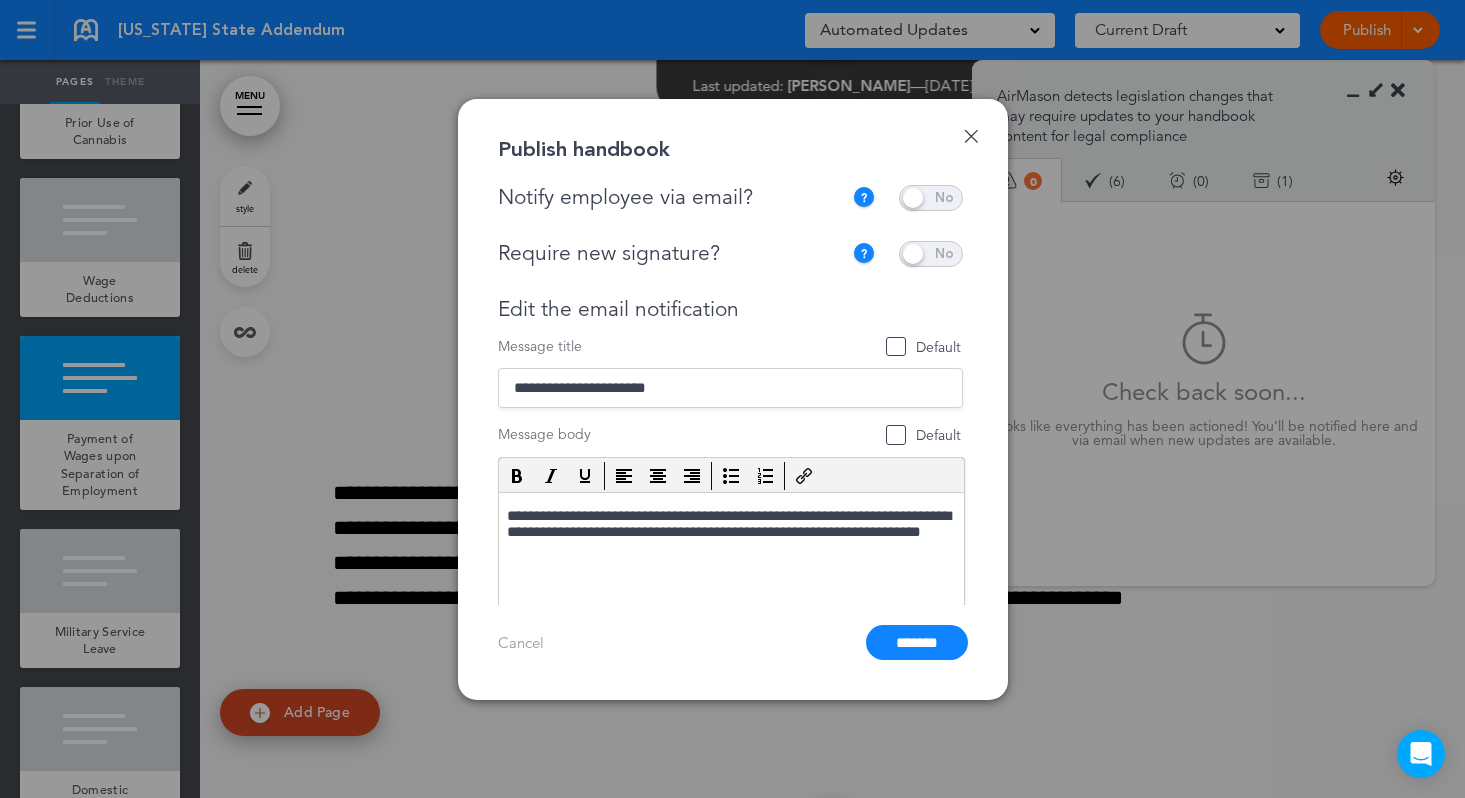 click at bounding box center (931, 254) 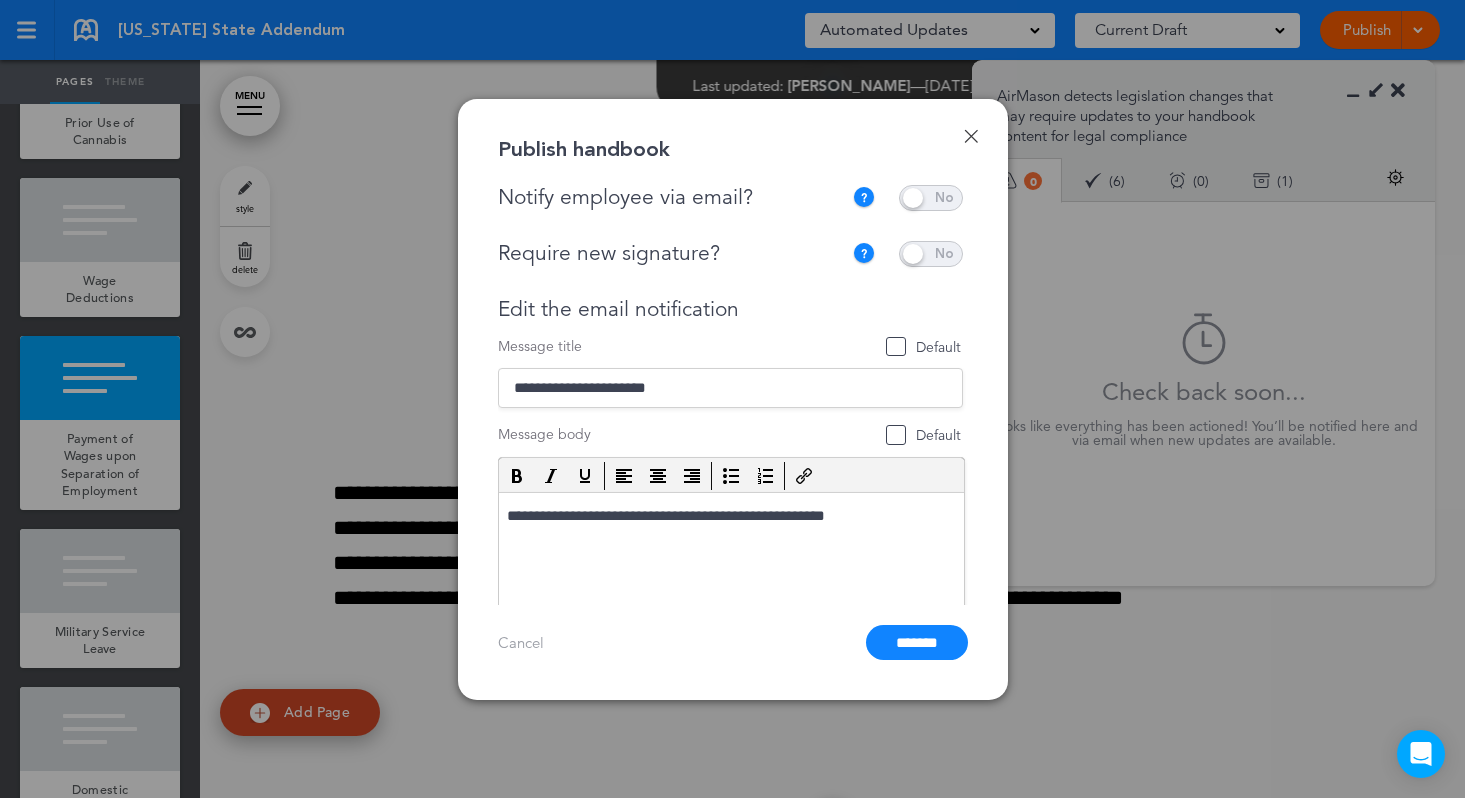 click on "Default" at bounding box center [896, 347] 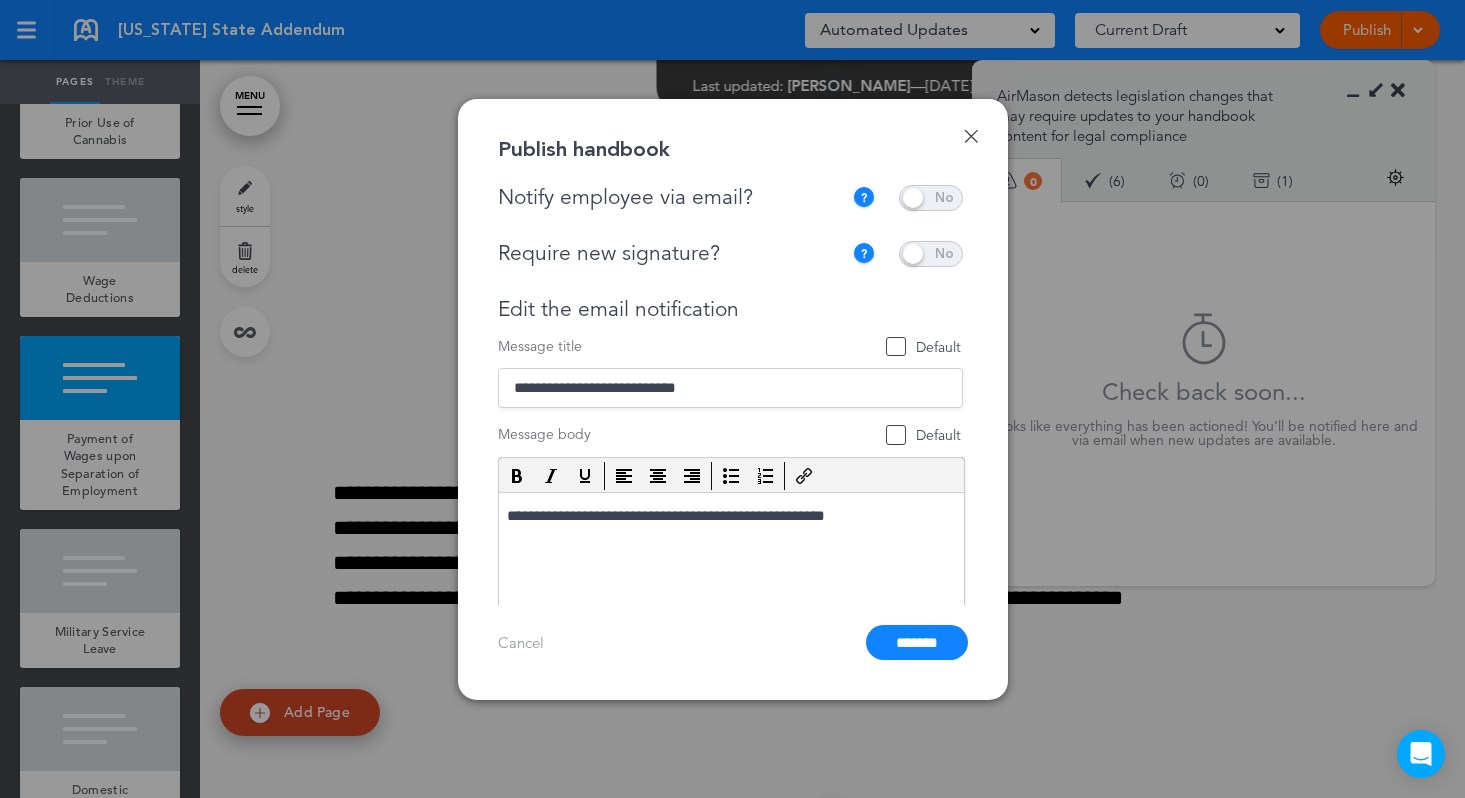 type on "**********" 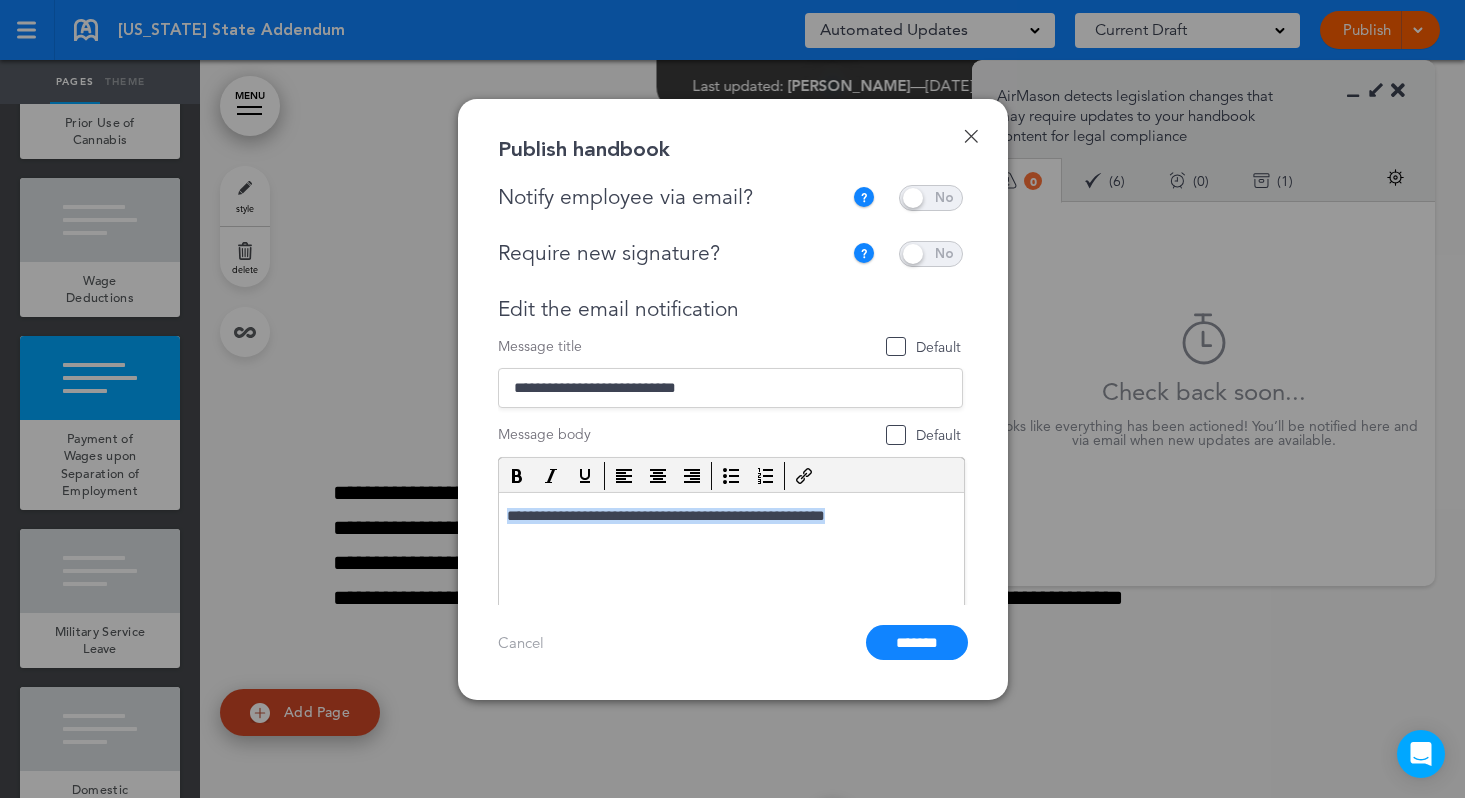 drag, startPoint x: 893, startPoint y: 515, endPoint x: 461, endPoint y: 502, distance: 432.19556 